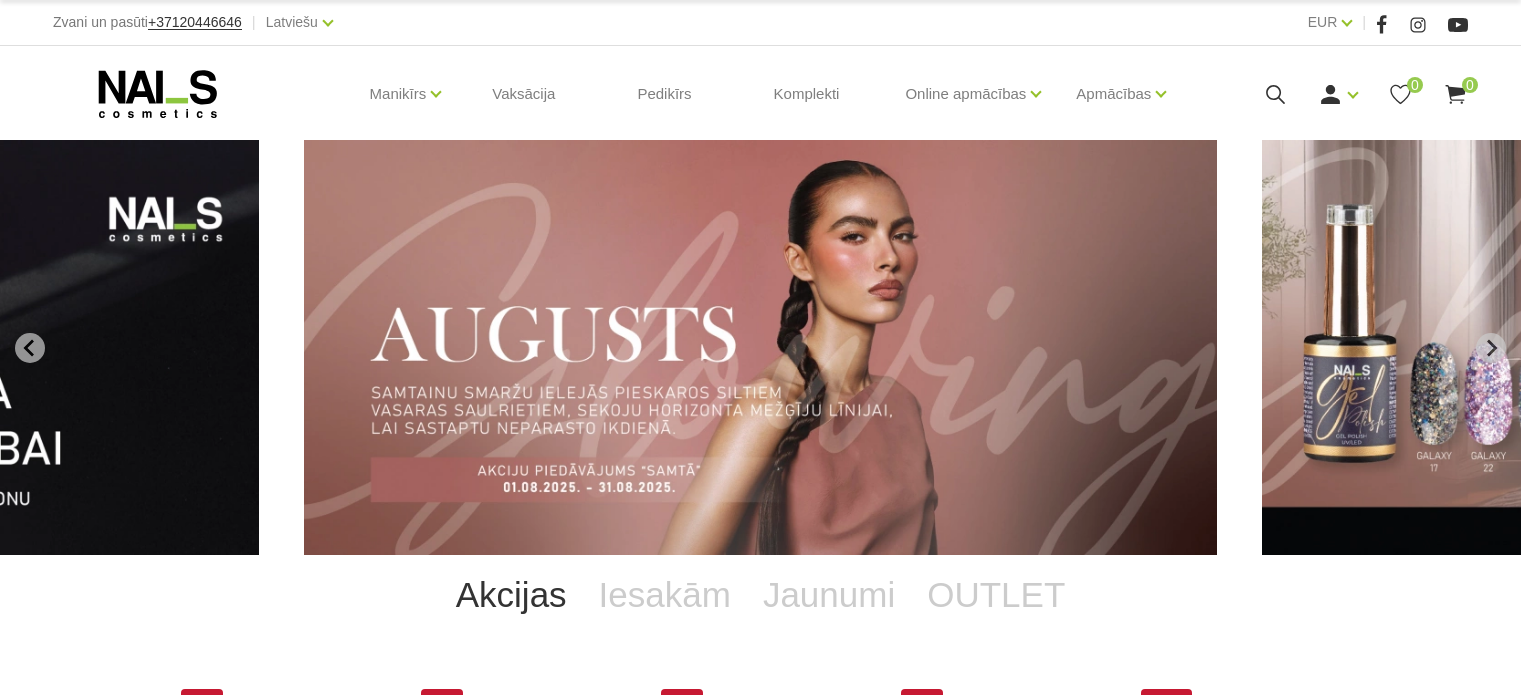 scroll, scrollTop: 0, scrollLeft: 0, axis: both 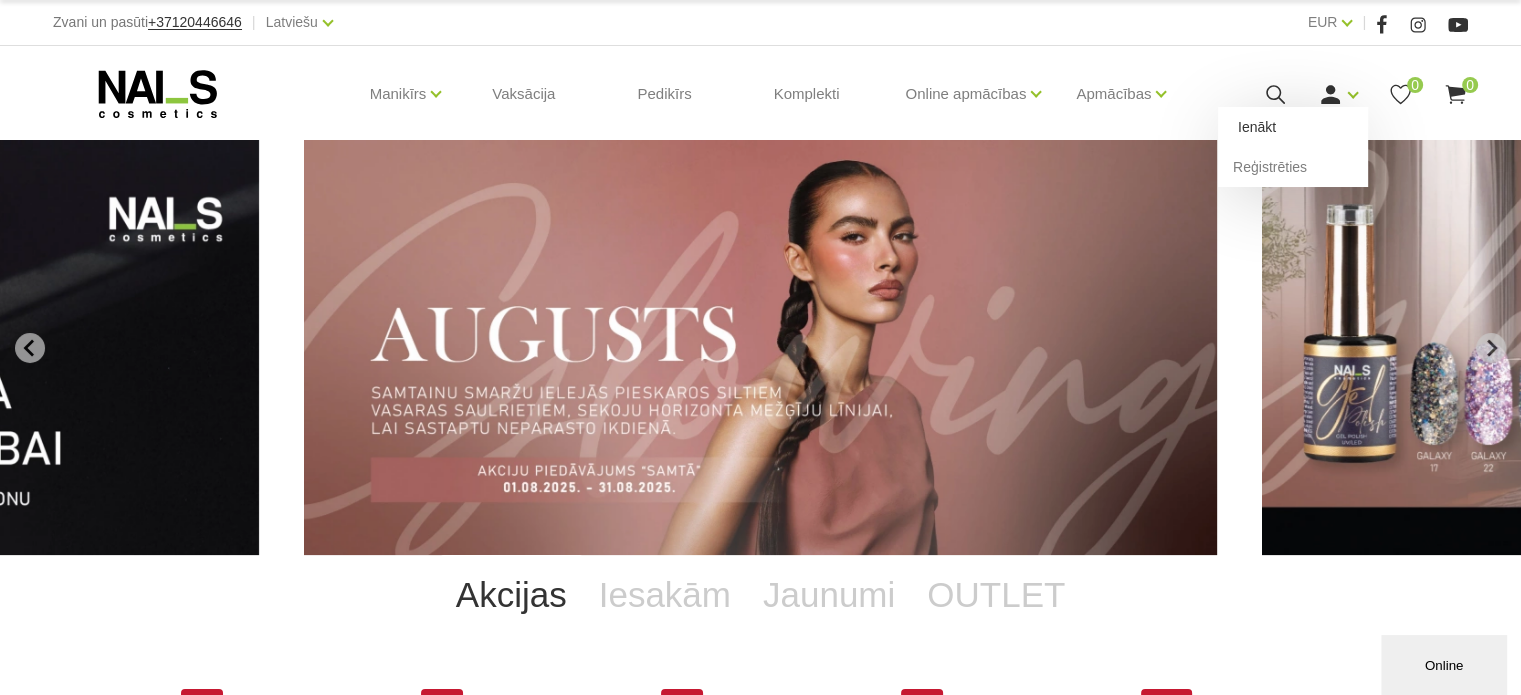 click on "Ienākt" at bounding box center [1293, 127] 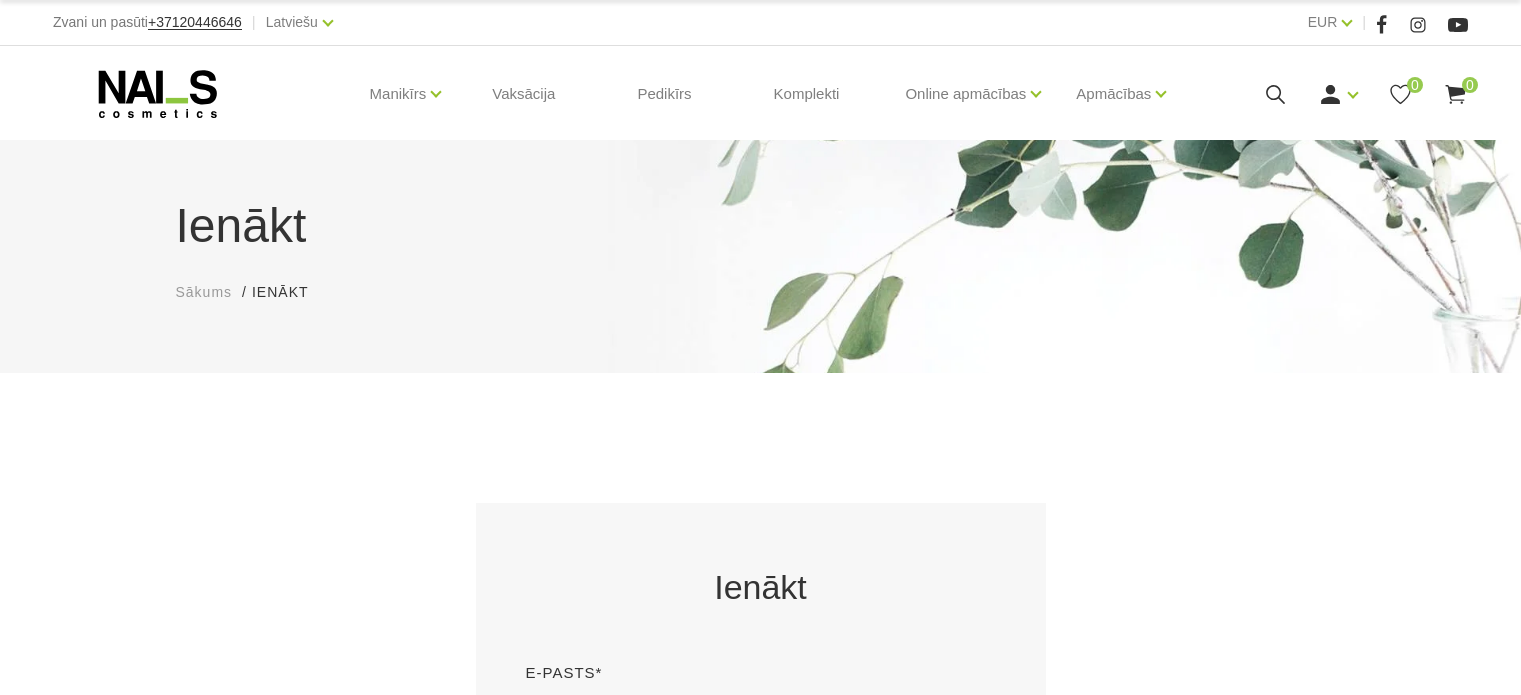 scroll, scrollTop: 0, scrollLeft: 0, axis: both 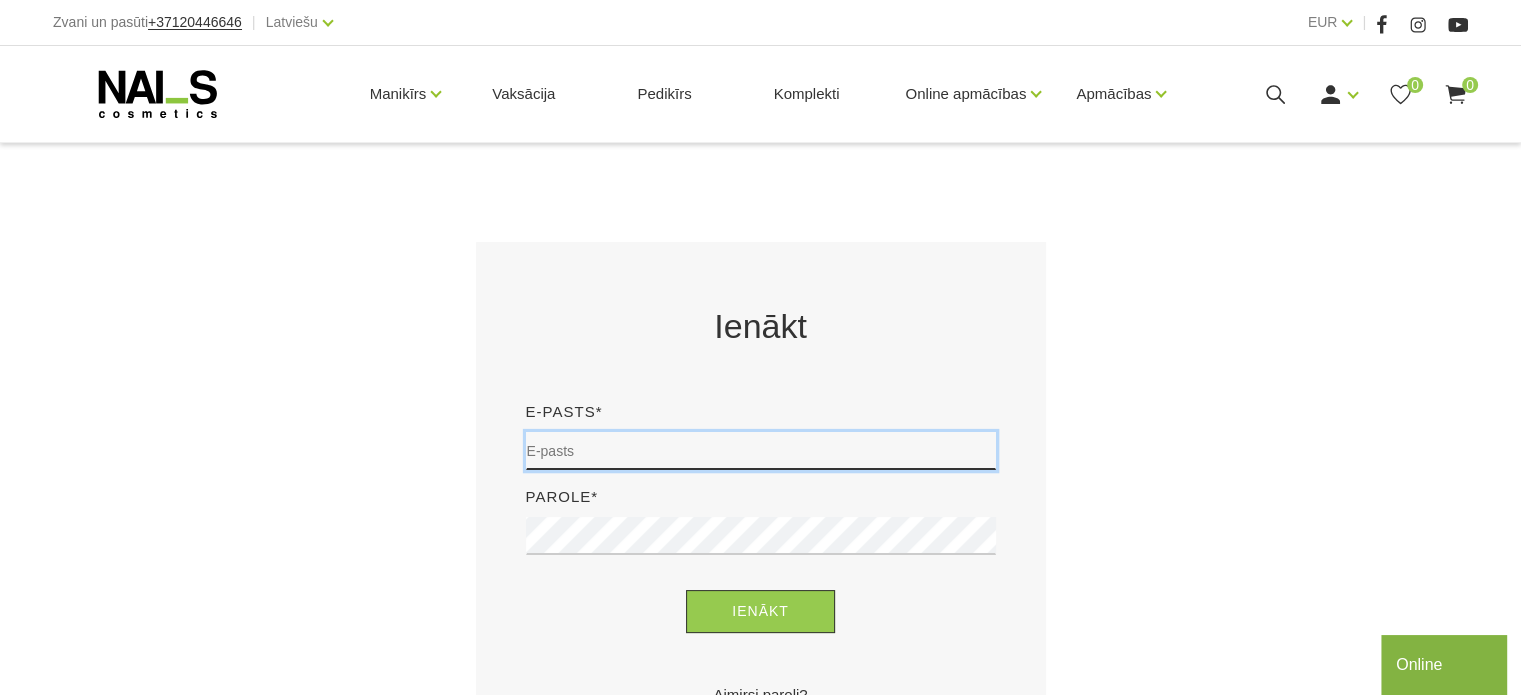 click at bounding box center (761, 451) 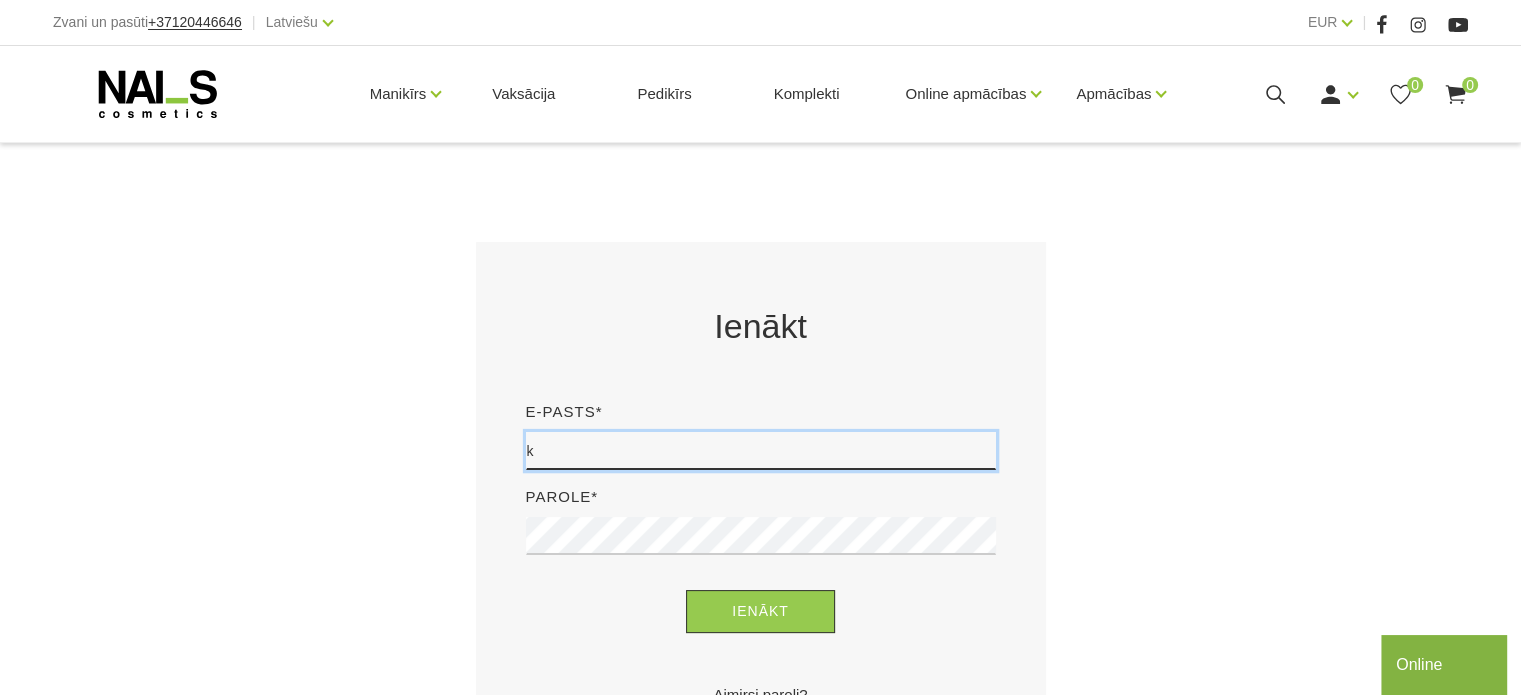 type on "kristinehune@inbox.lv" 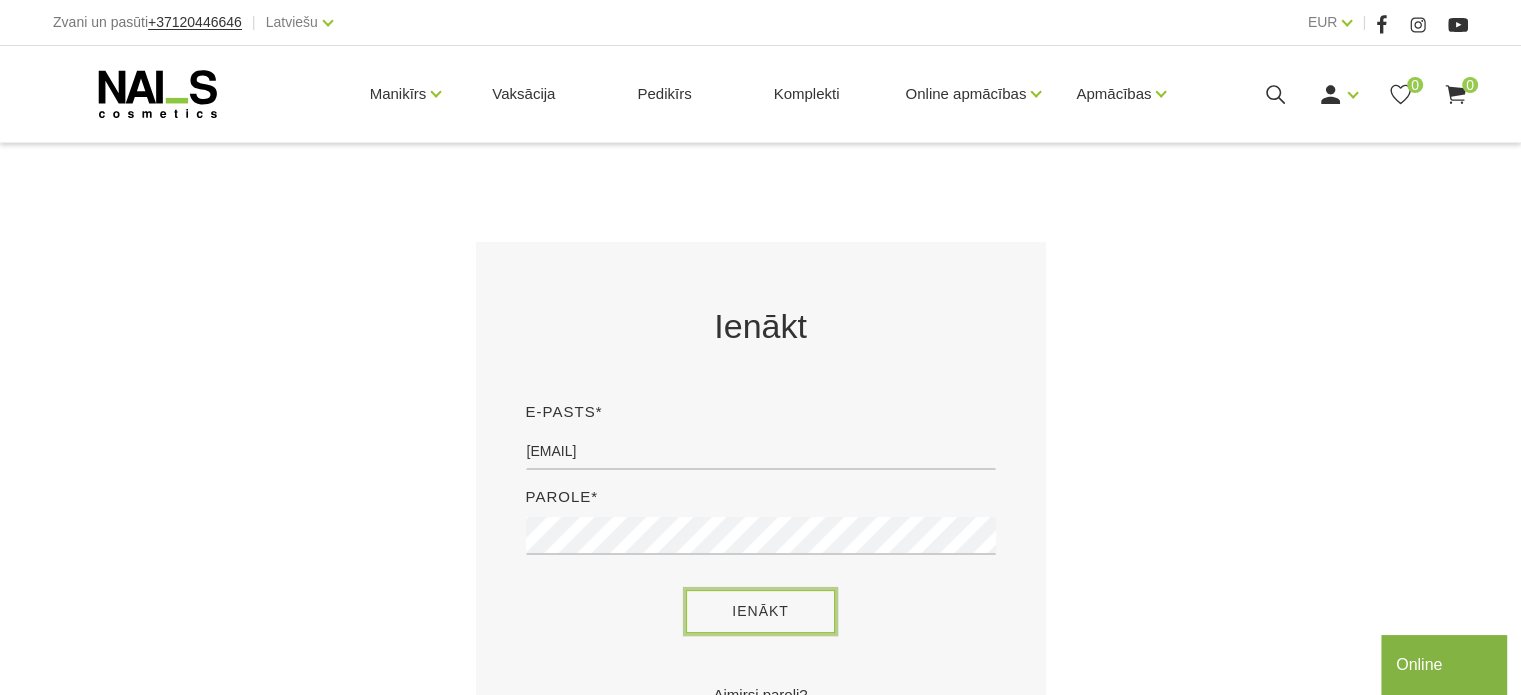 click on "Ienākt" at bounding box center [760, 611] 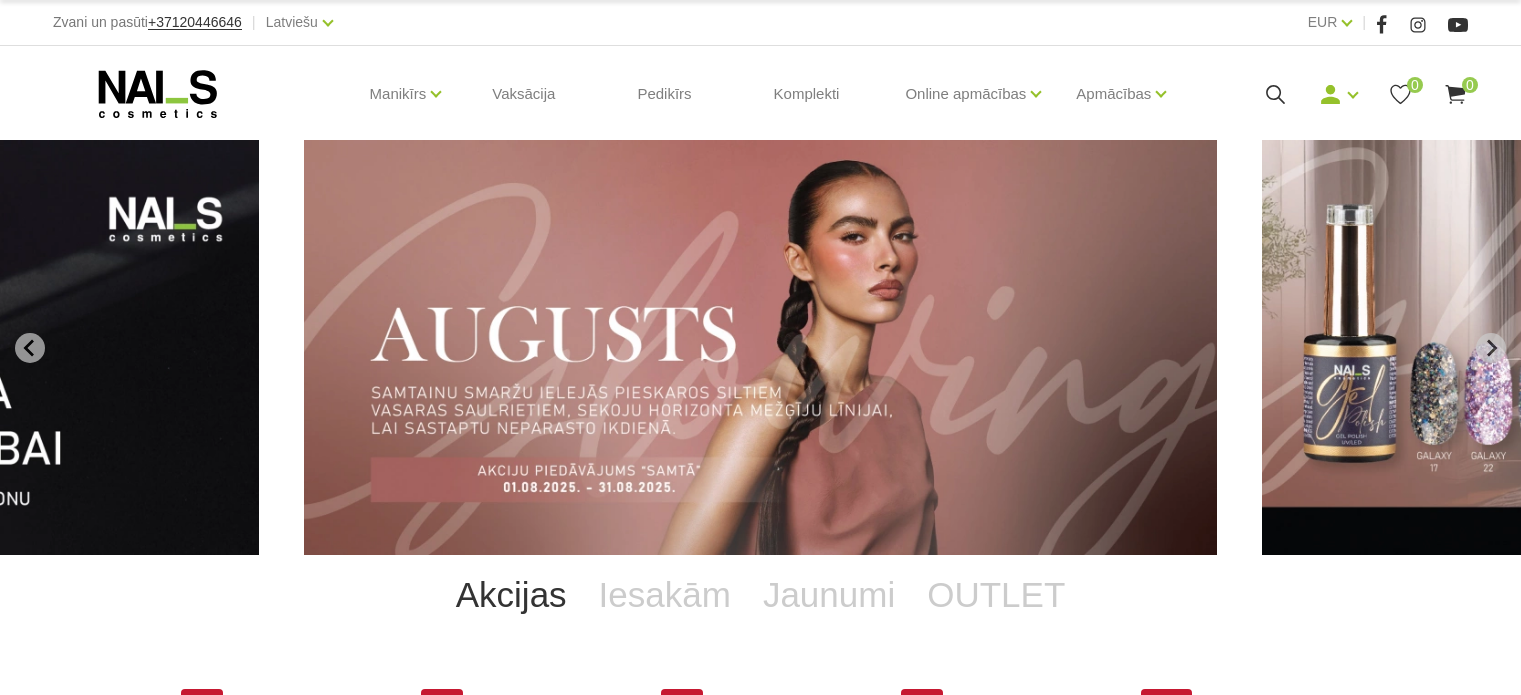 scroll, scrollTop: 0, scrollLeft: 0, axis: both 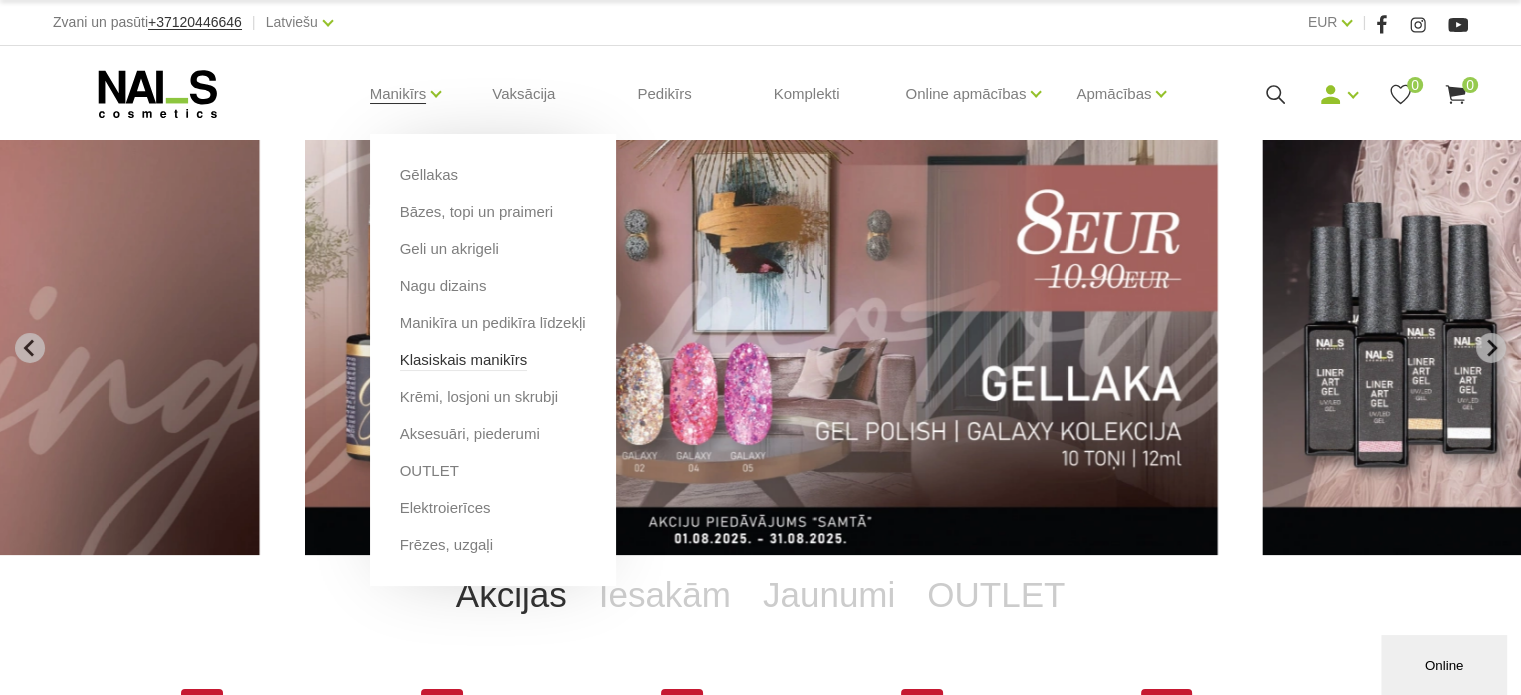 click on "Klasiskais manikīrs" at bounding box center [464, 360] 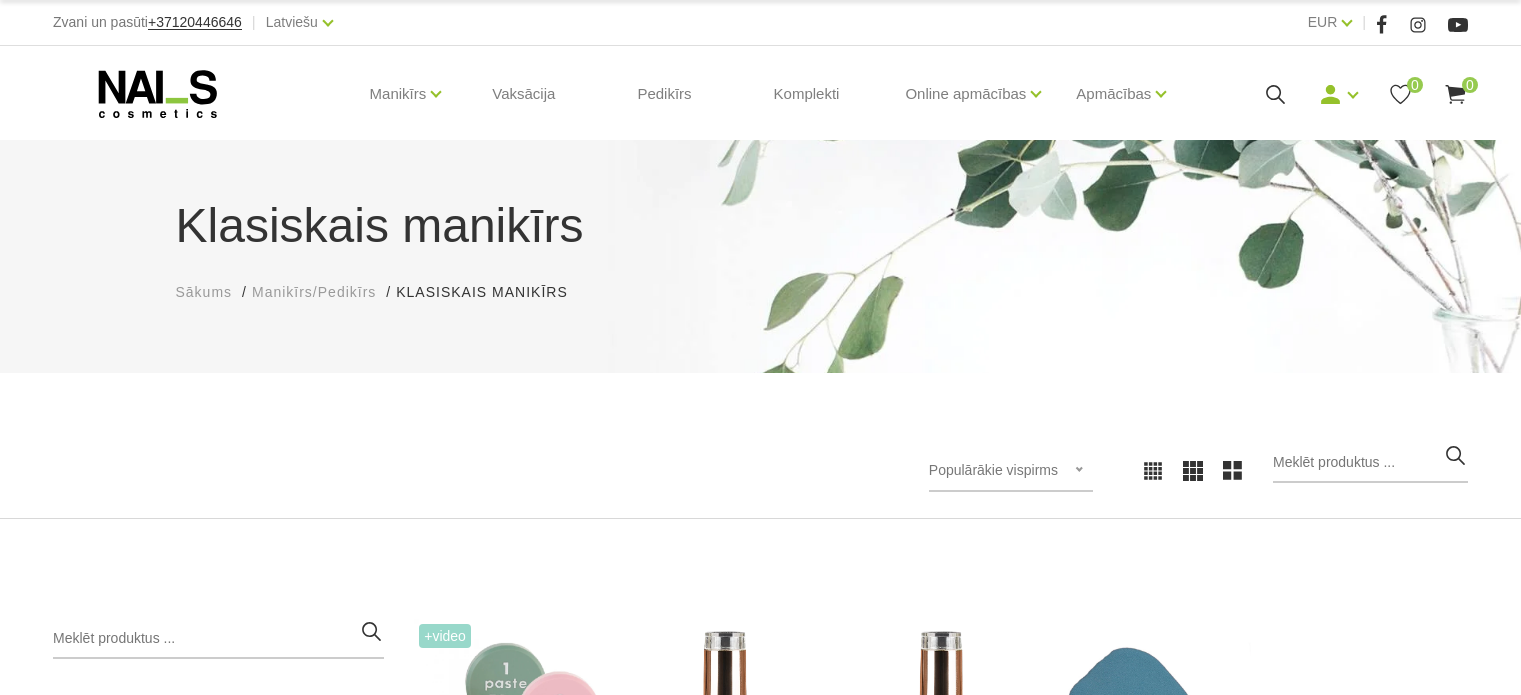 scroll, scrollTop: 0, scrollLeft: 0, axis: both 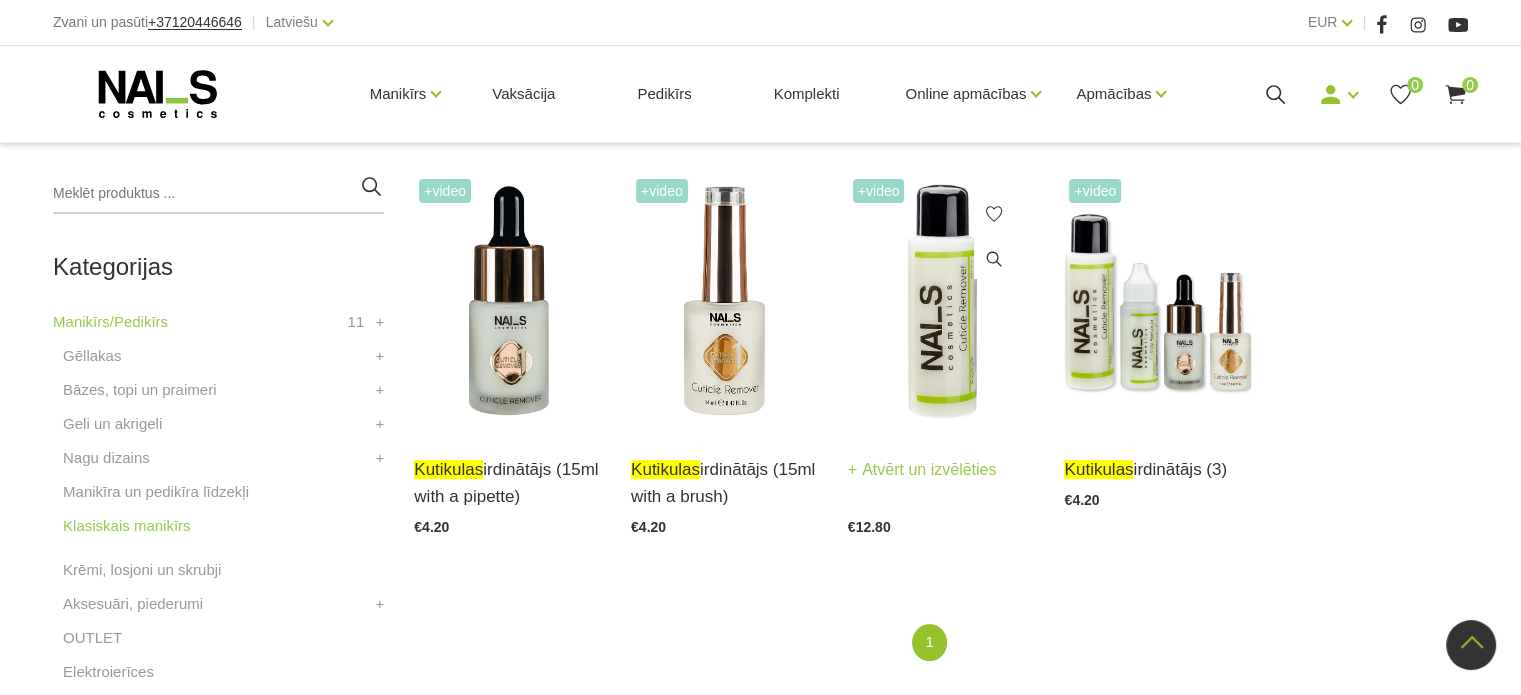 type on "kutikulas" 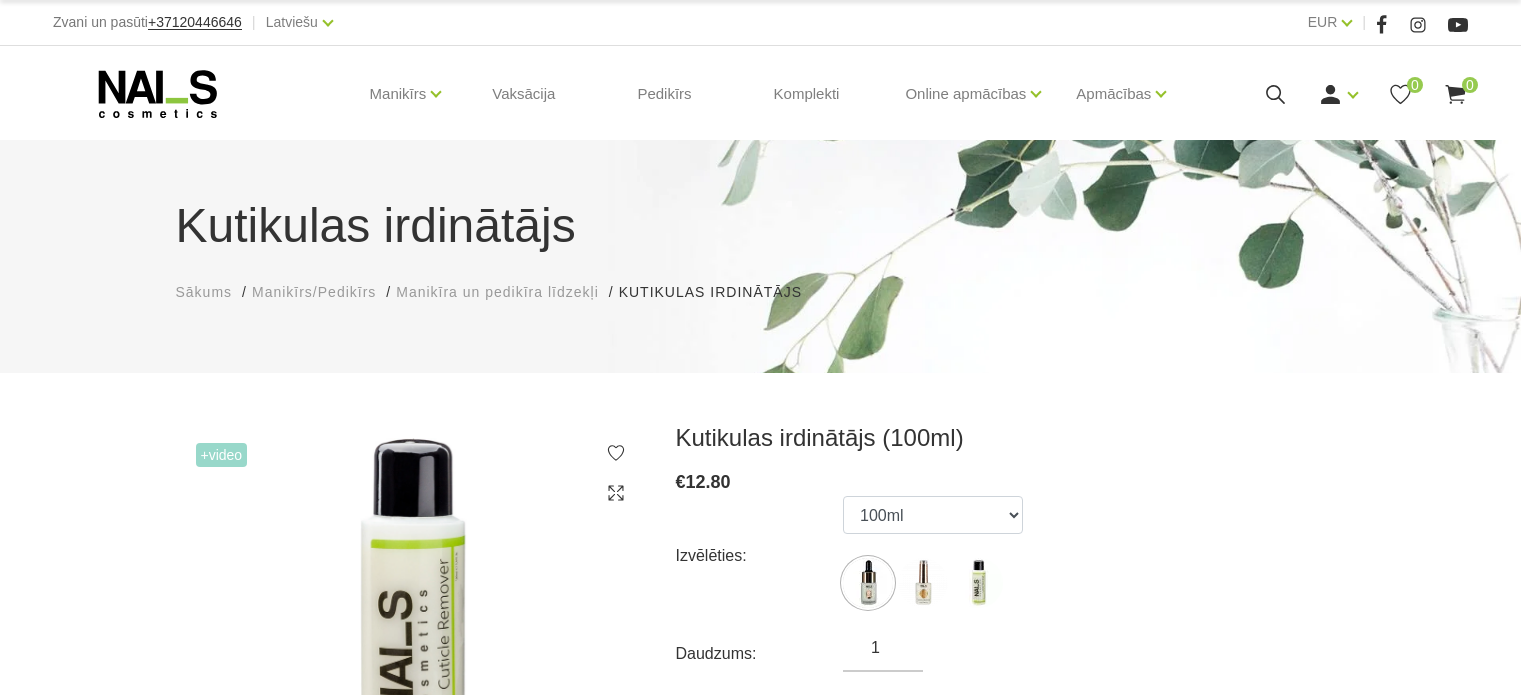 select on "365" 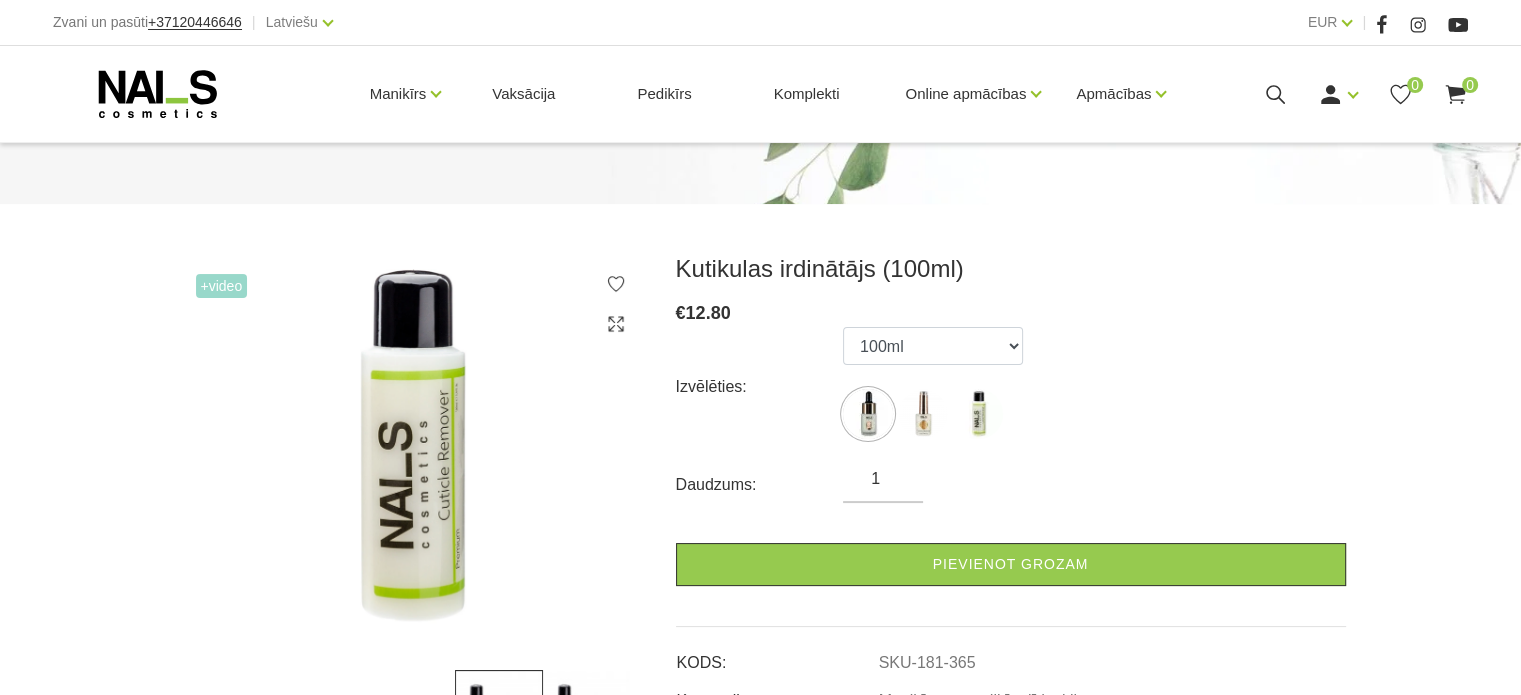 scroll, scrollTop: 188, scrollLeft: 0, axis: vertical 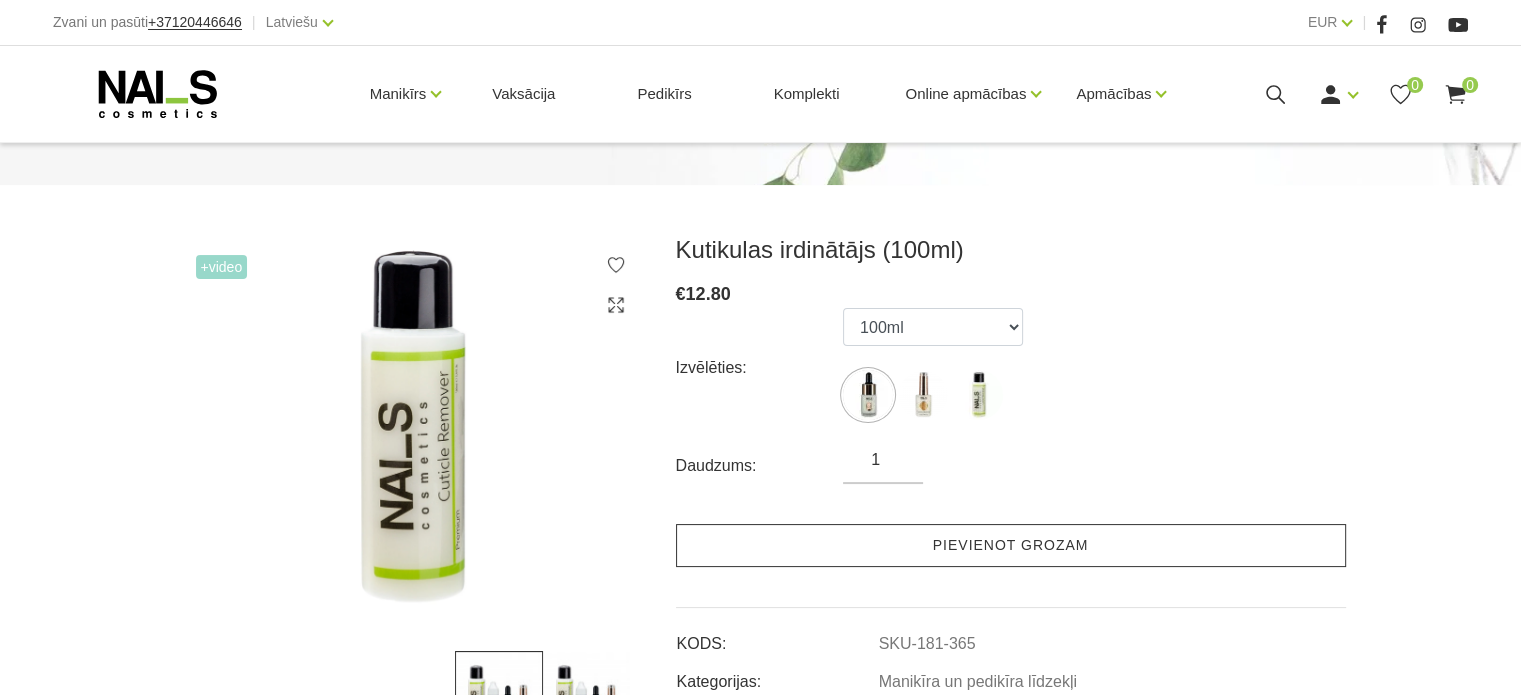 click on "Pievienot grozam" at bounding box center (1011, 545) 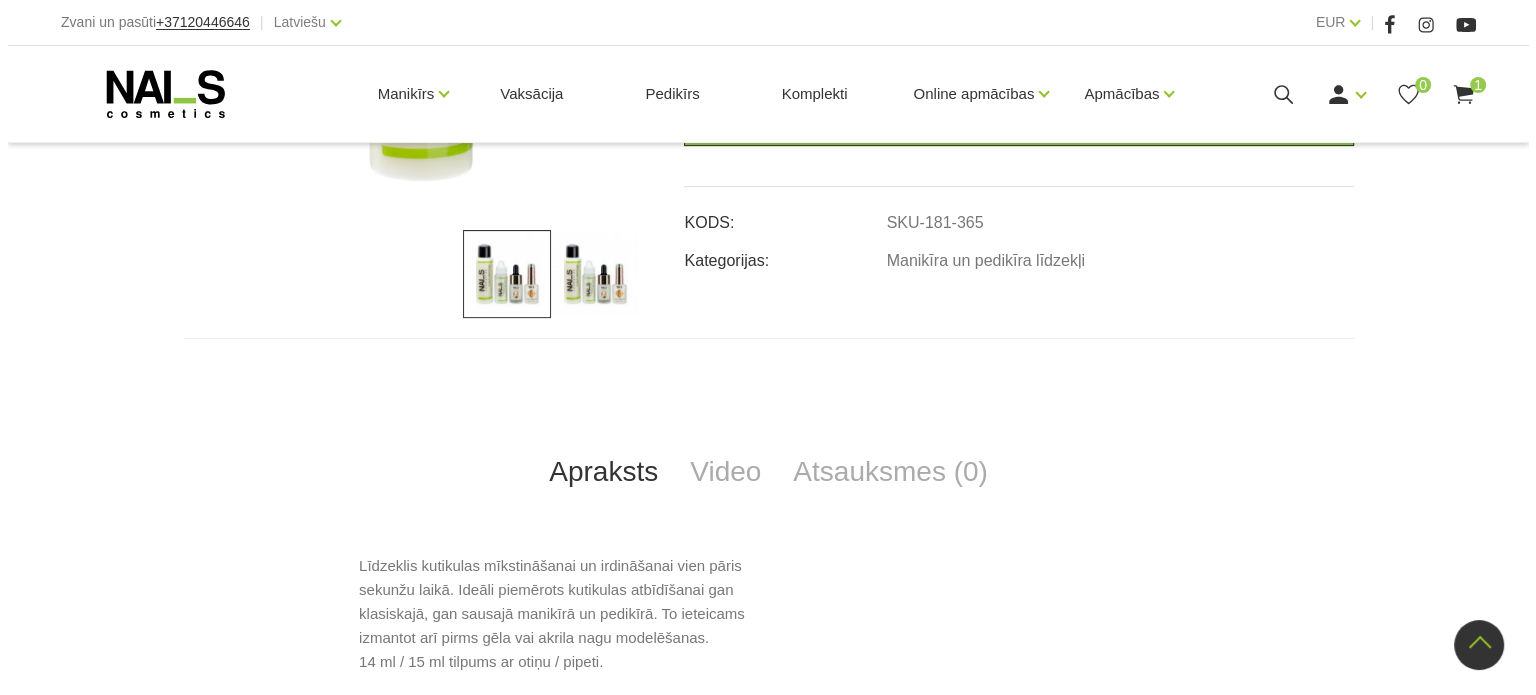 scroll, scrollTop: 0, scrollLeft: 0, axis: both 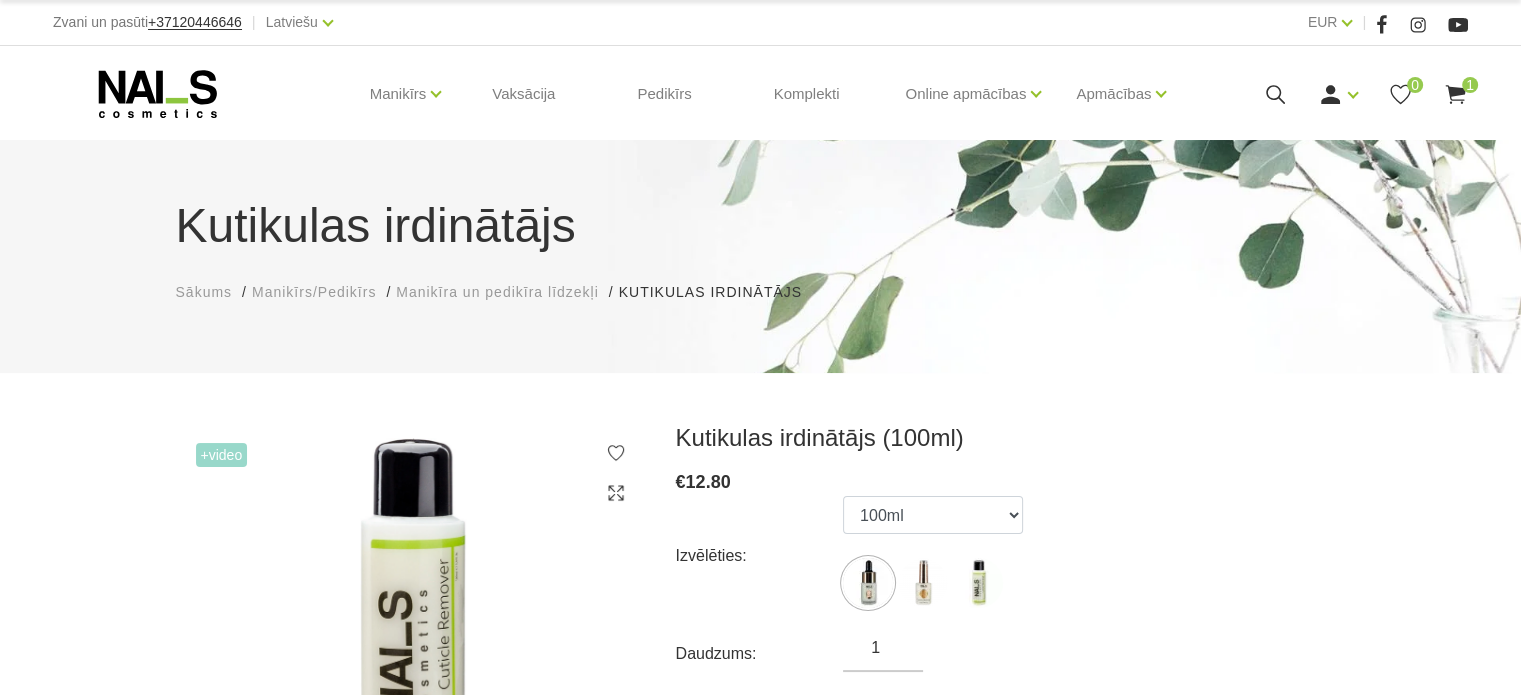 click 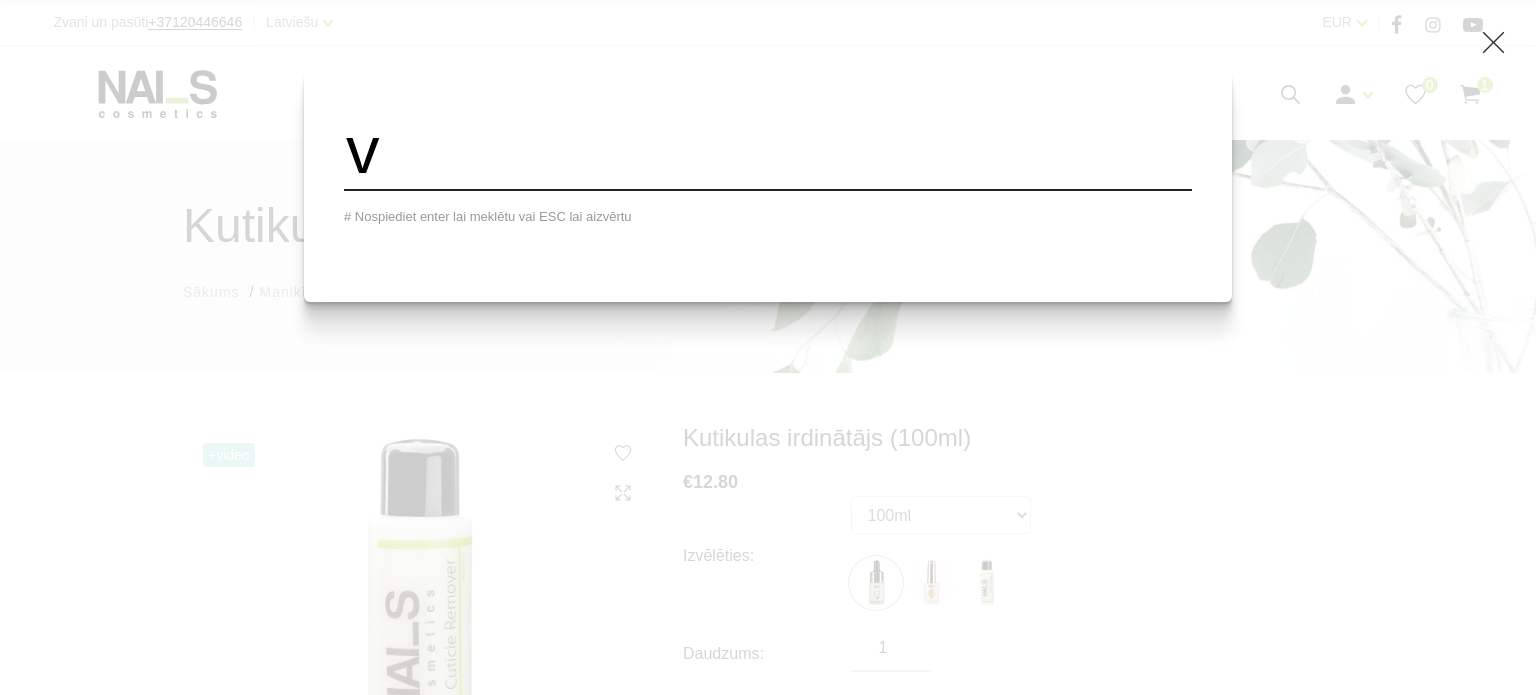 type on "vīles" 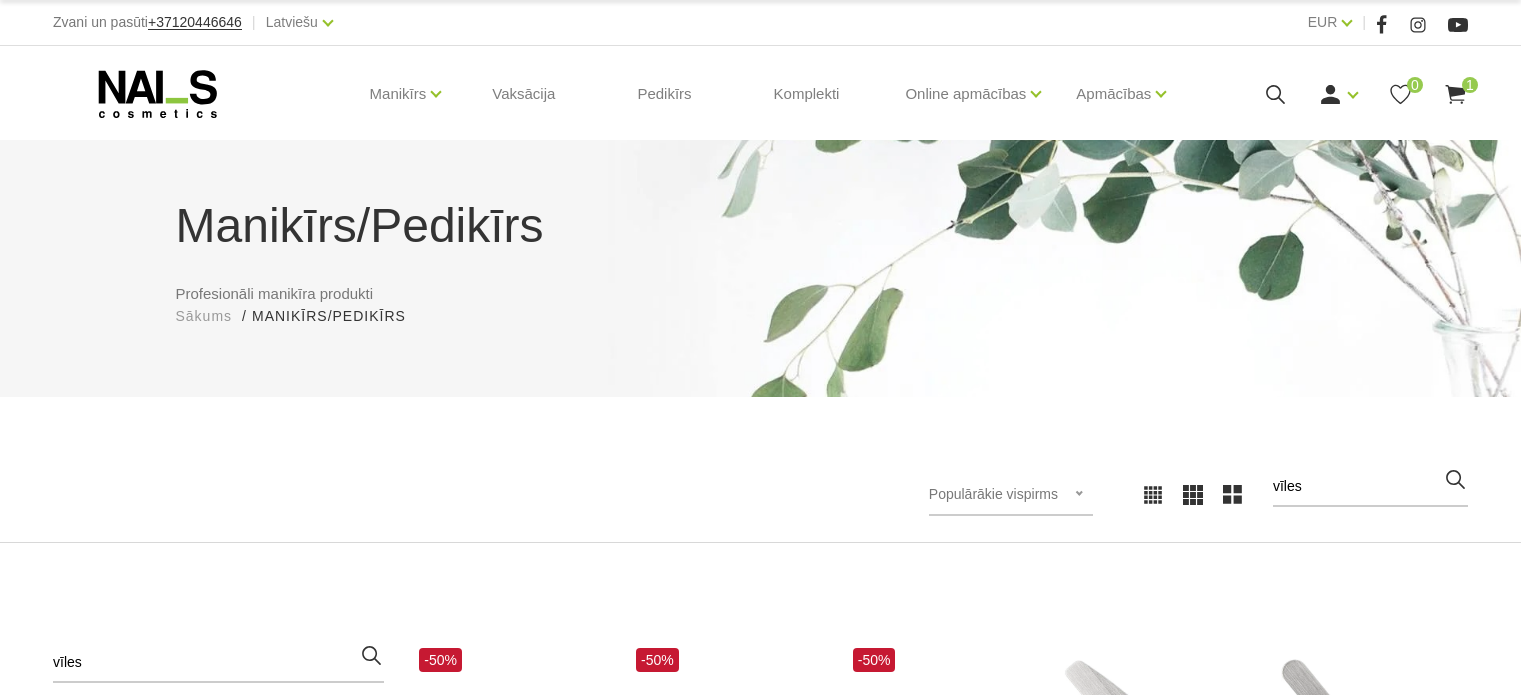 scroll, scrollTop: 0, scrollLeft: 0, axis: both 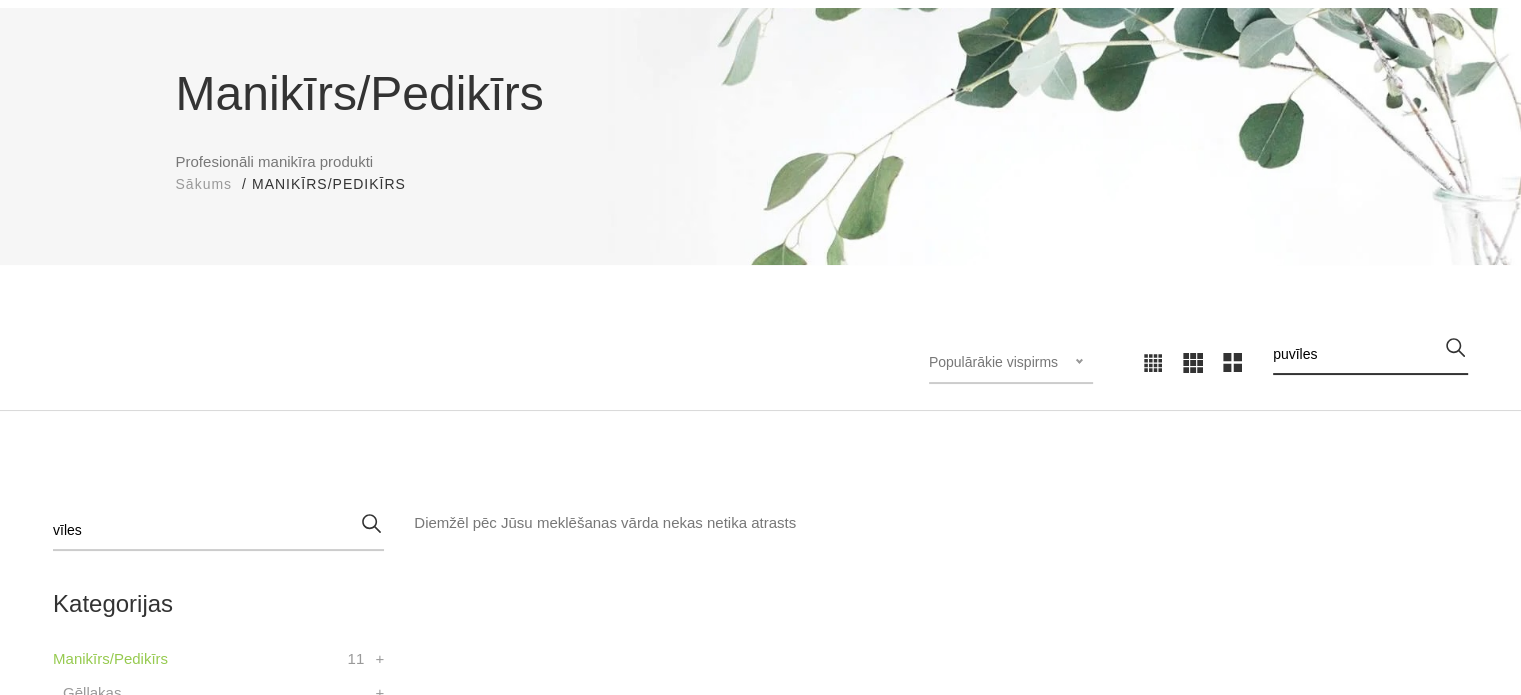 click on "puvīles" at bounding box center [1370, 355] 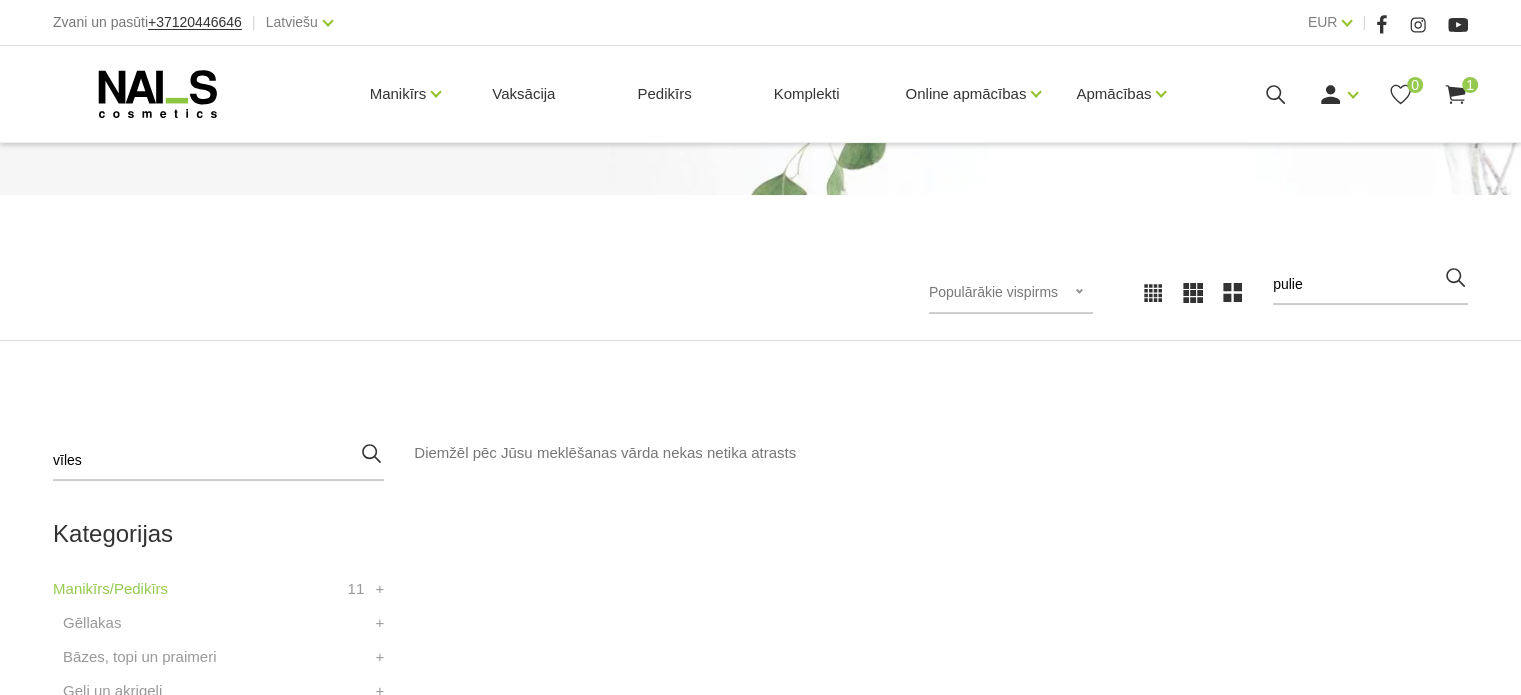 scroll, scrollTop: 219, scrollLeft: 0, axis: vertical 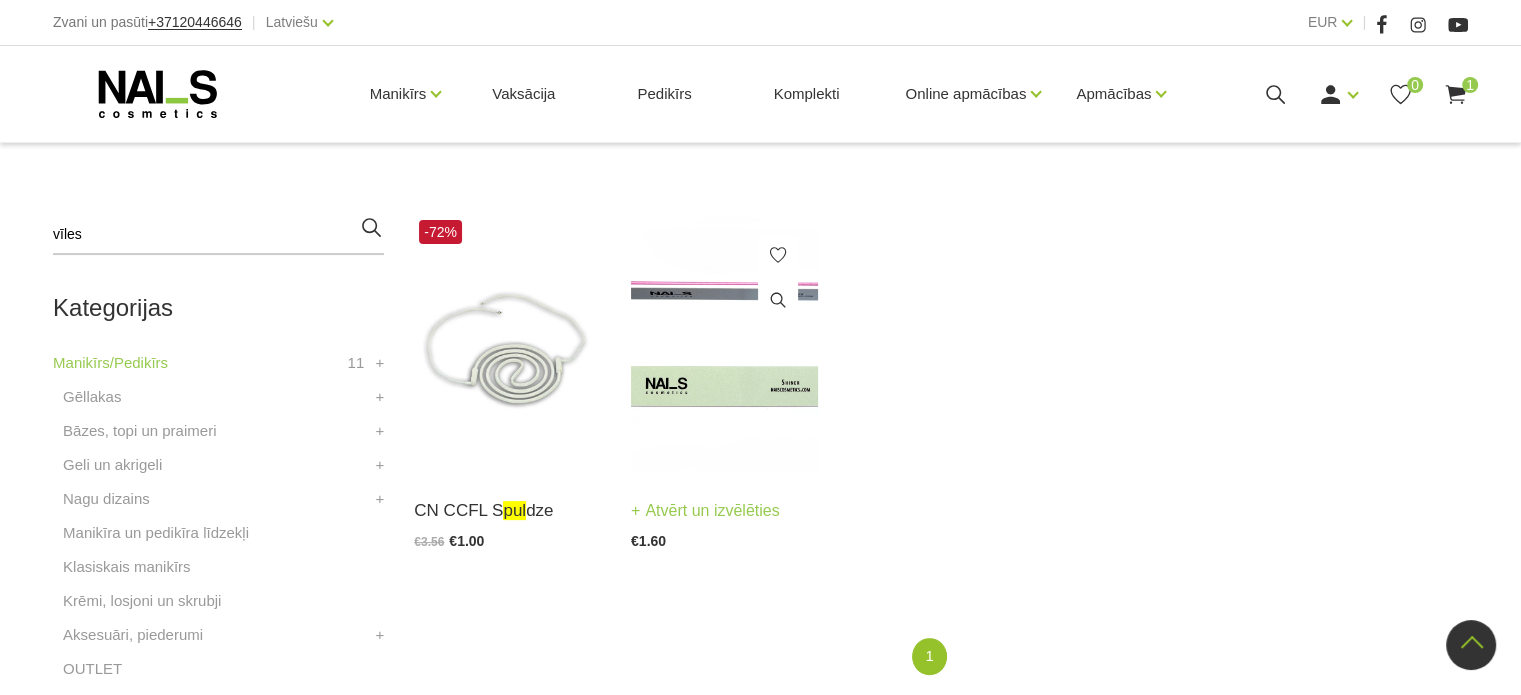 type on "pul" 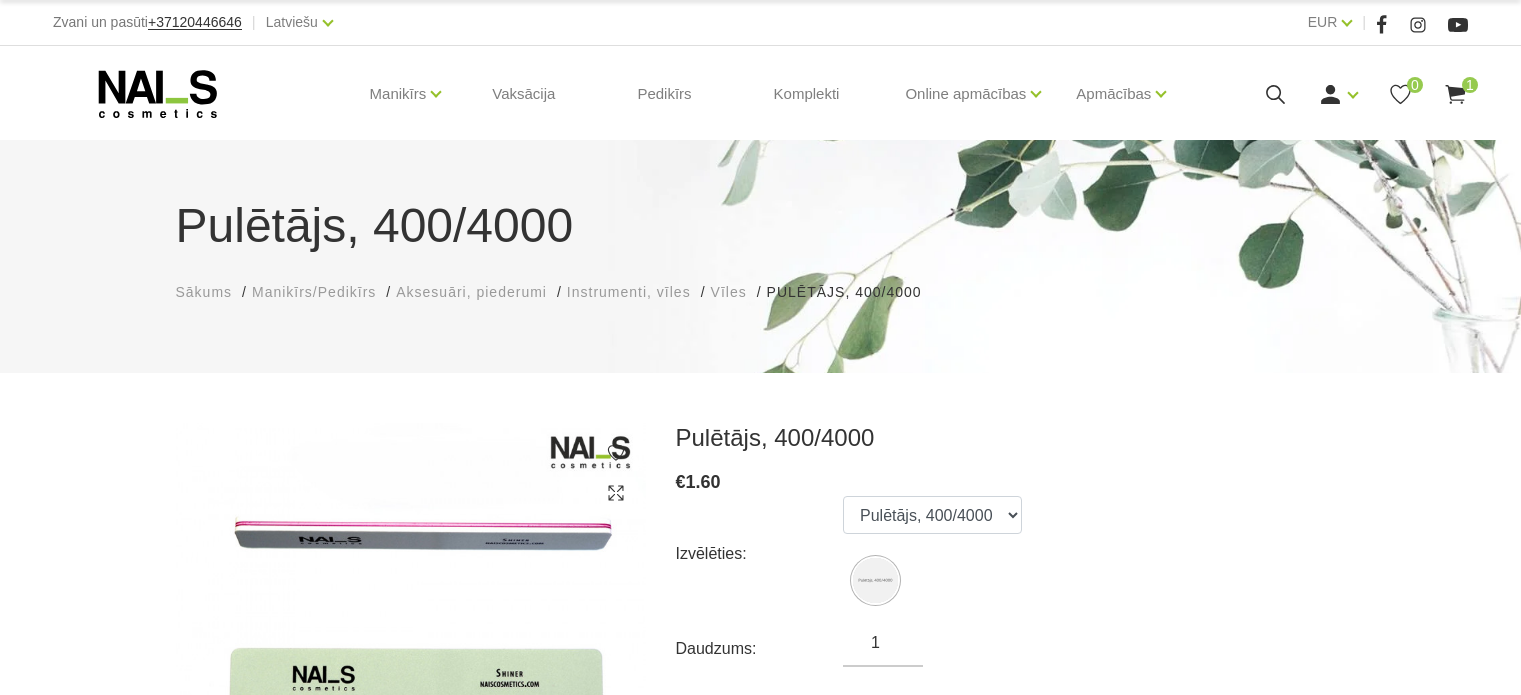scroll, scrollTop: 0, scrollLeft: 0, axis: both 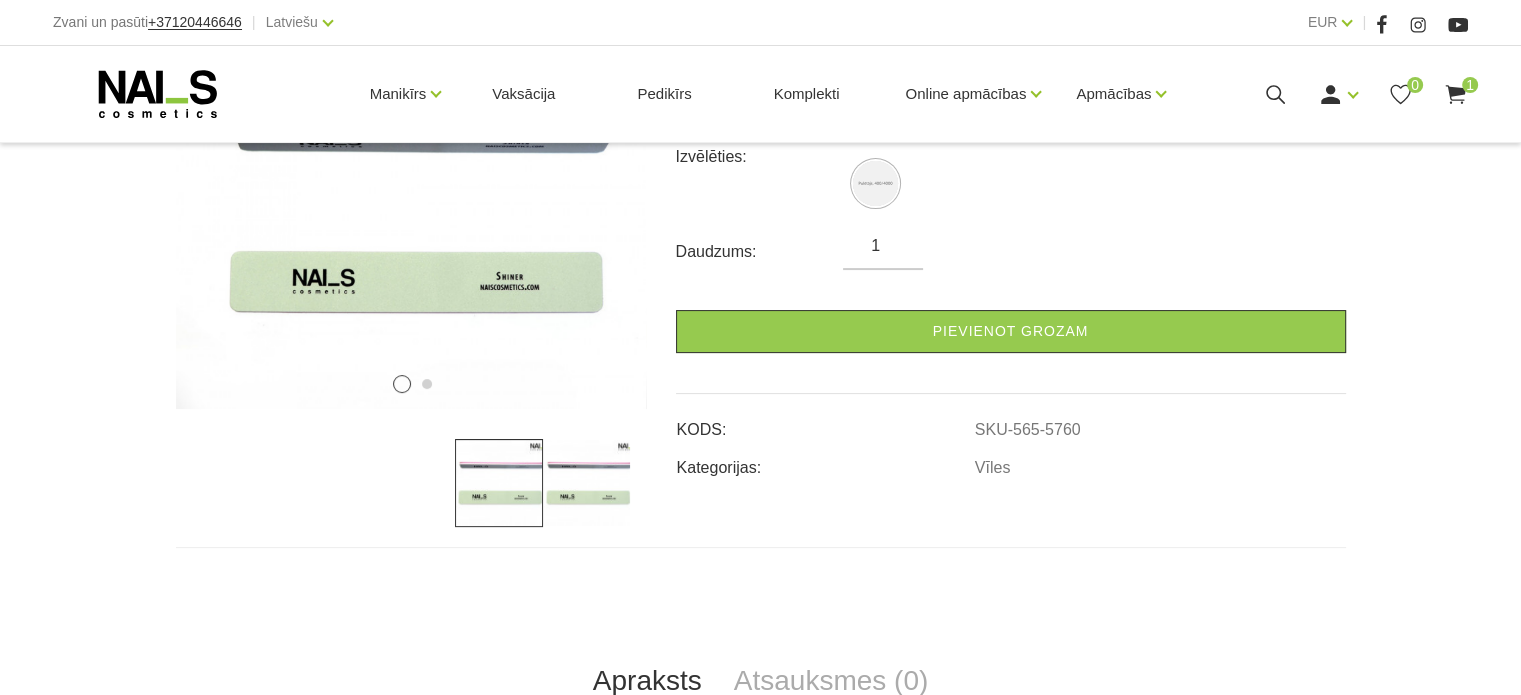 click on "1" at bounding box center (883, 246) 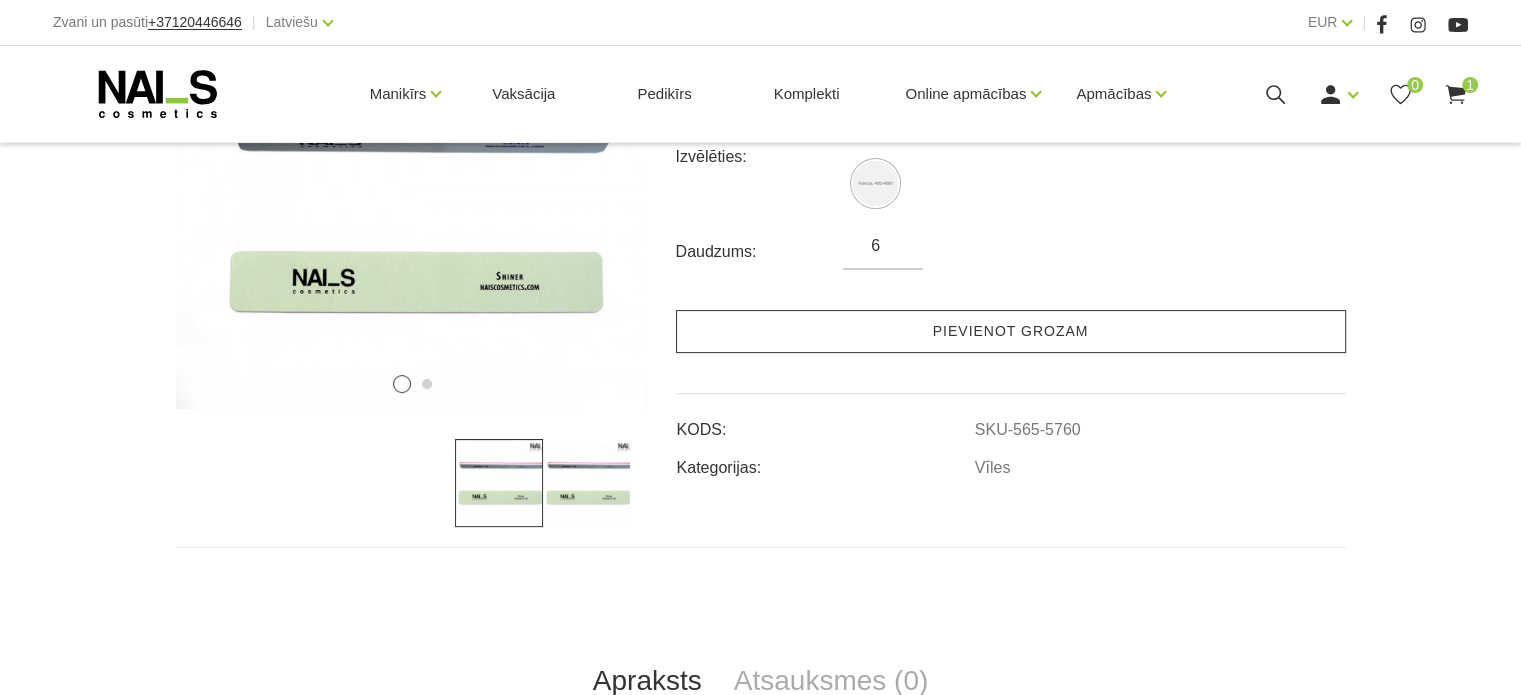 type on "6" 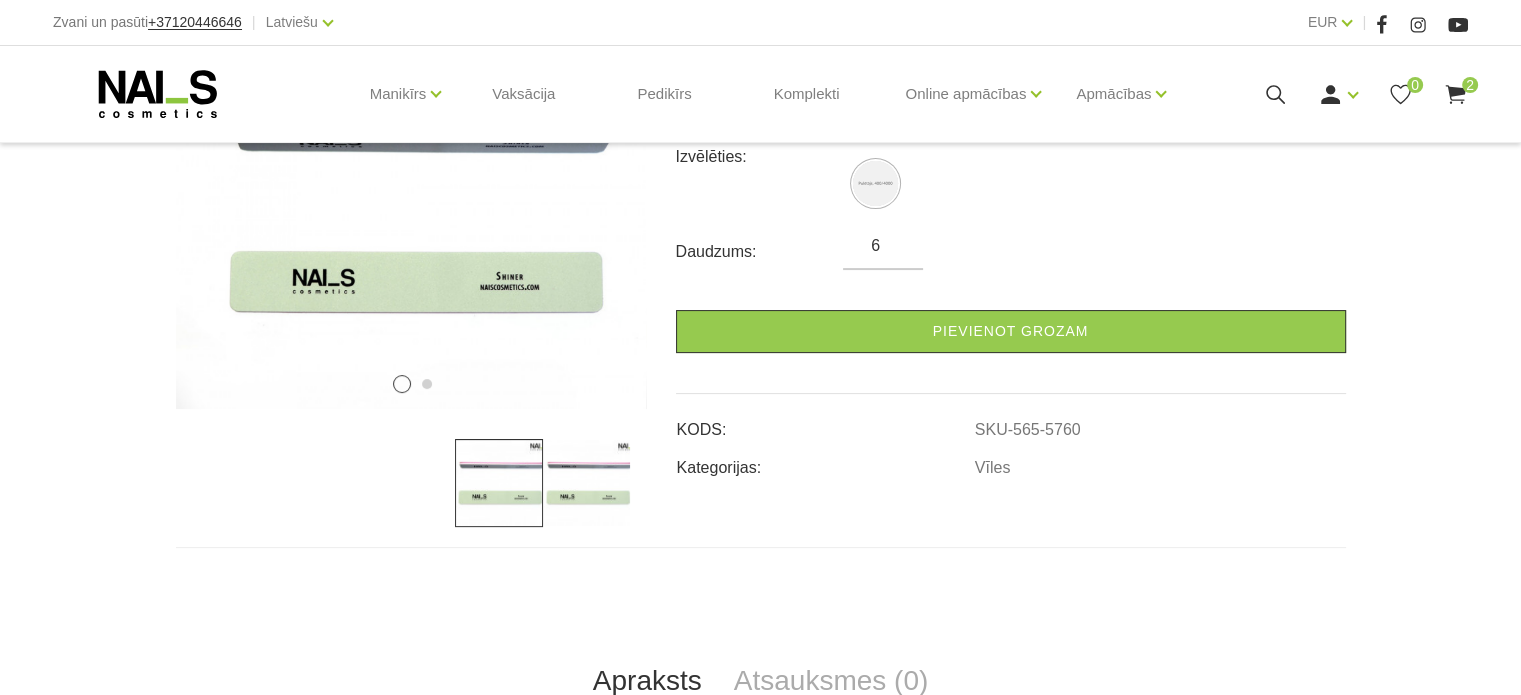 click 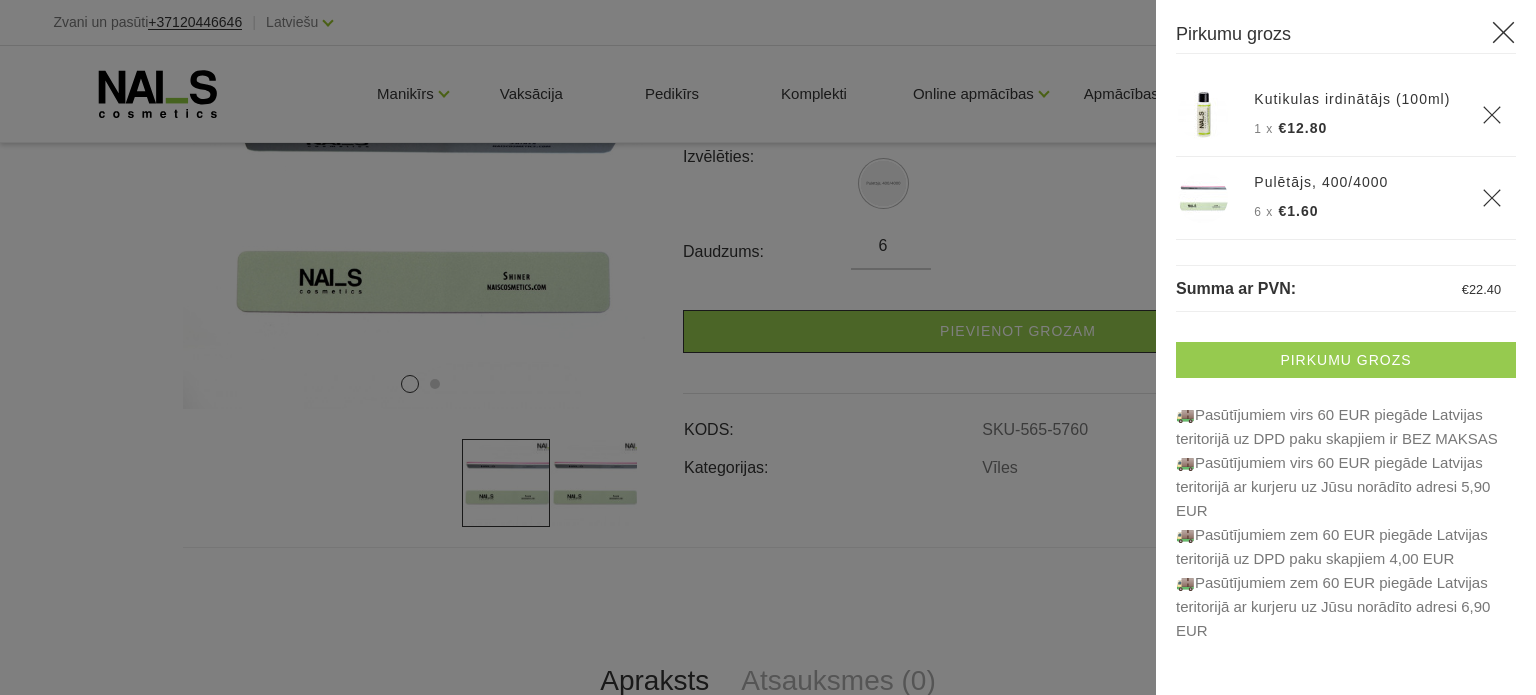 click on "Pirkumu grozs" at bounding box center (1346, 360) 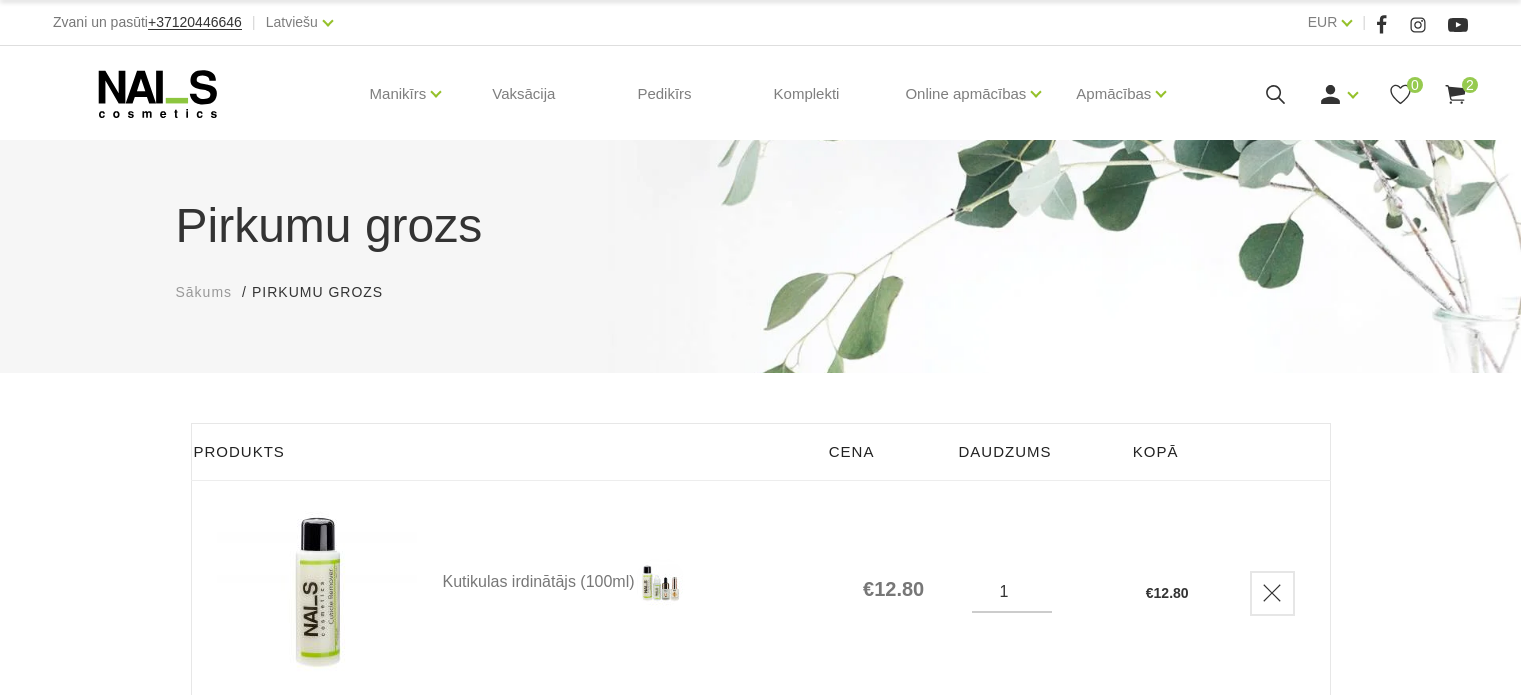 scroll, scrollTop: 0, scrollLeft: 0, axis: both 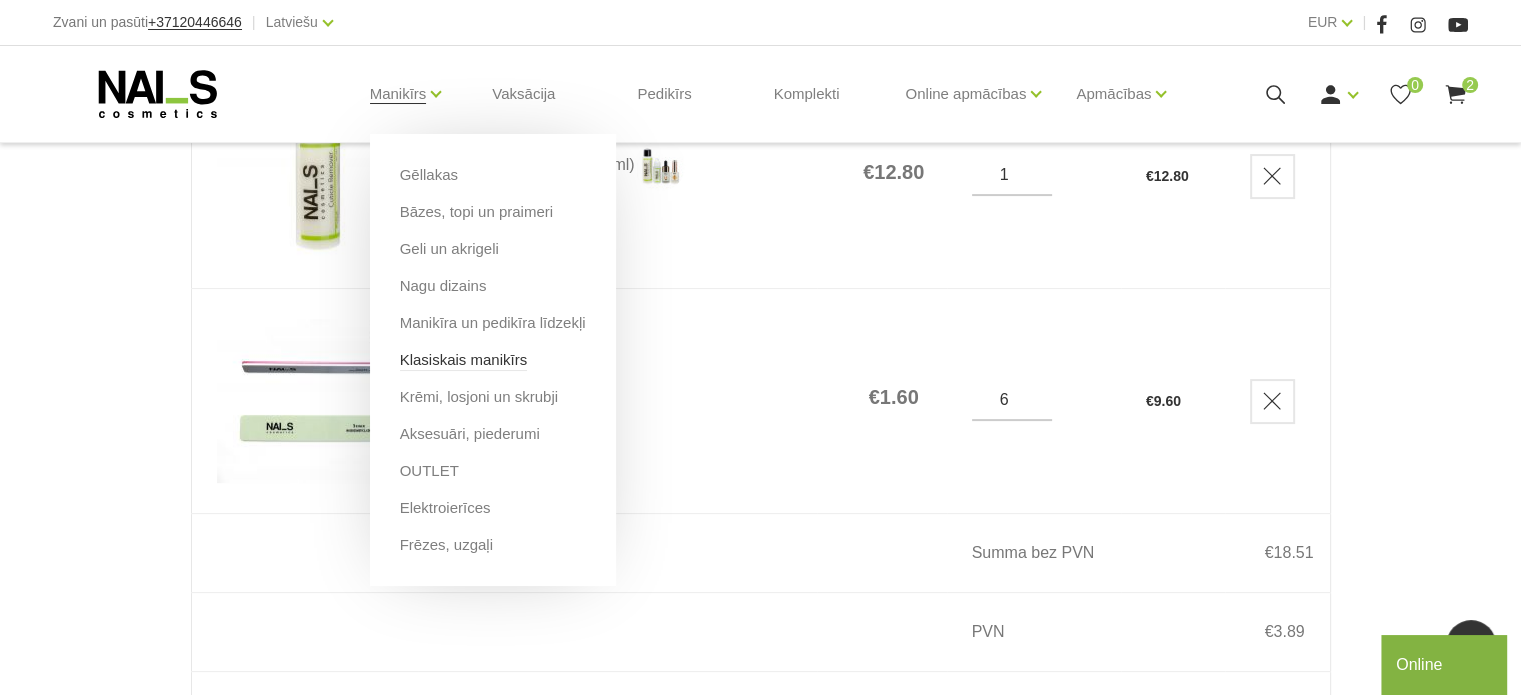 click on "Klasiskais manikīrs" at bounding box center (464, 360) 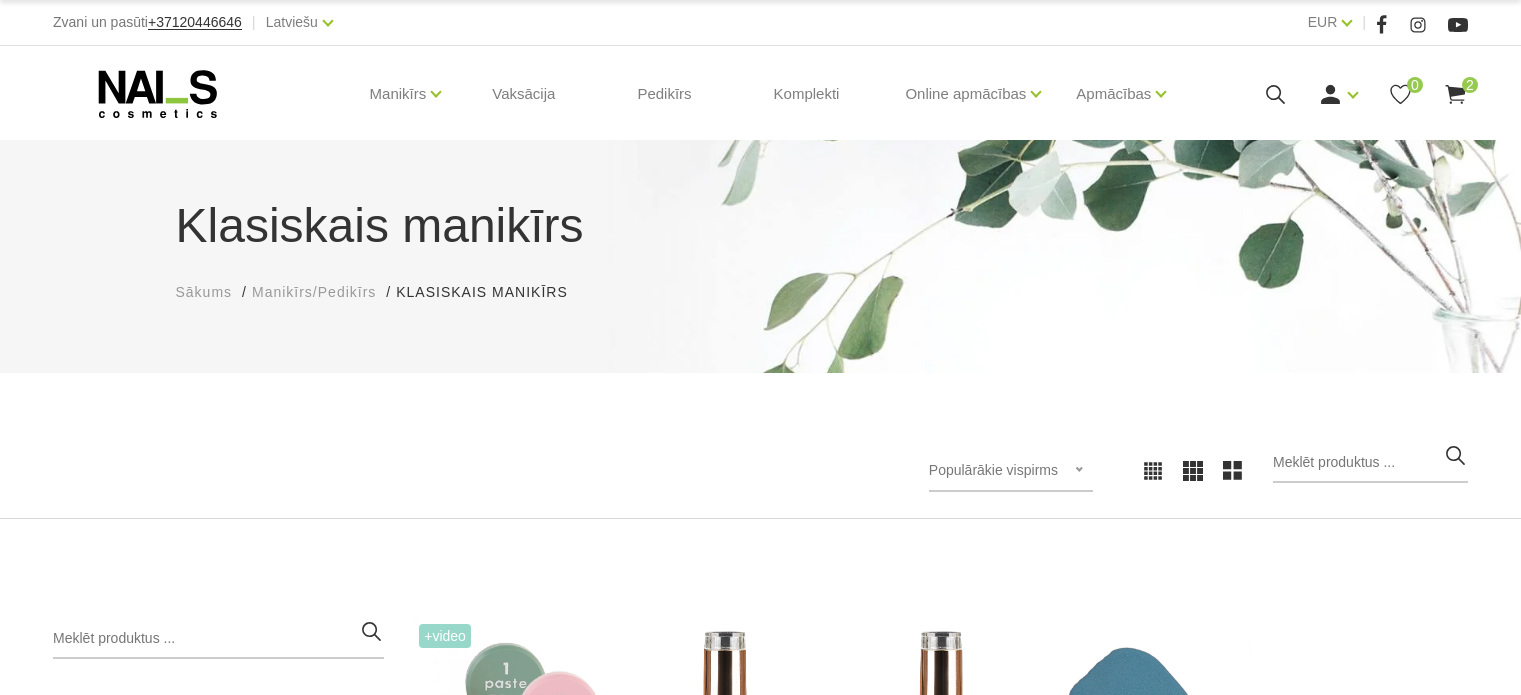 scroll, scrollTop: 0, scrollLeft: 0, axis: both 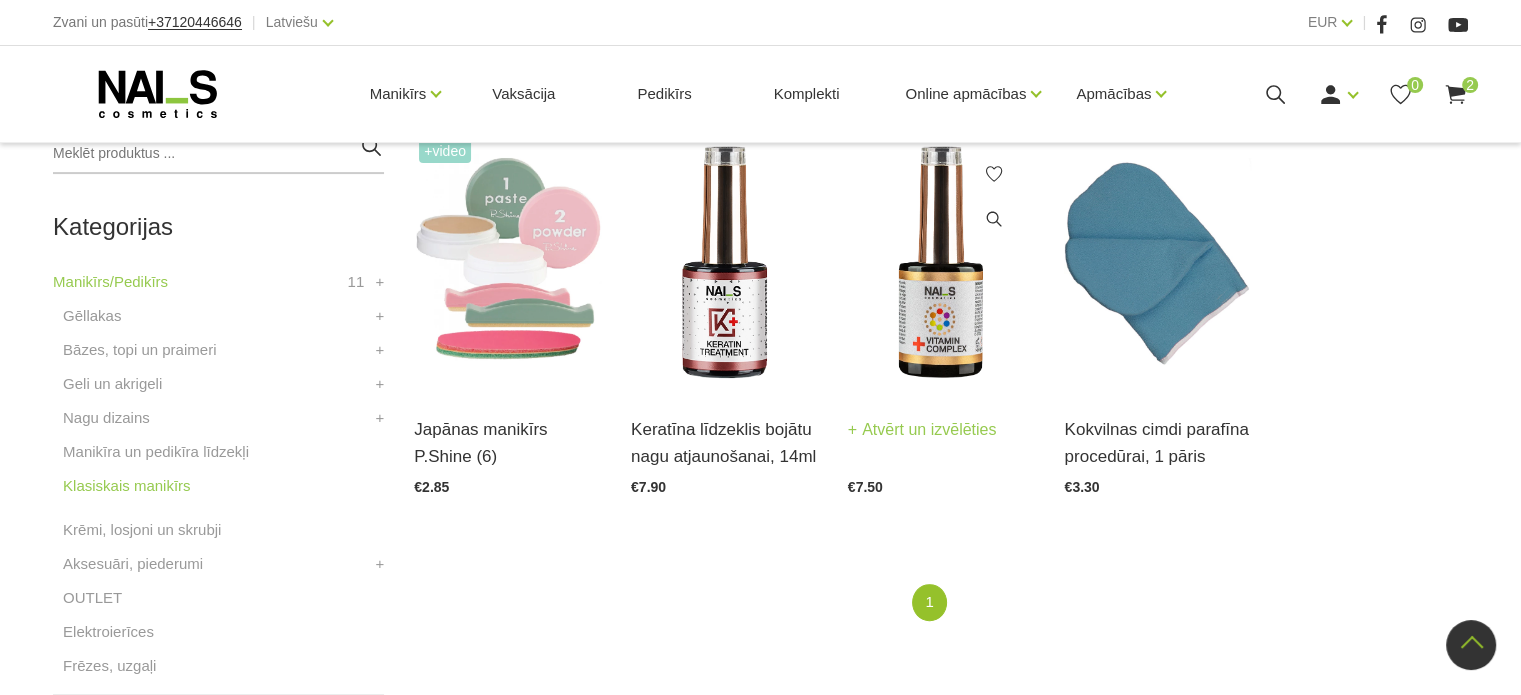 click on "Vitamīnu komplekss nagu stiprināšanai, 14ml  Atvērt un izvēlēties €7.50" at bounding box center (941, 442) 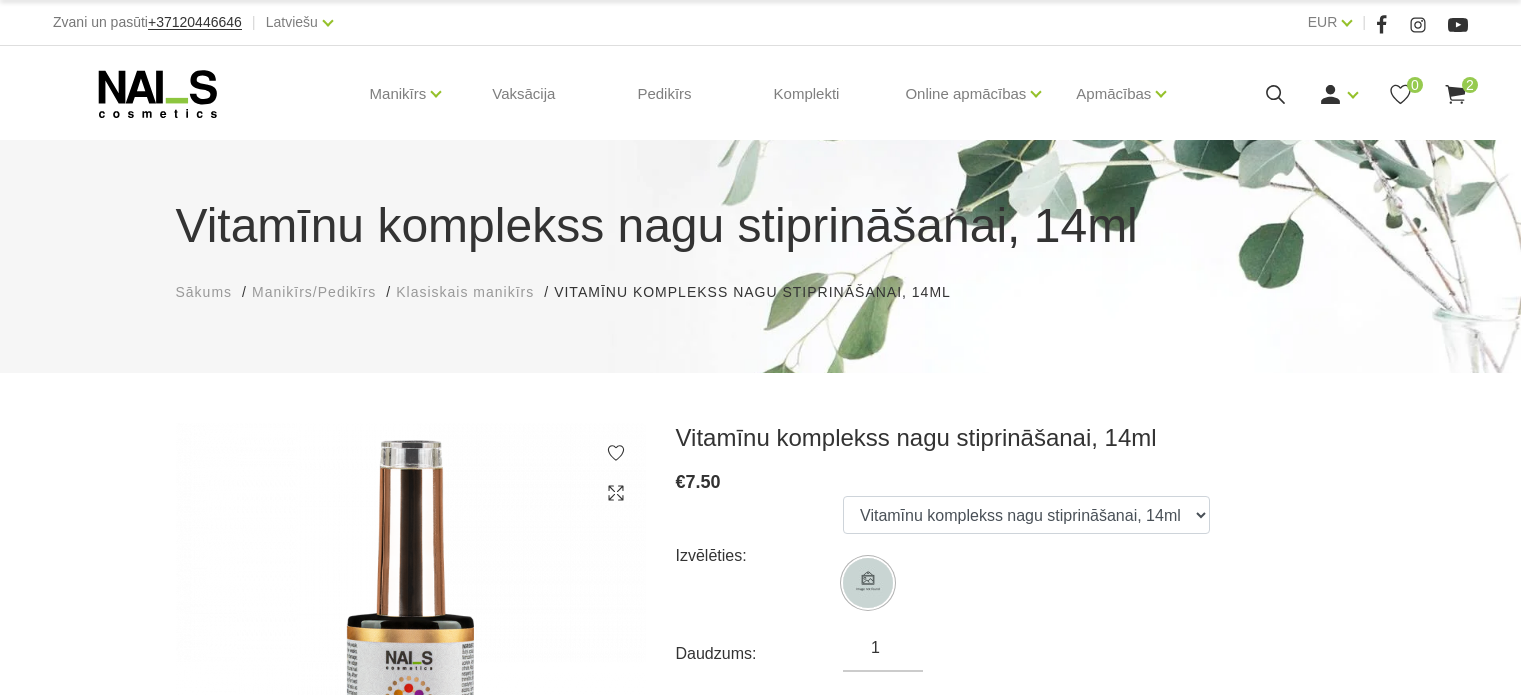 scroll, scrollTop: 0, scrollLeft: 0, axis: both 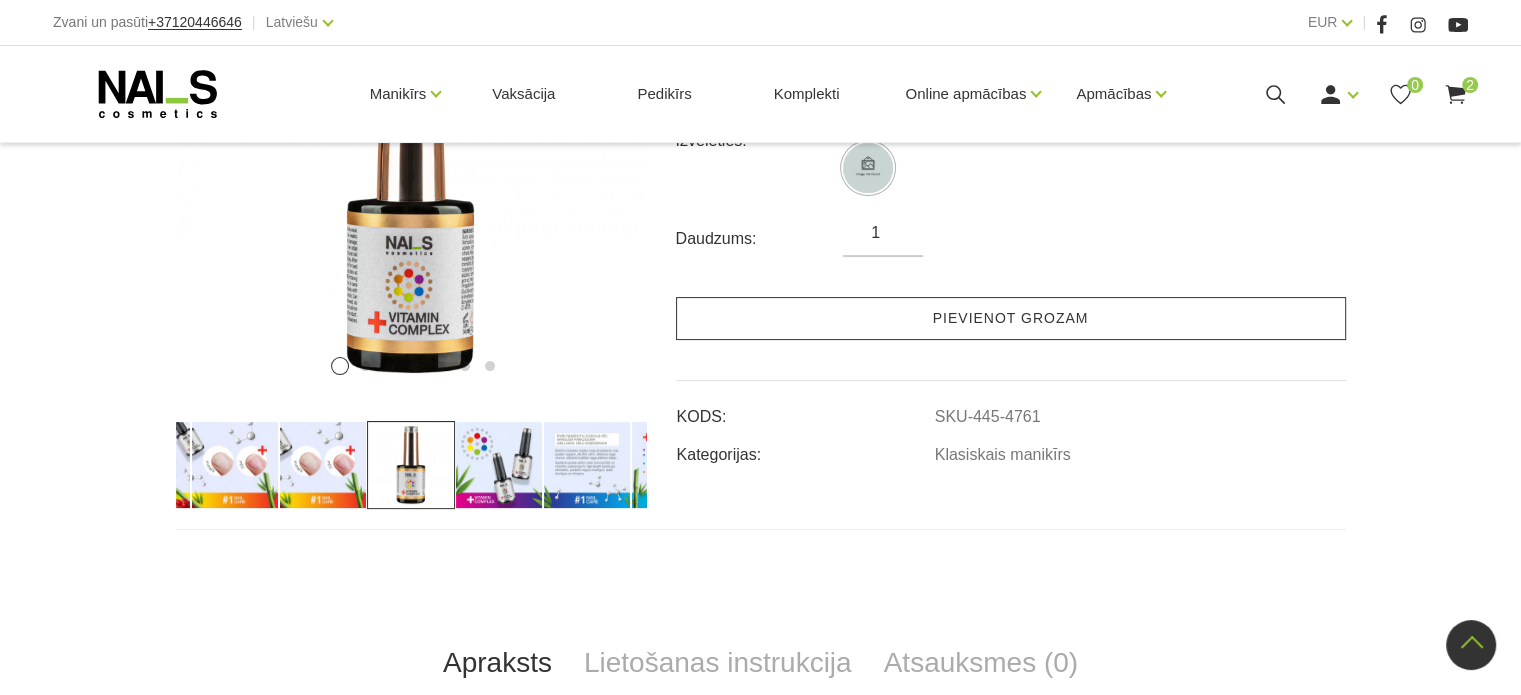 click on "Pievienot grozam" at bounding box center (1011, 318) 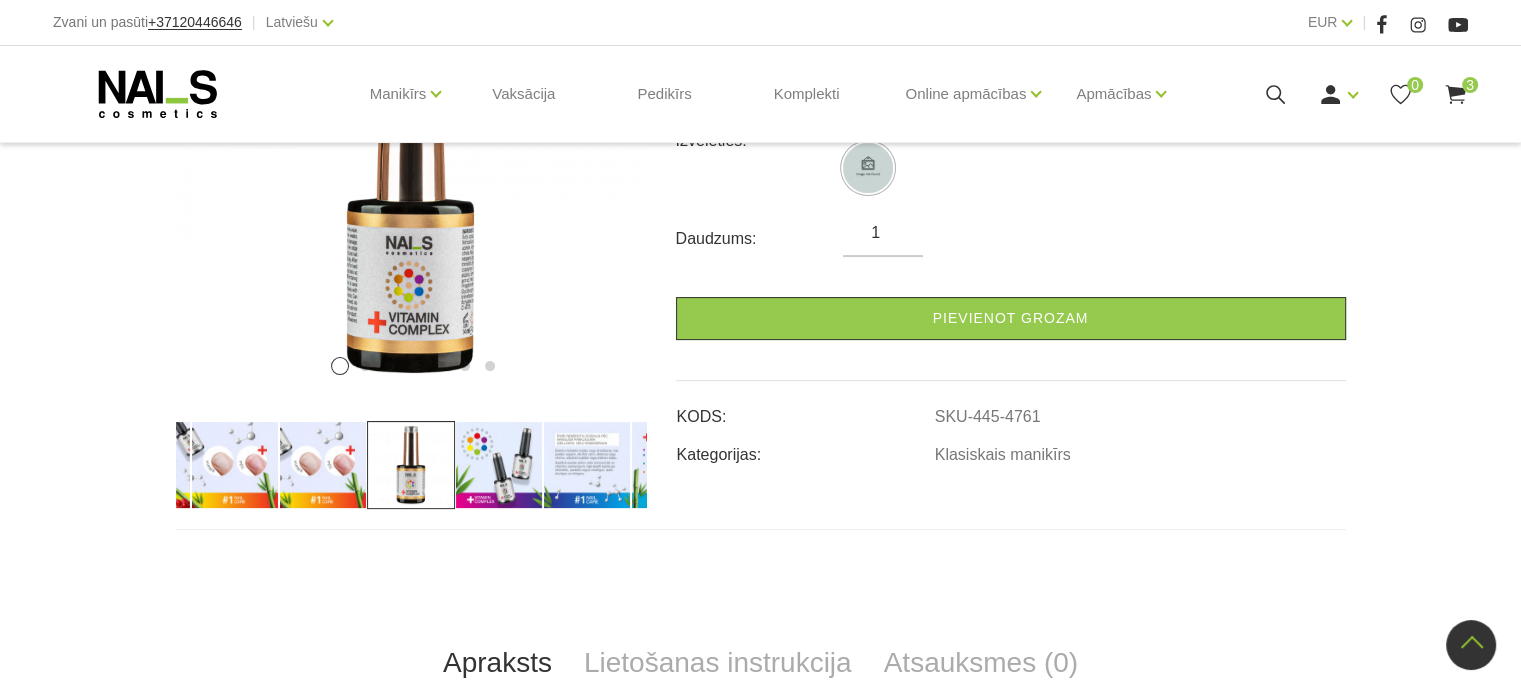 click on "3" at bounding box center (1470, 85) 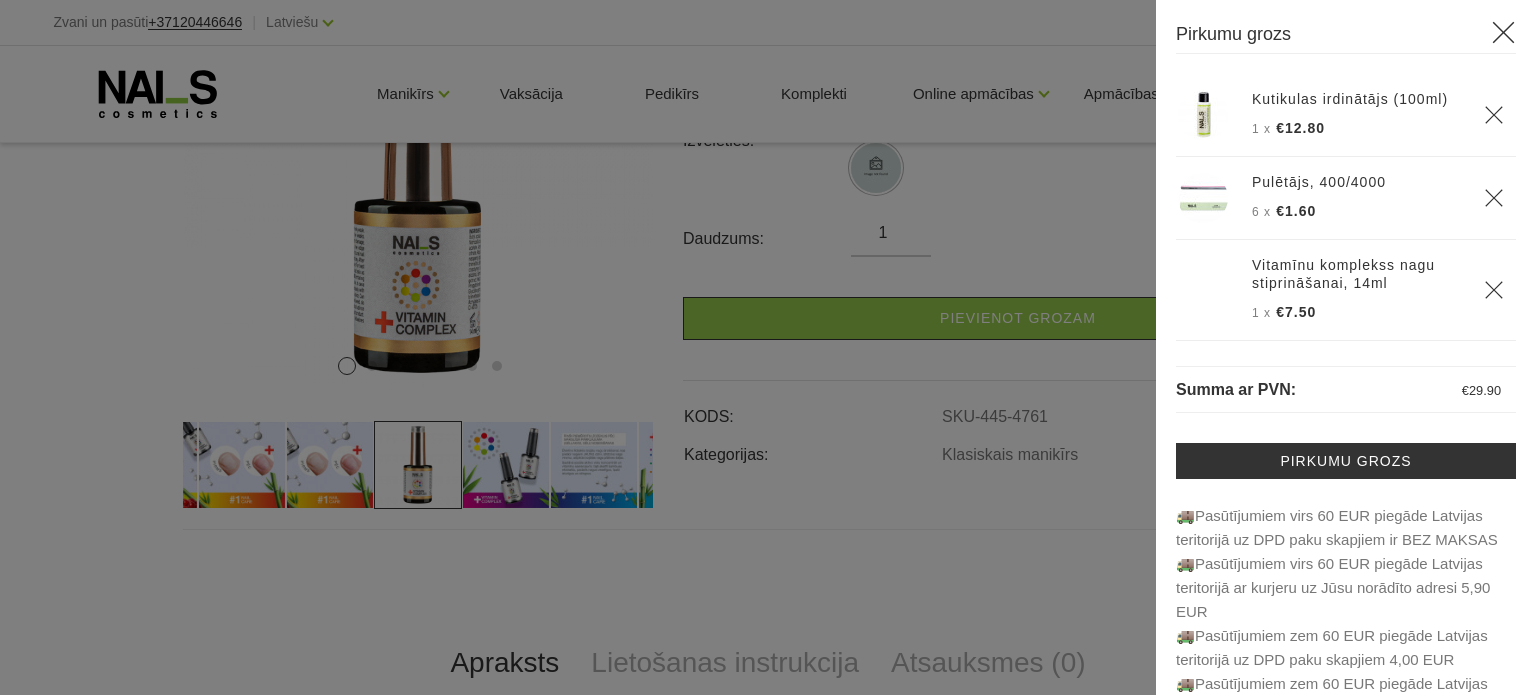 click 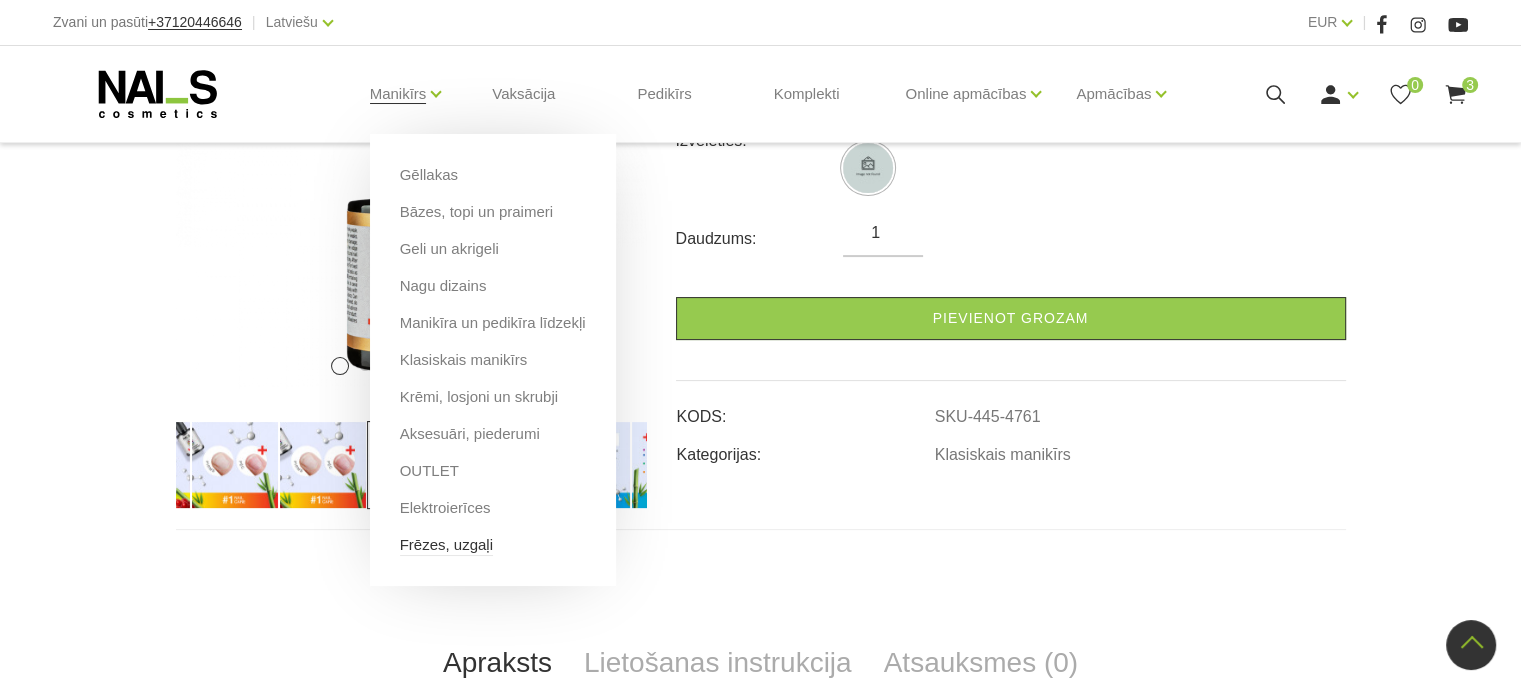 click on "Frēzes, uzgaļi" at bounding box center (446, 545) 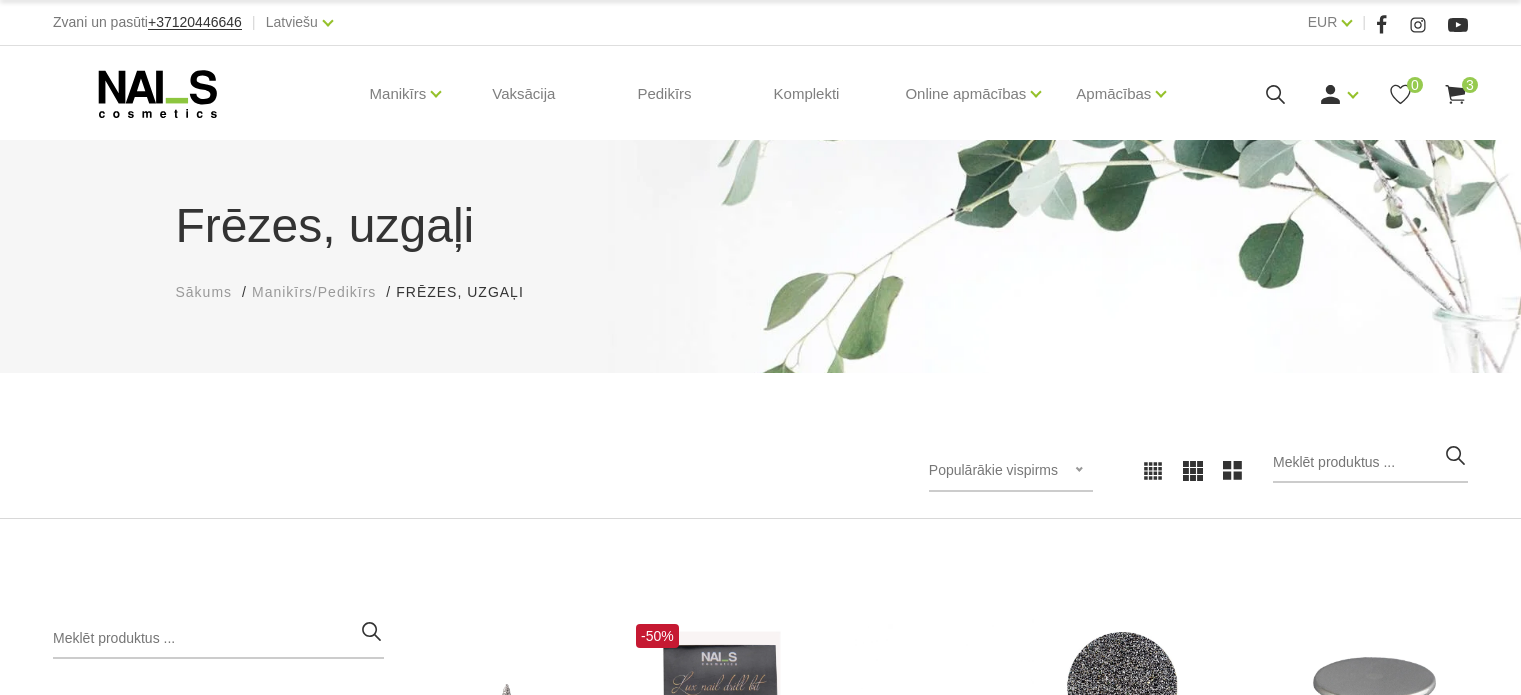 scroll, scrollTop: 0, scrollLeft: 0, axis: both 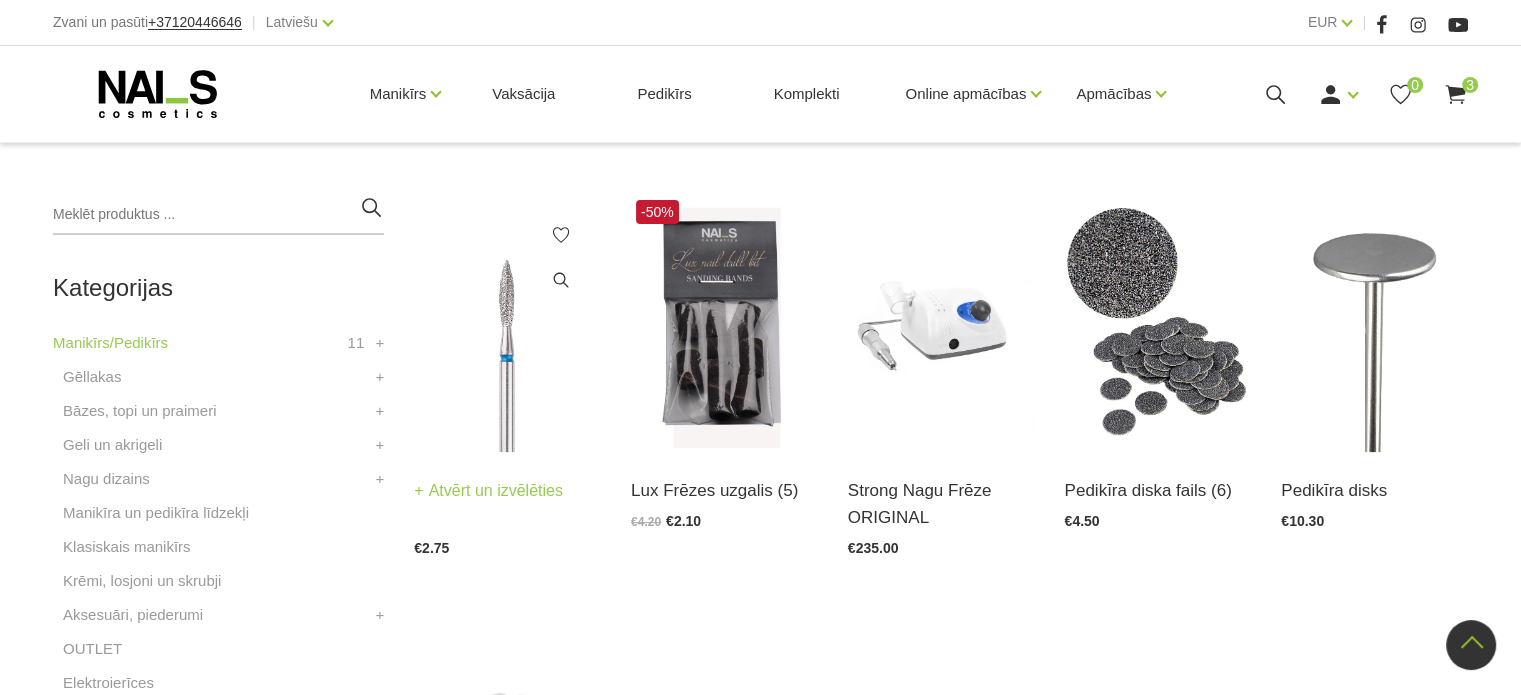 click at bounding box center (507, 323) 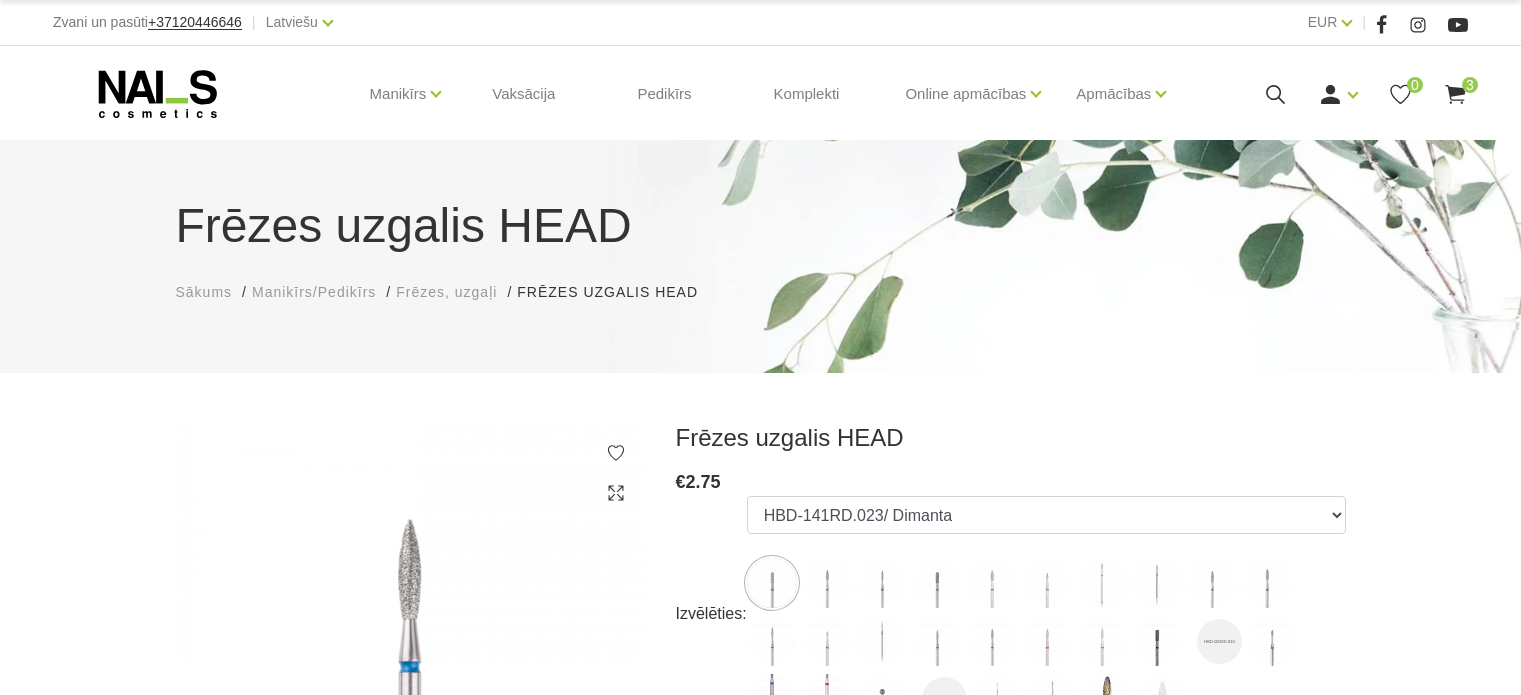 scroll, scrollTop: 0, scrollLeft: 0, axis: both 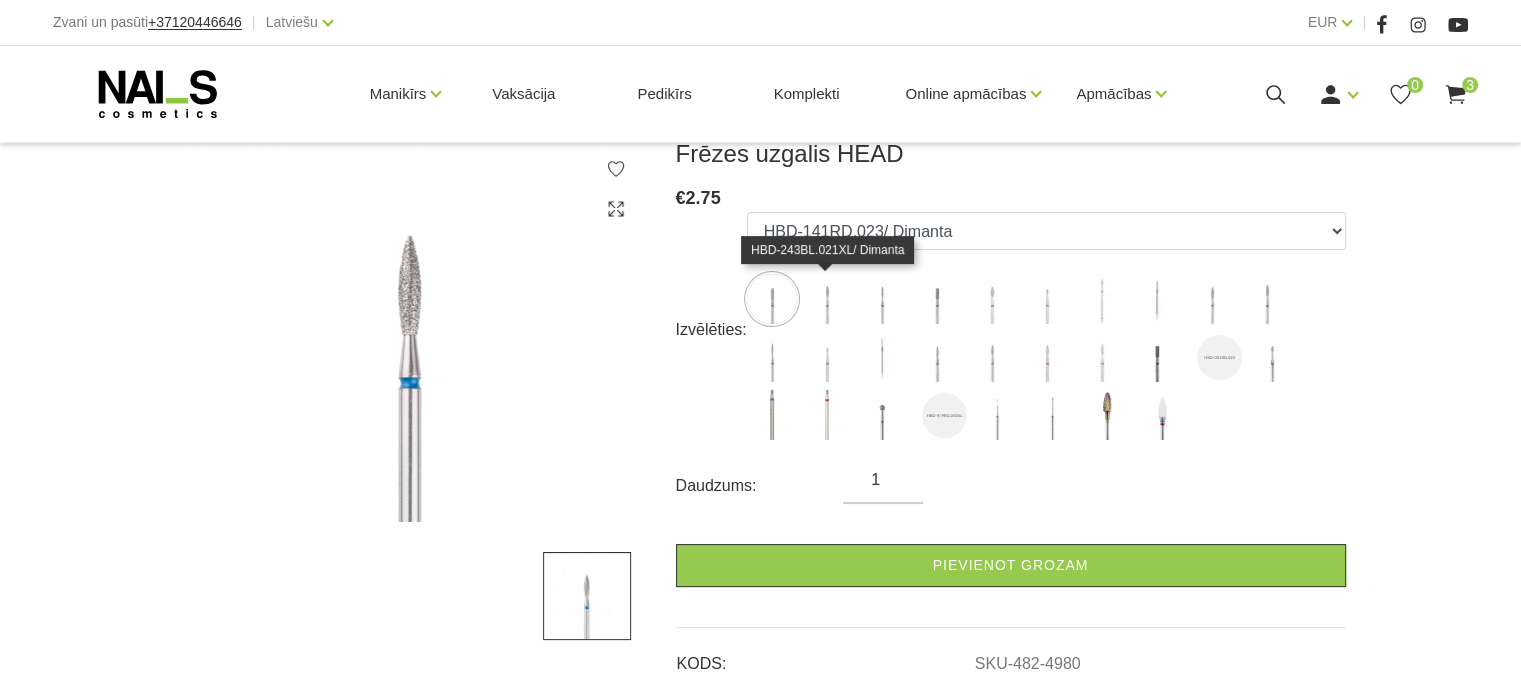 click at bounding box center [827, 299] 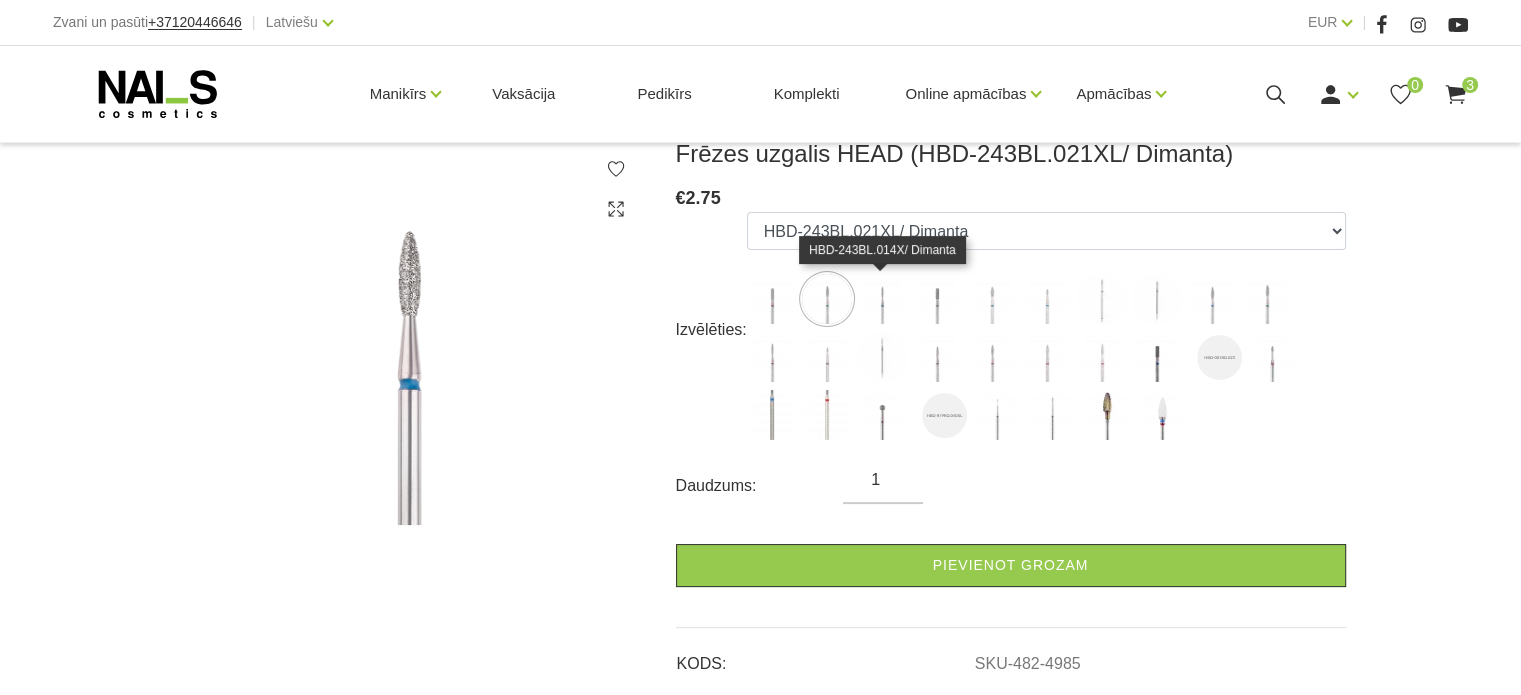 click at bounding box center (882, 299) 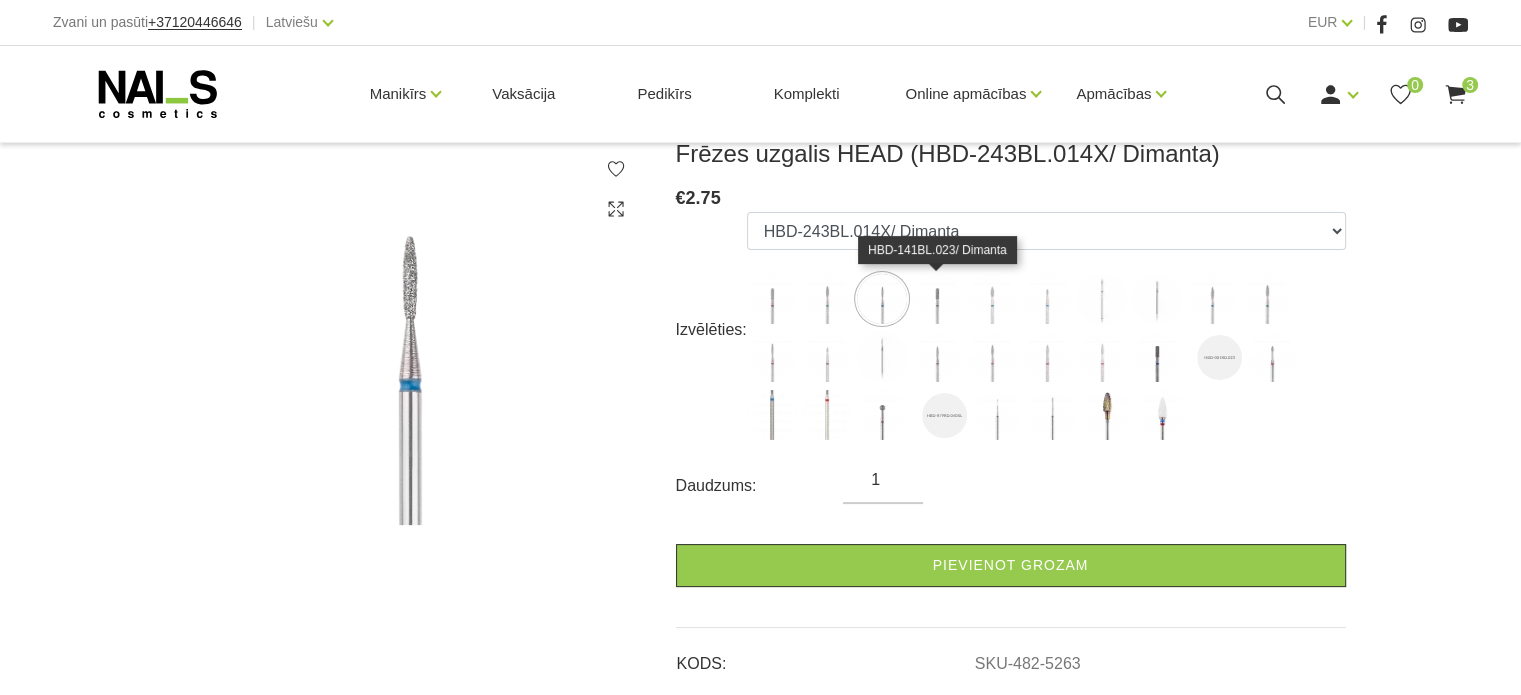 click at bounding box center (937, 299) 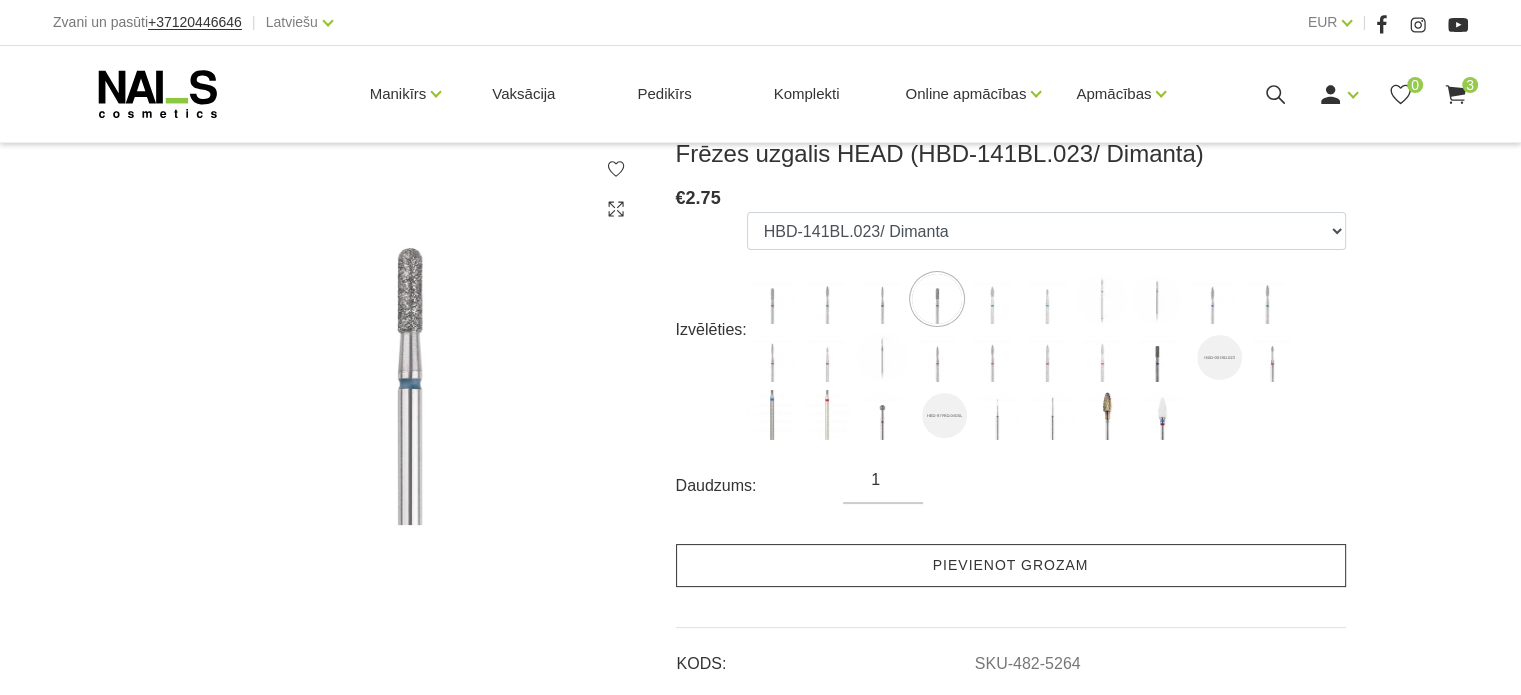click on "Pievienot grozam" at bounding box center (1011, 565) 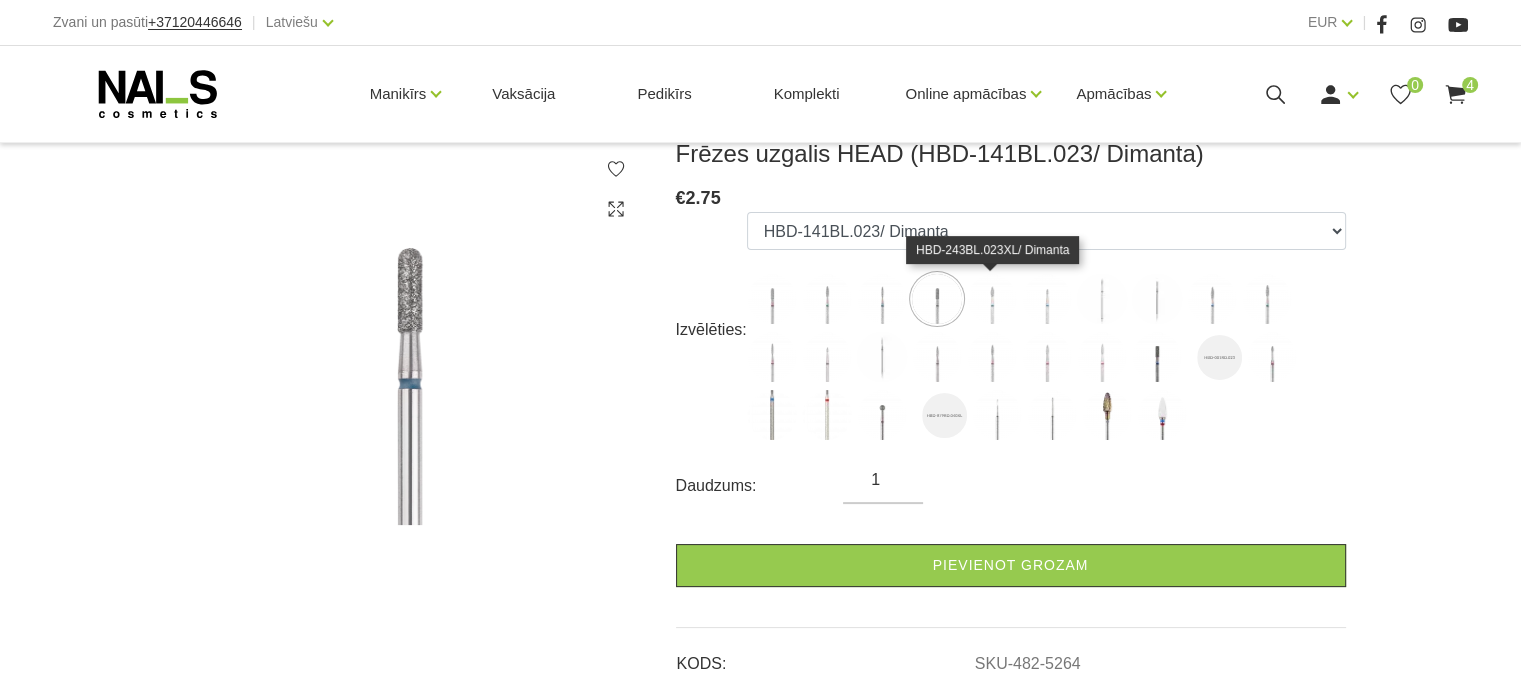 click at bounding box center (992, 299) 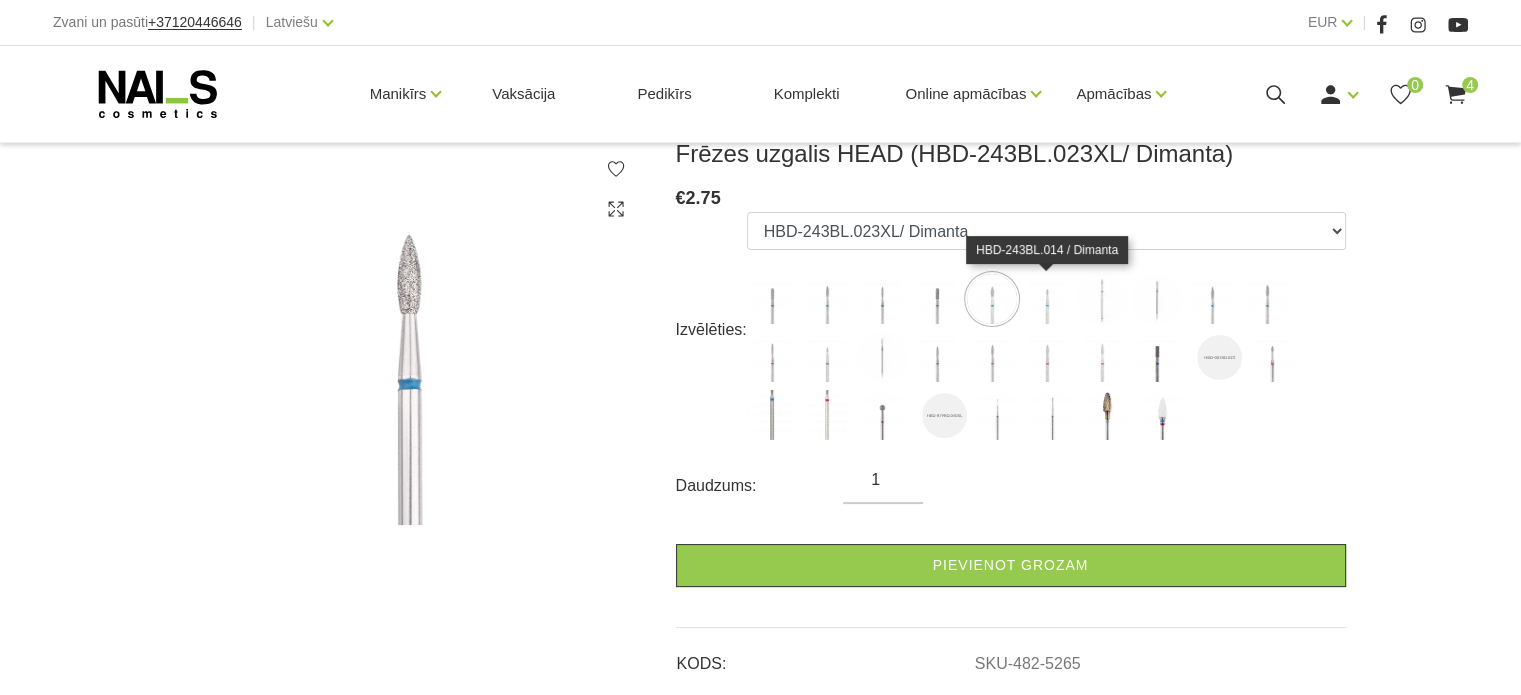 click at bounding box center [1047, 299] 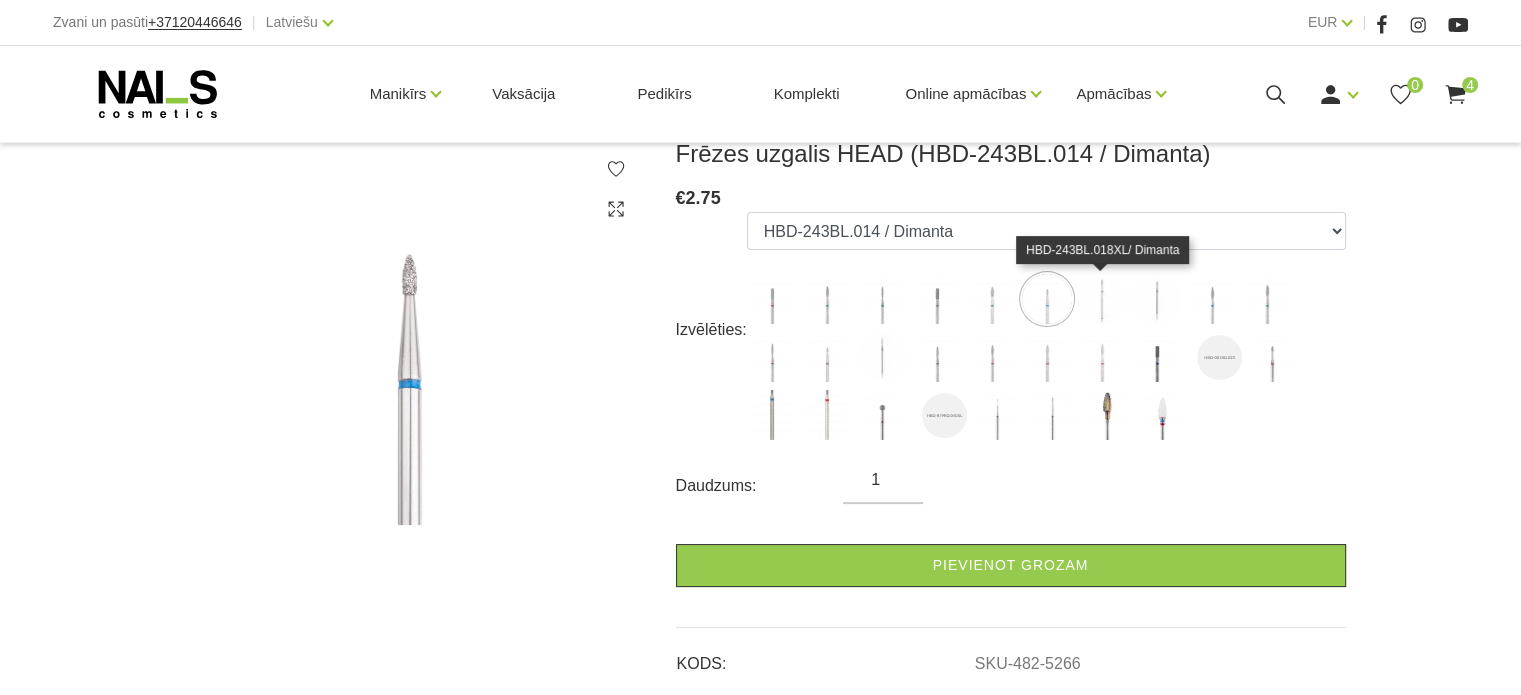 click at bounding box center [1102, 299] 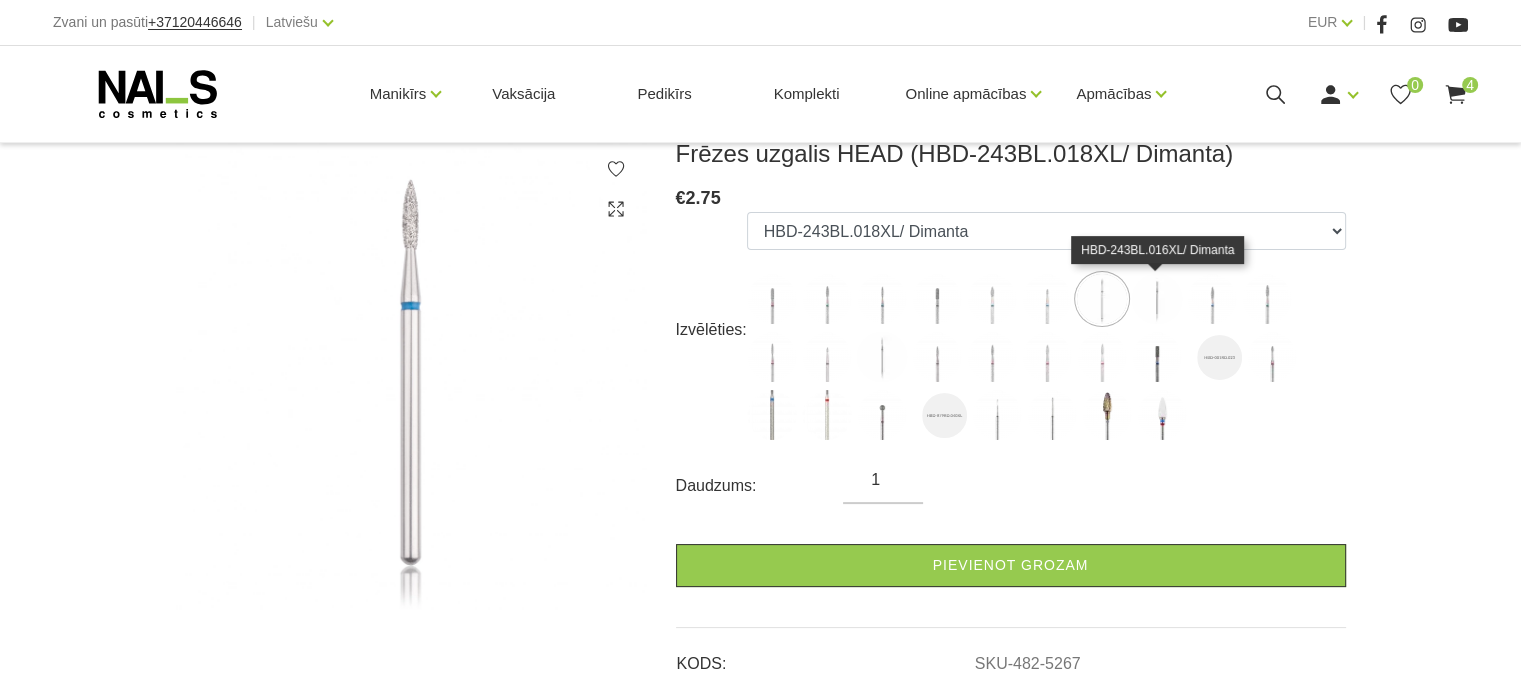 click at bounding box center (1157, 299) 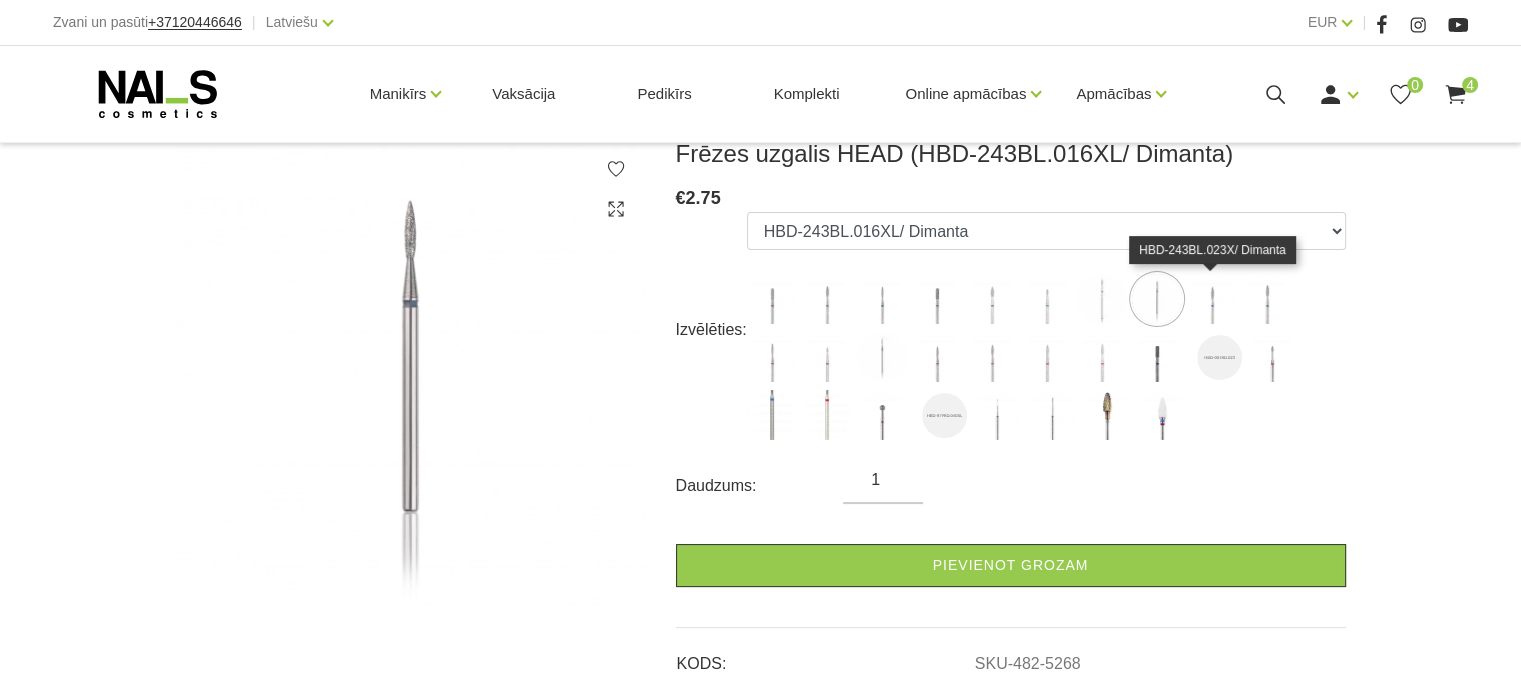 click at bounding box center (1212, 299) 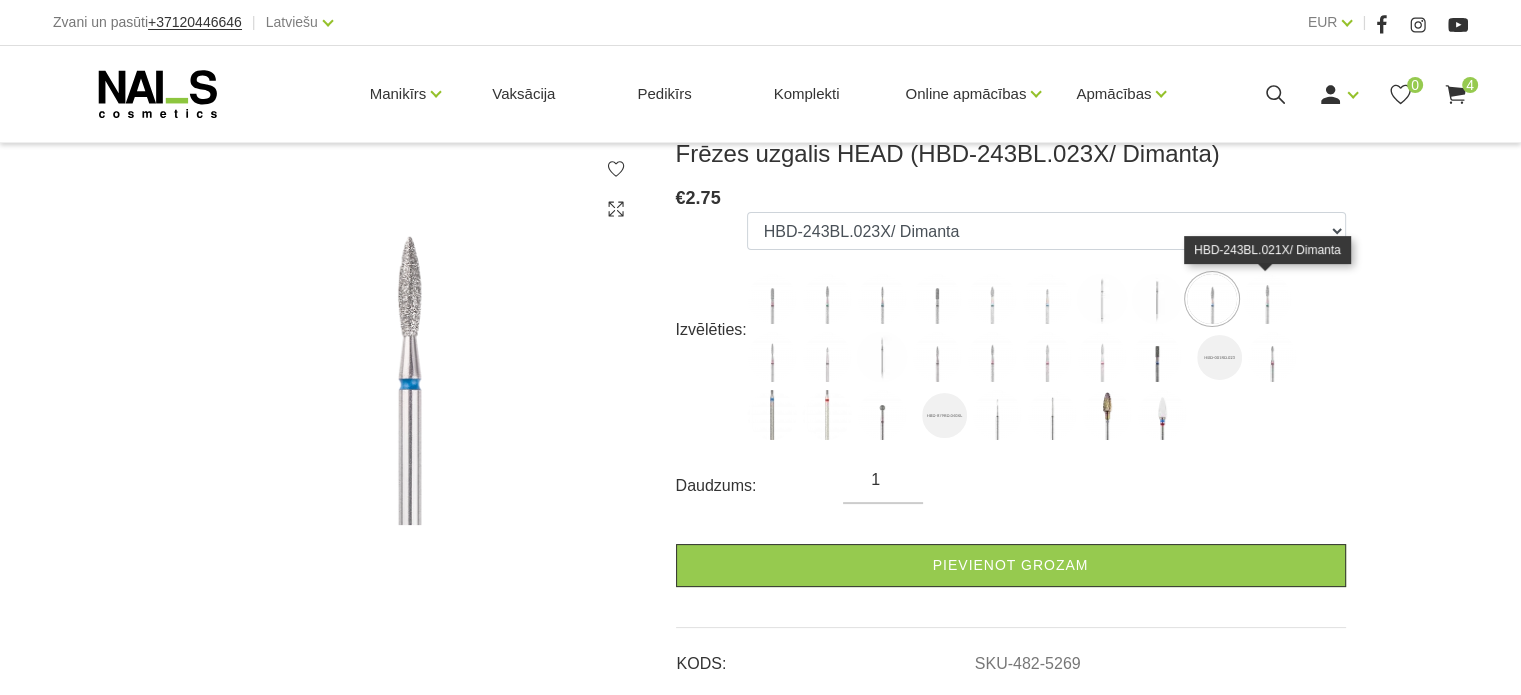 click at bounding box center (1267, 299) 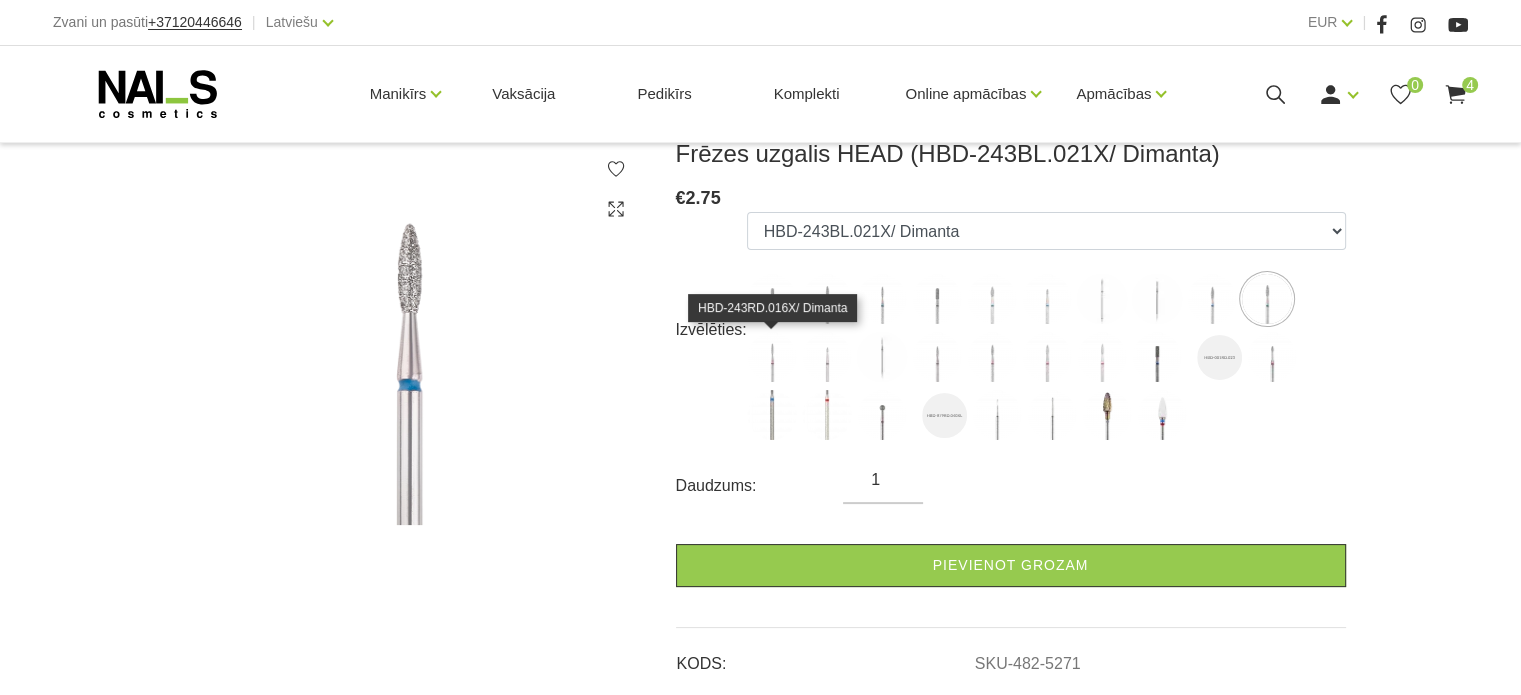 click at bounding box center [772, 357] 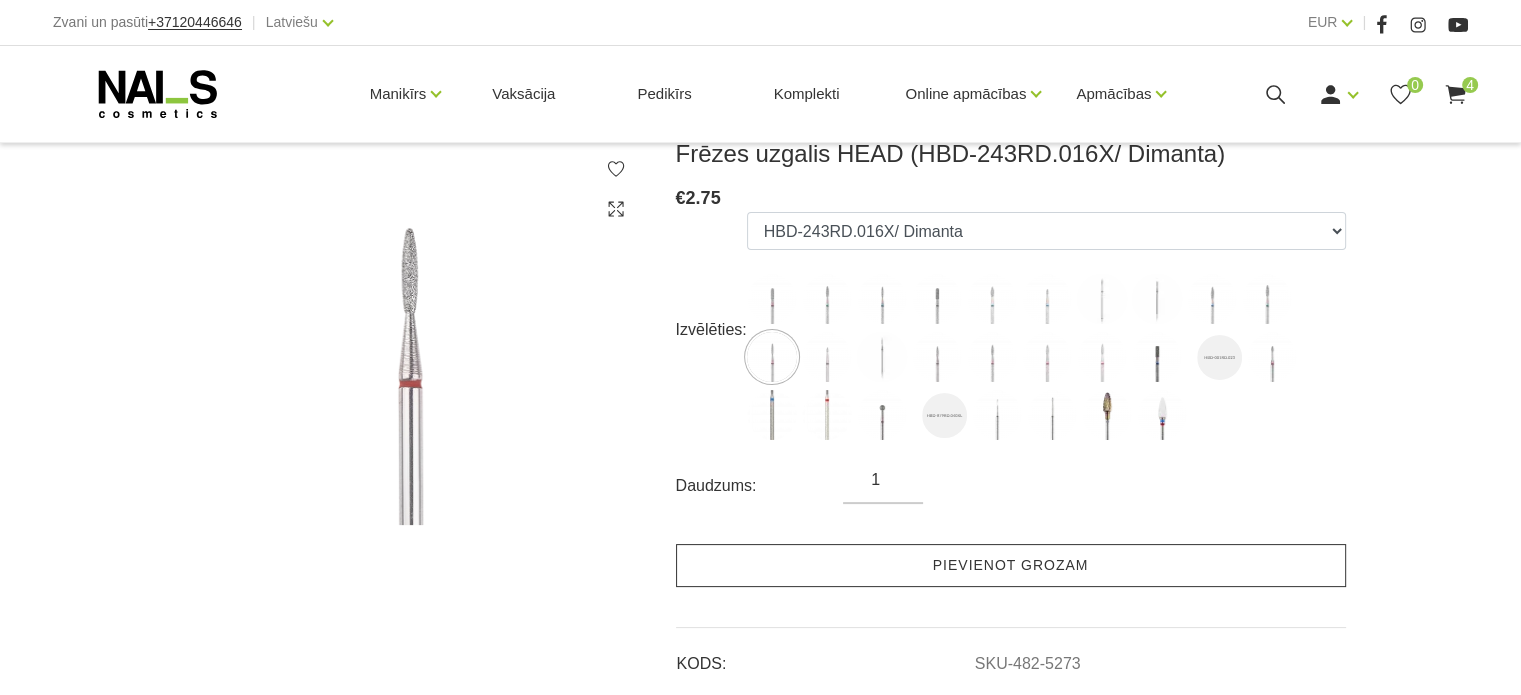 click on "Pievienot grozam" at bounding box center (1011, 565) 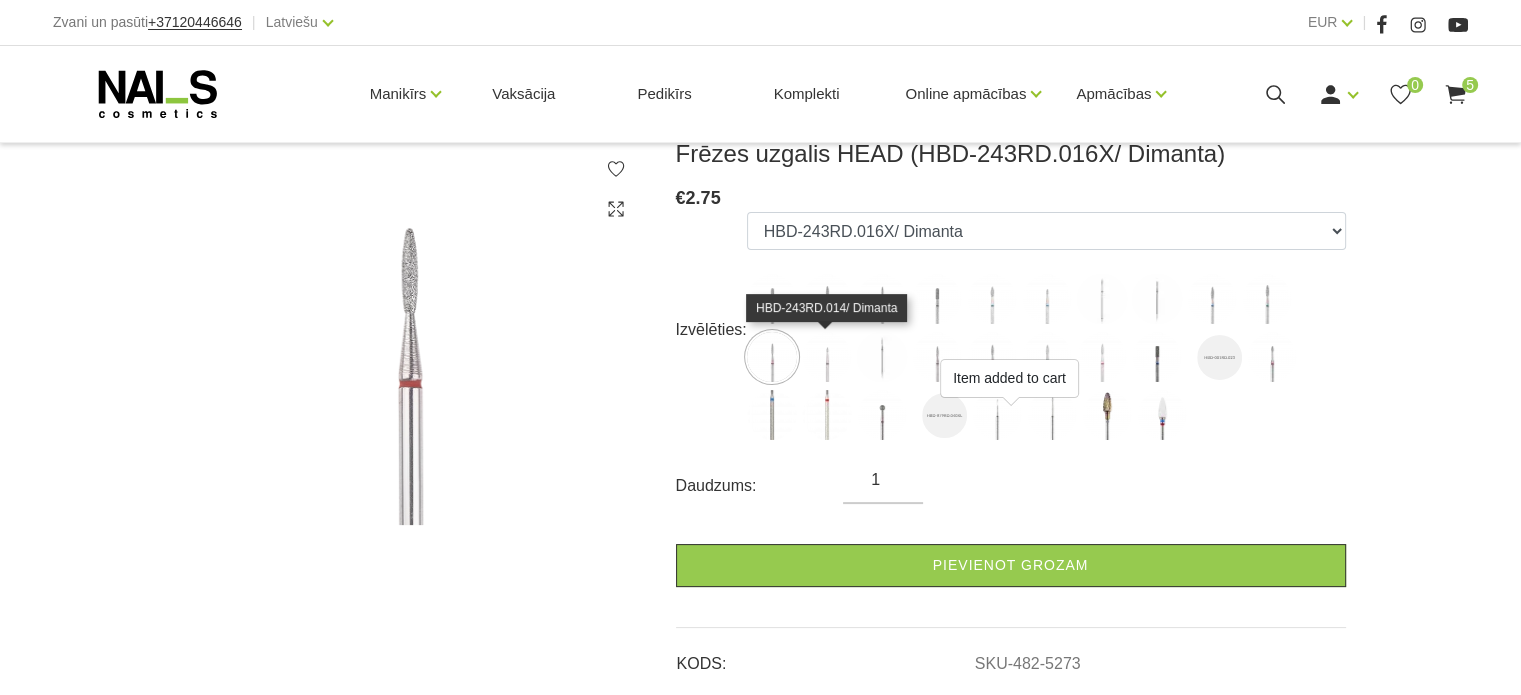 click at bounding box center (827, 357) 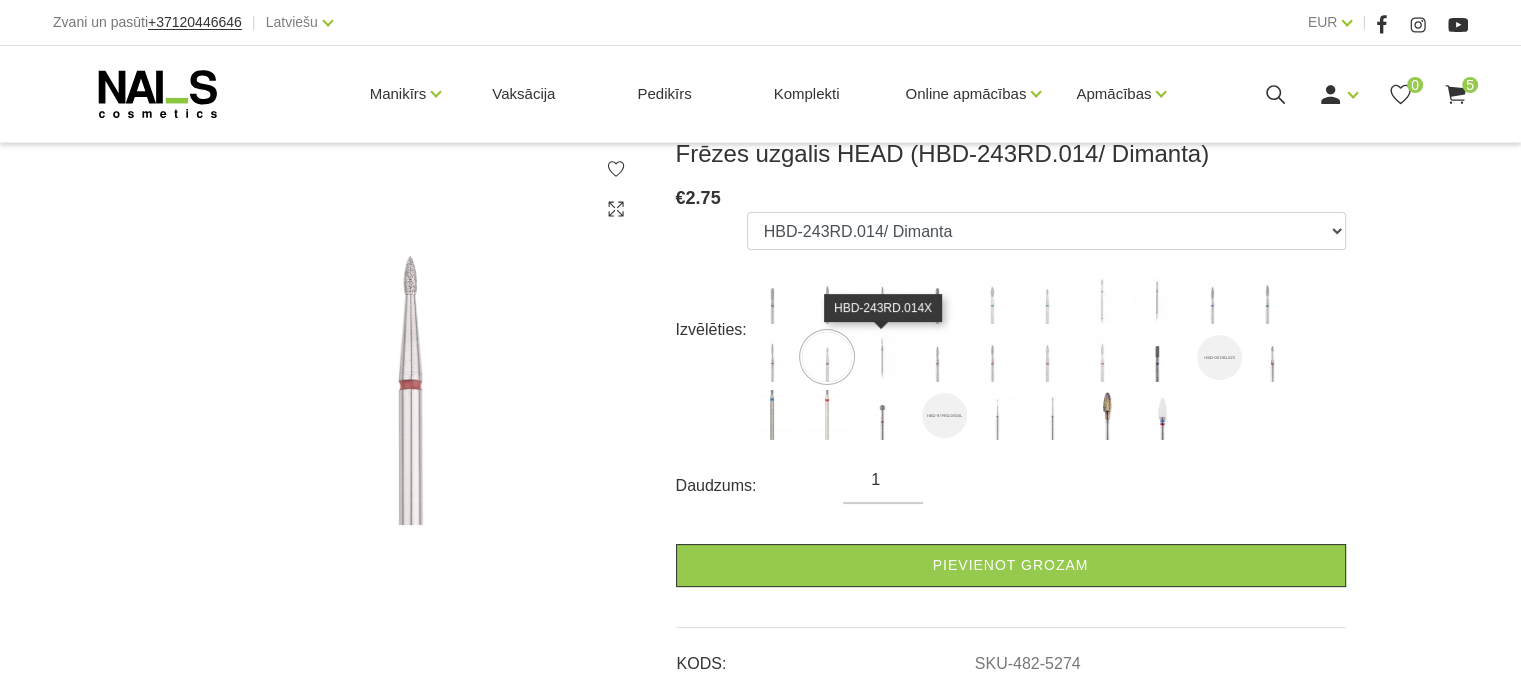 click at bounding box center (882, 357) 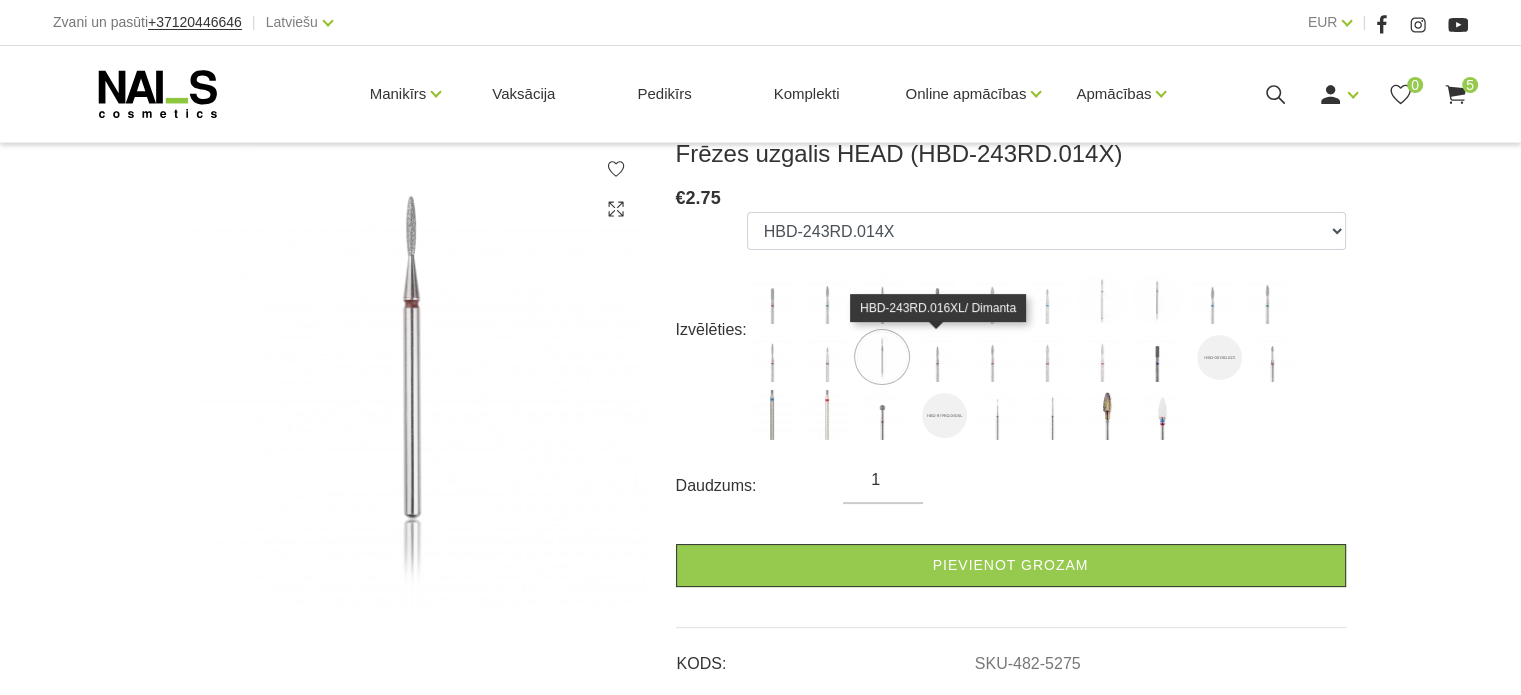 click at bounding box center (937, 357) 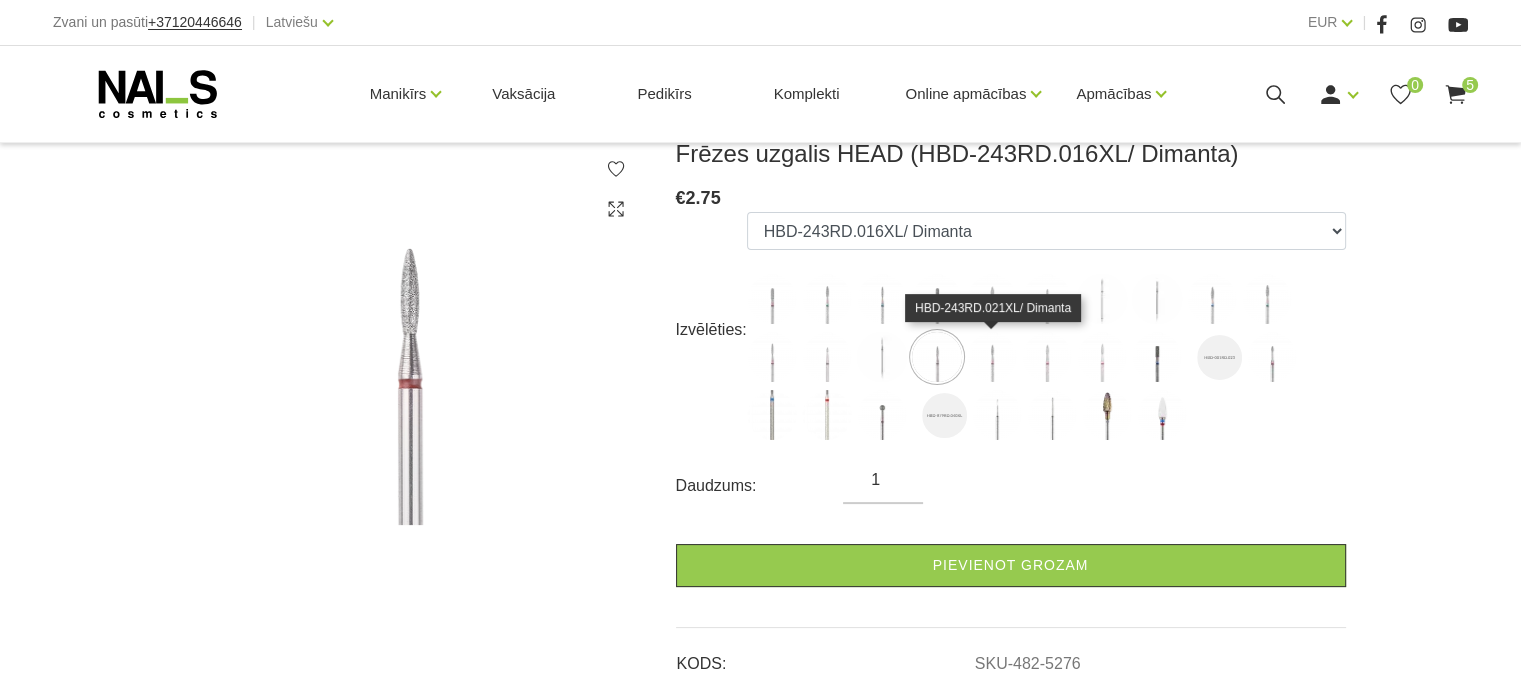 click at bounding box center [992, 357] 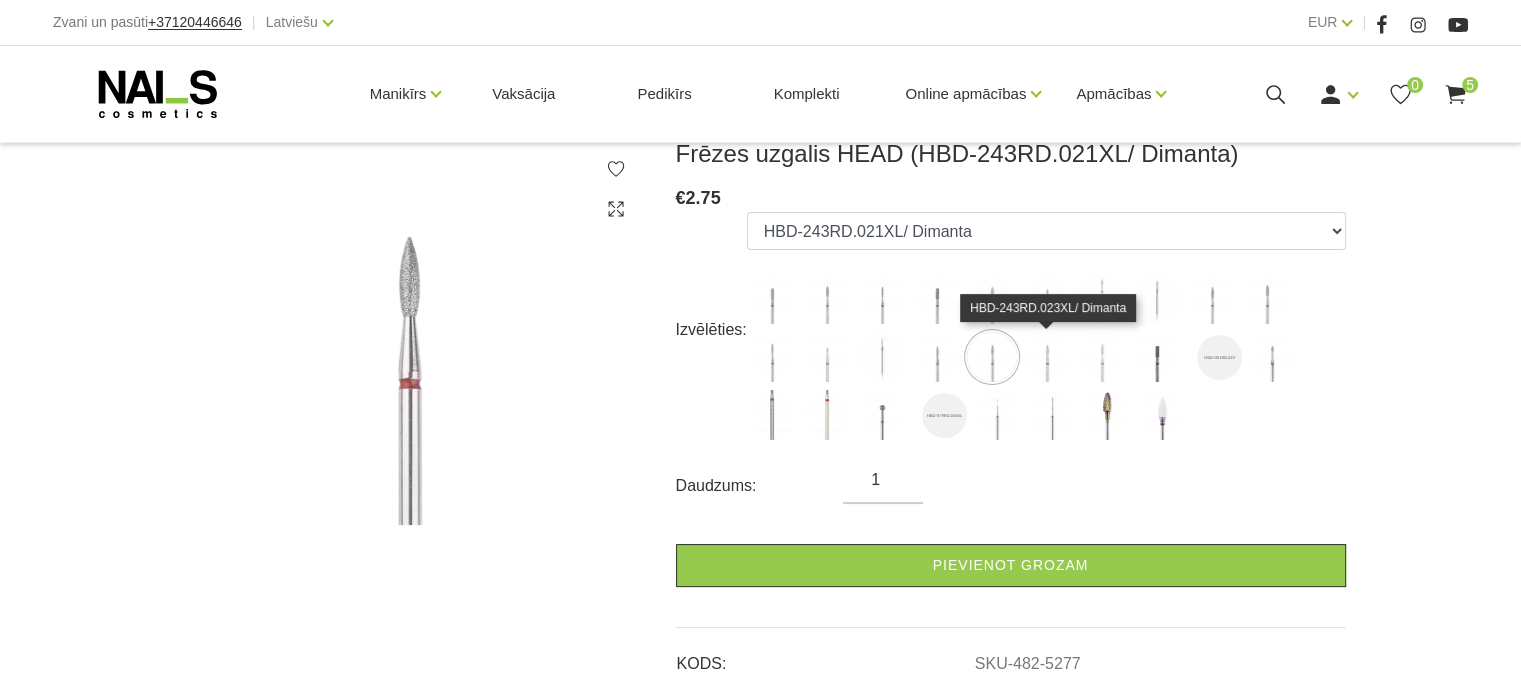click at bounding box center [1047, 357] 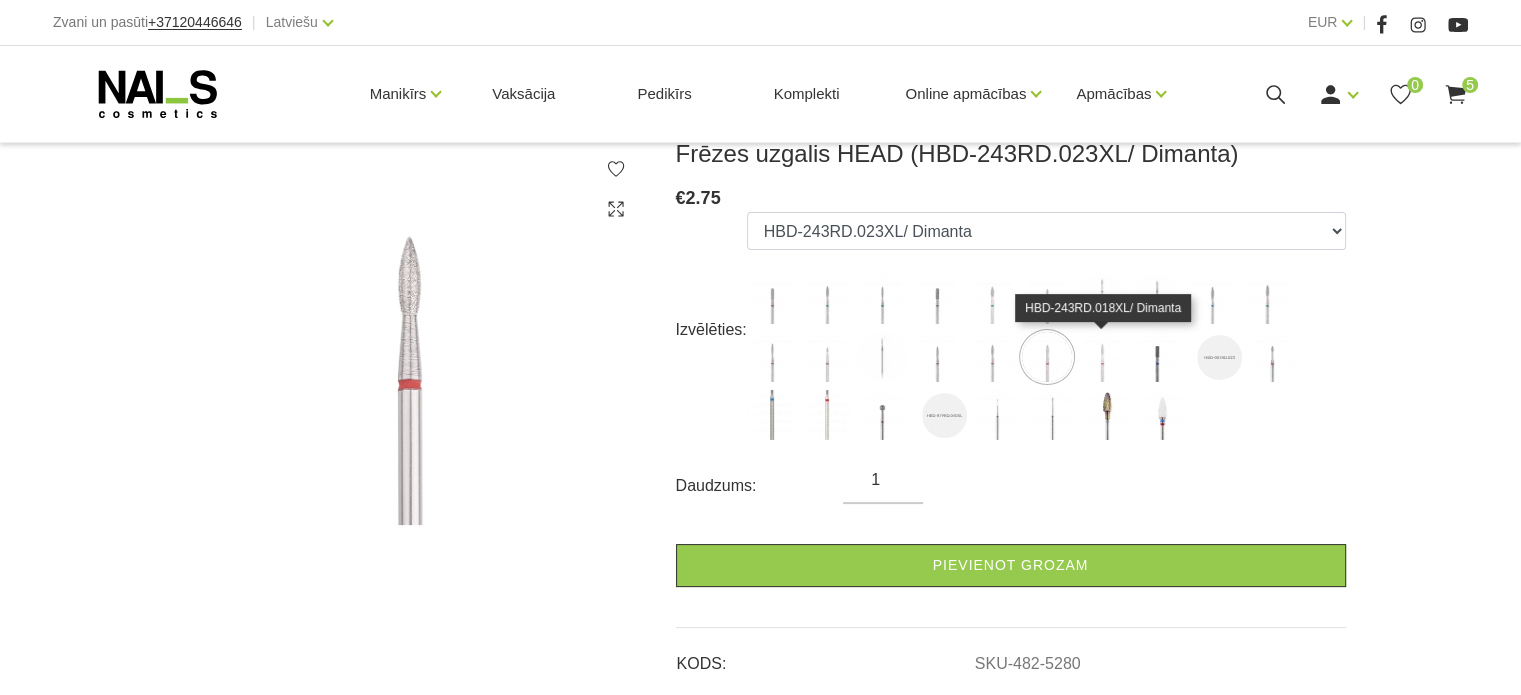 click at bounding box center (1102, 357) 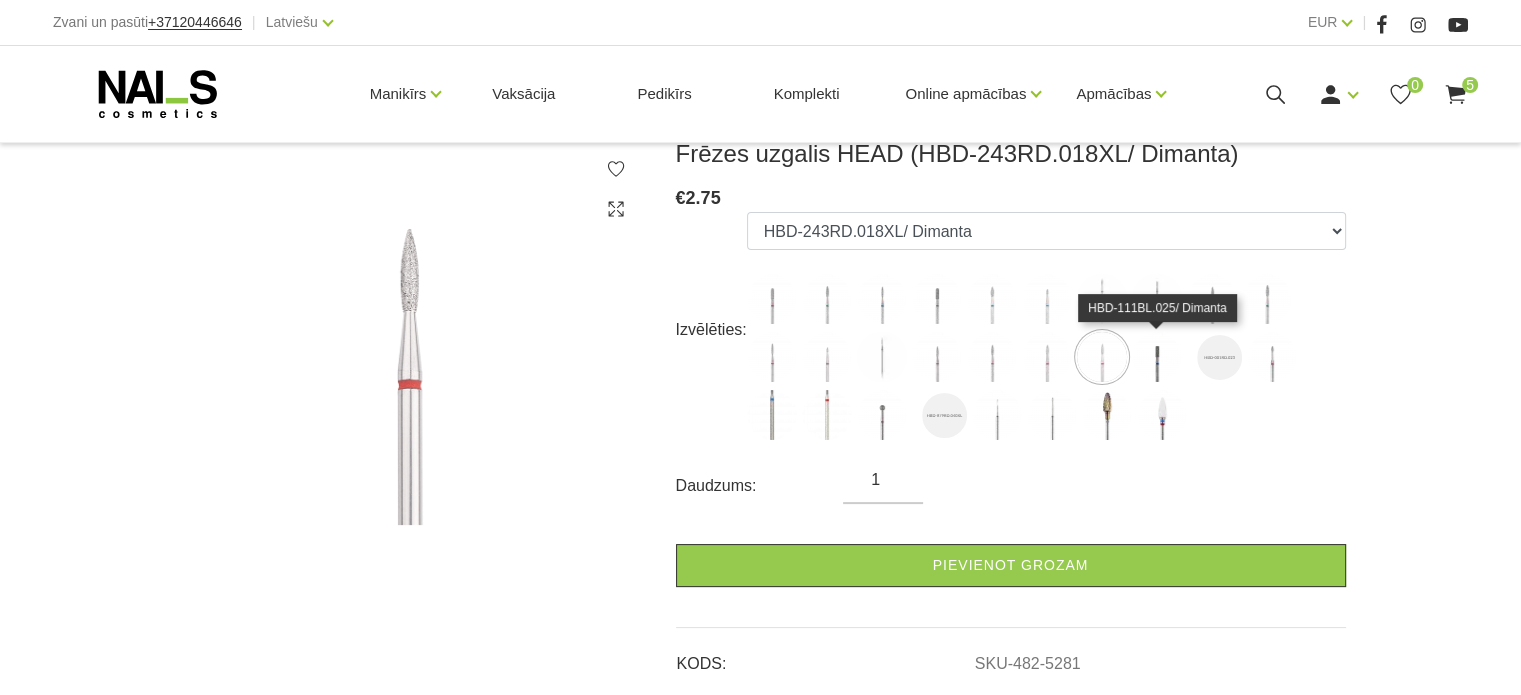click at bounding box center (1157, 357) 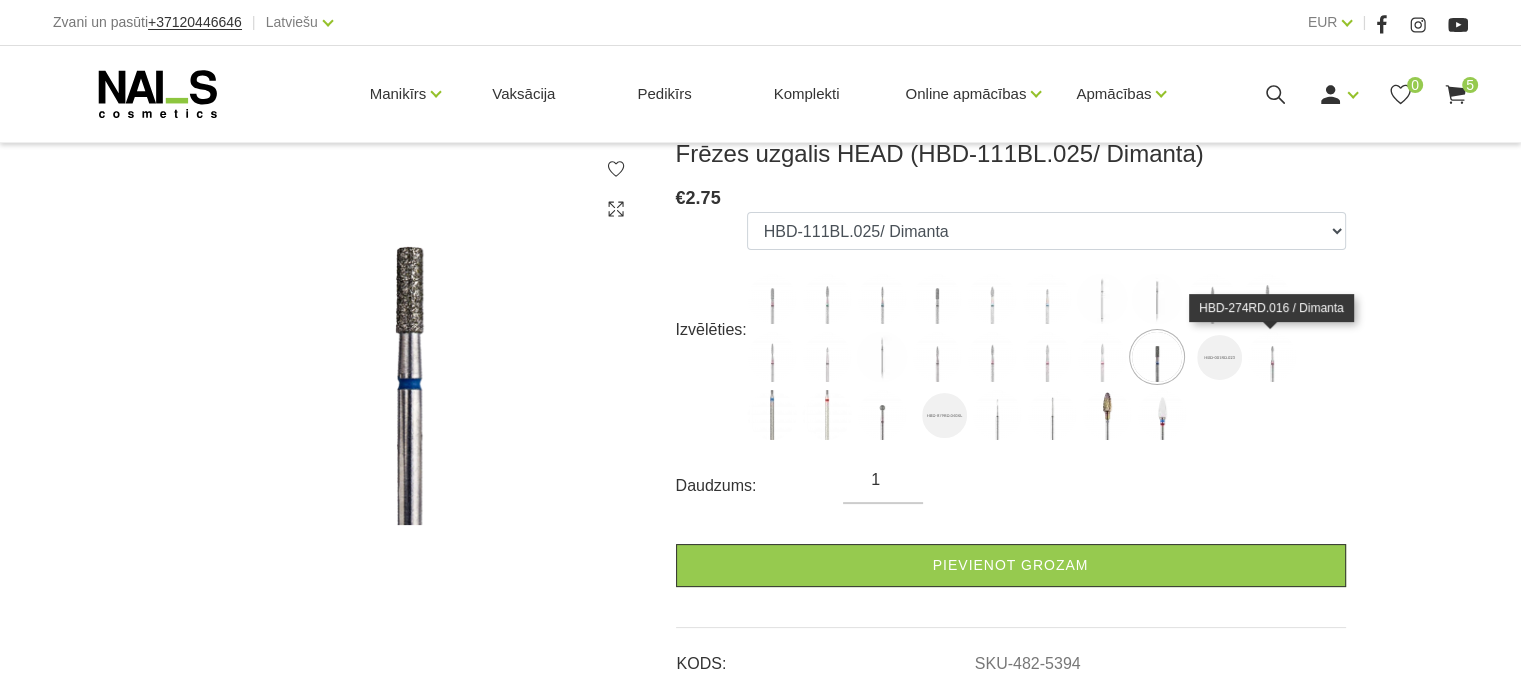 click at bounding box center (1272, 357) 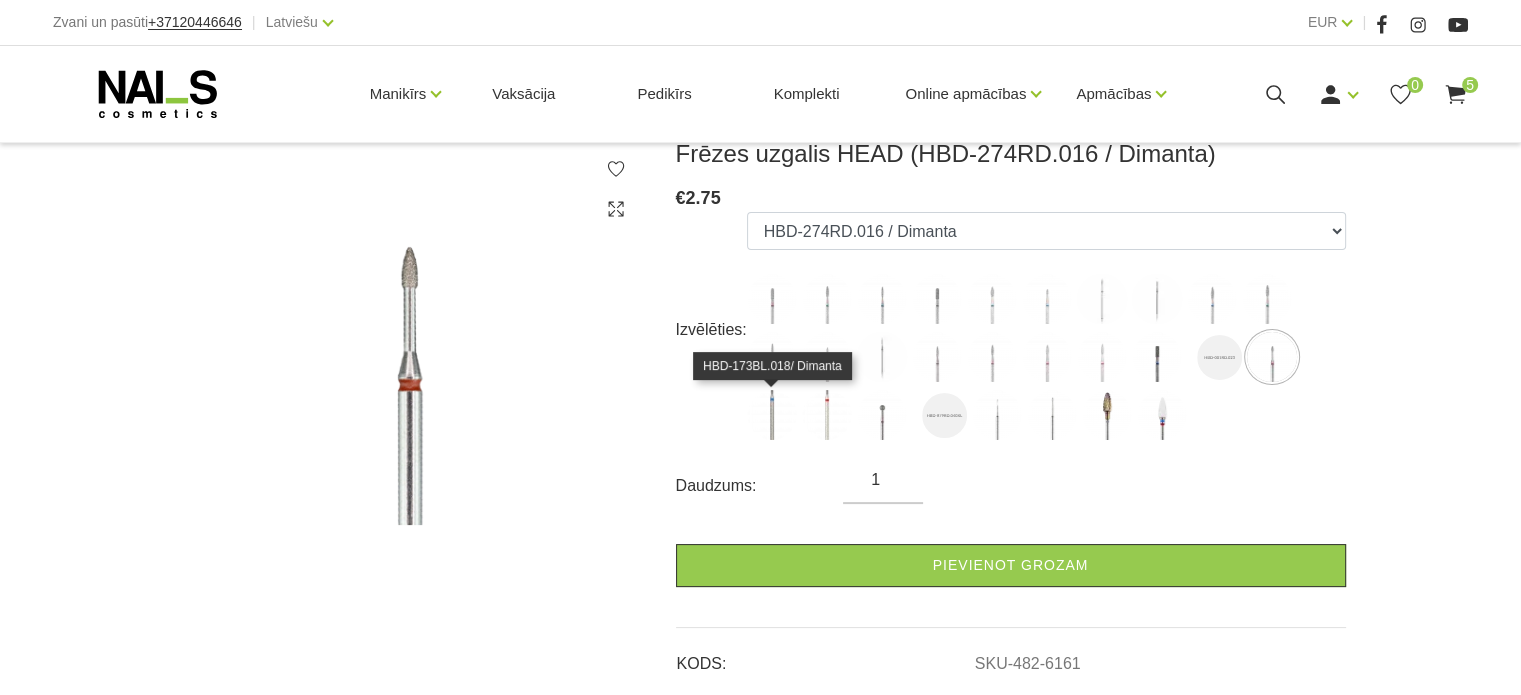 click at bounding box center [772, 415] 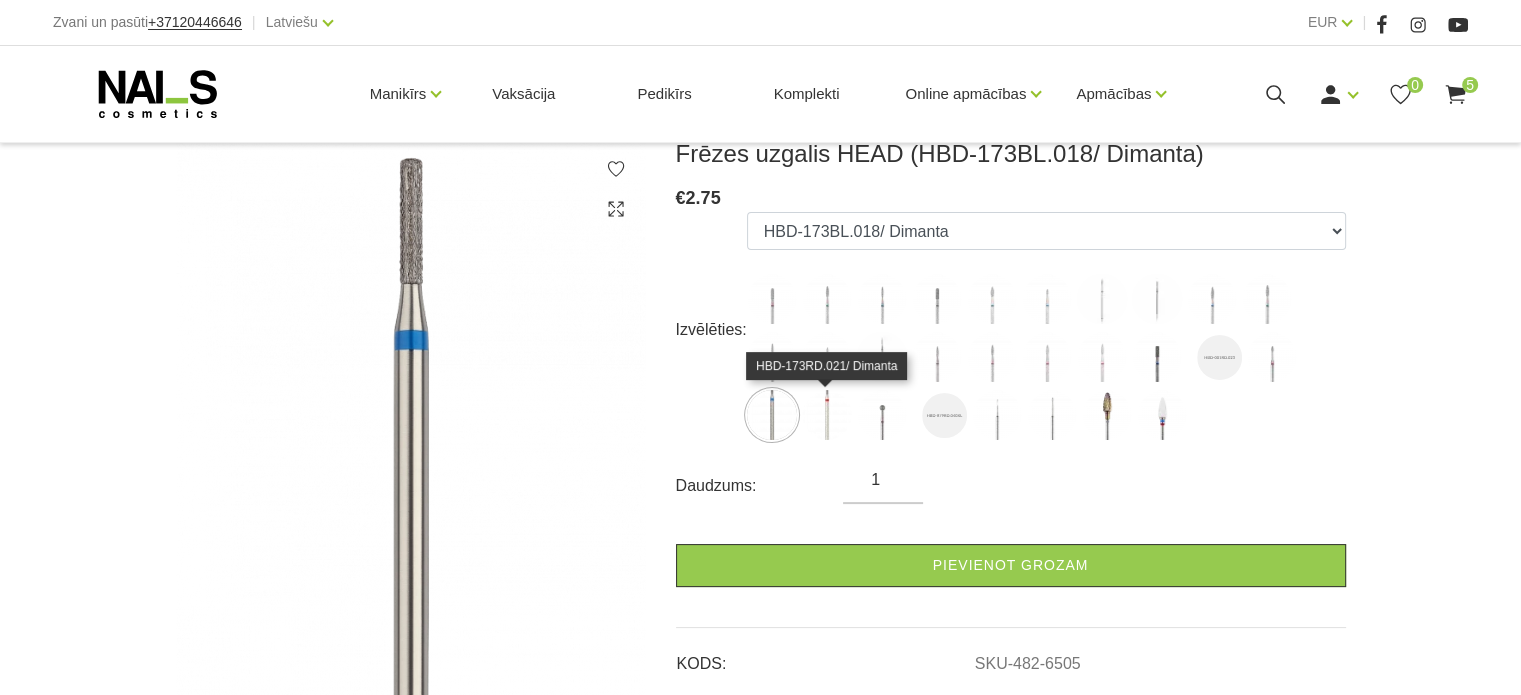 click at bounding box center [827, 415] 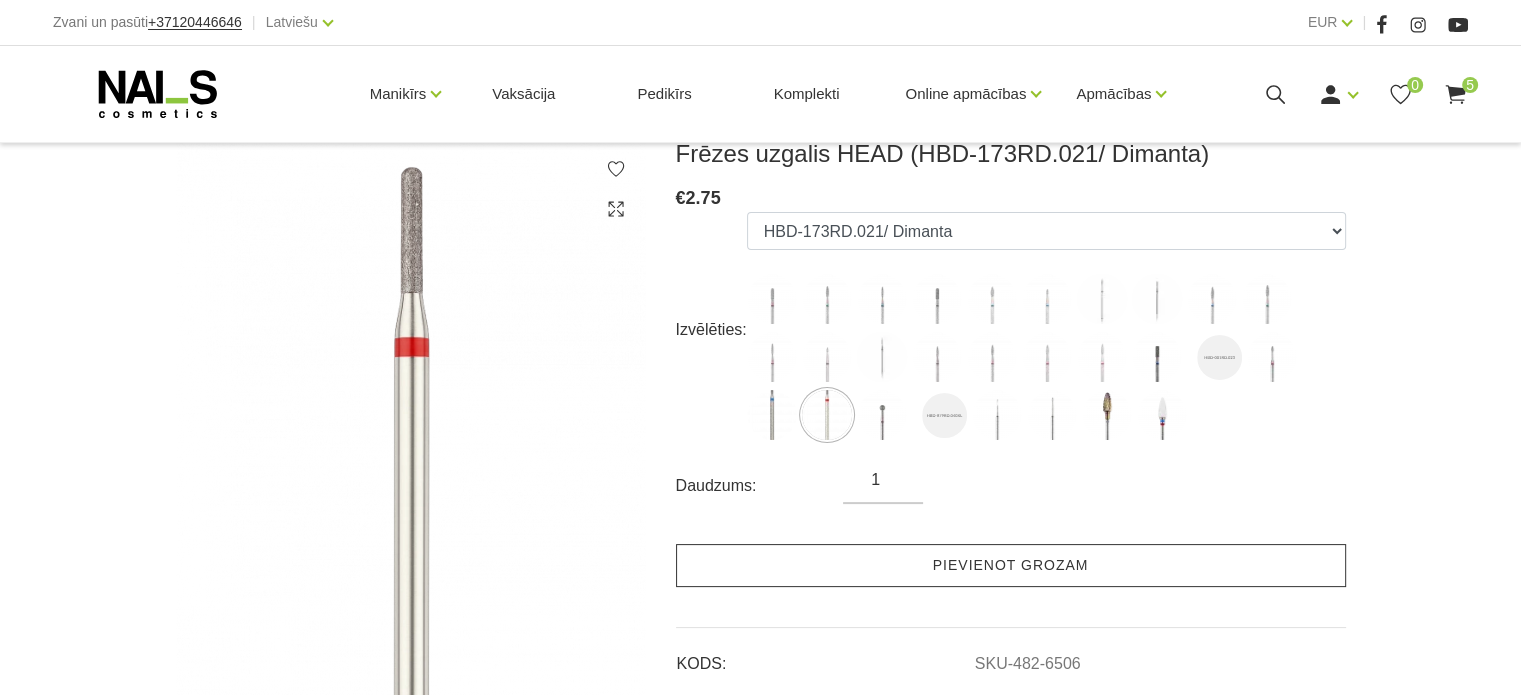click on "Pievienot grozam" at bounding box center [1011, 565] 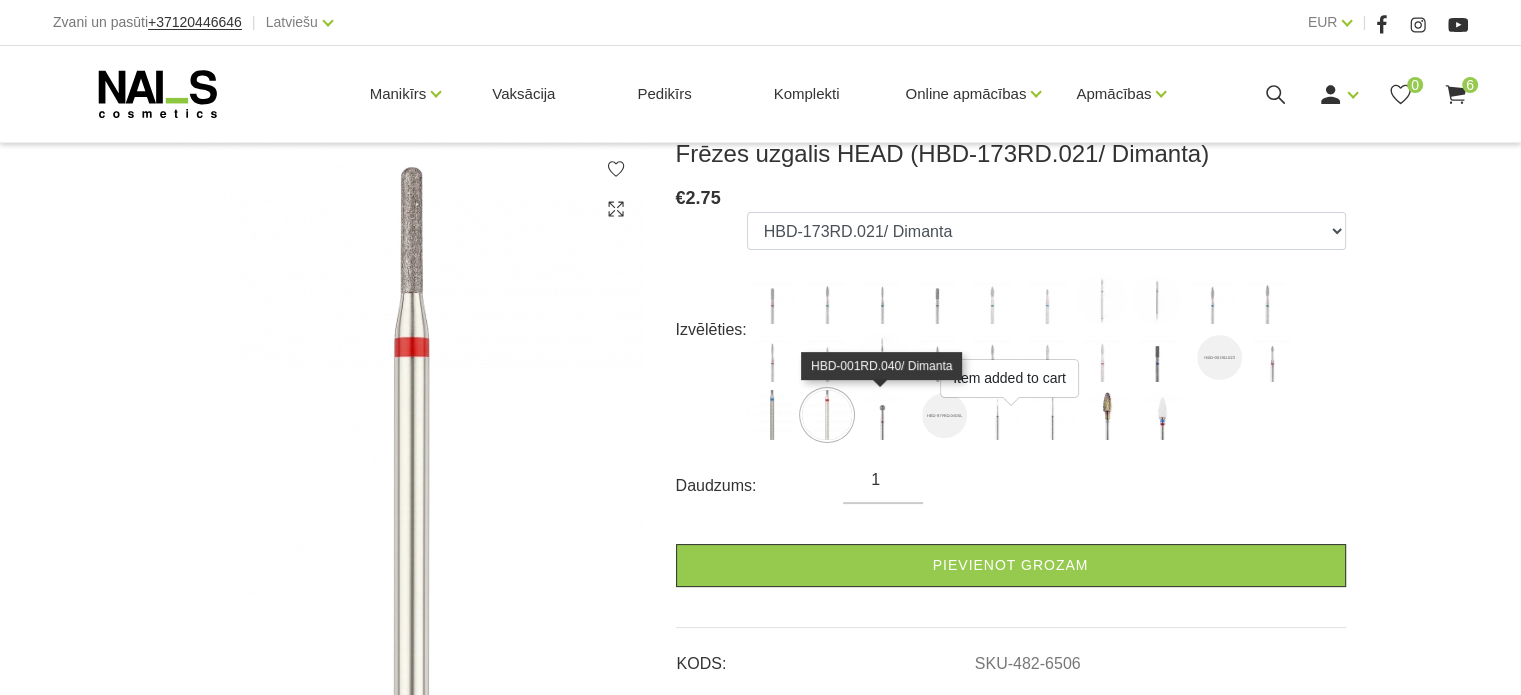 click at bounding box center [882, 415] 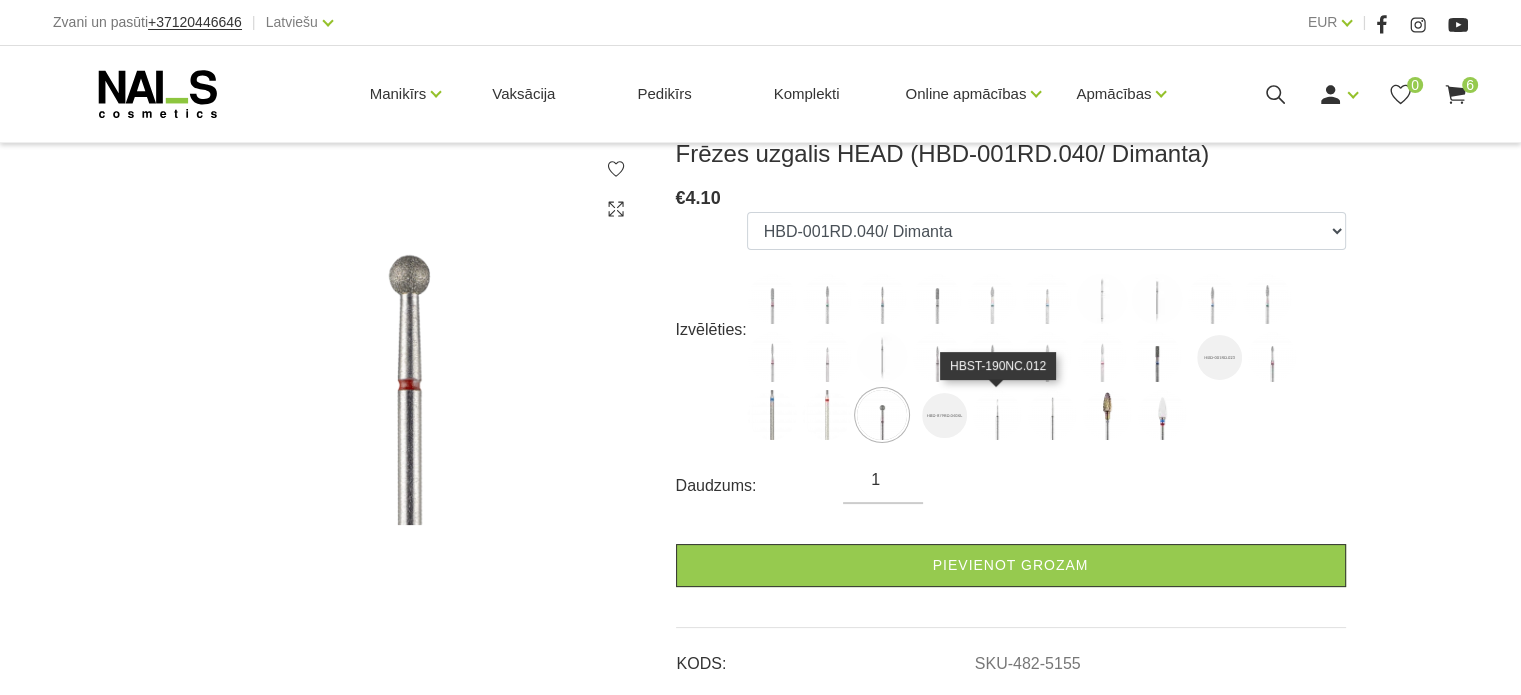click at bounding box center [997, 415] 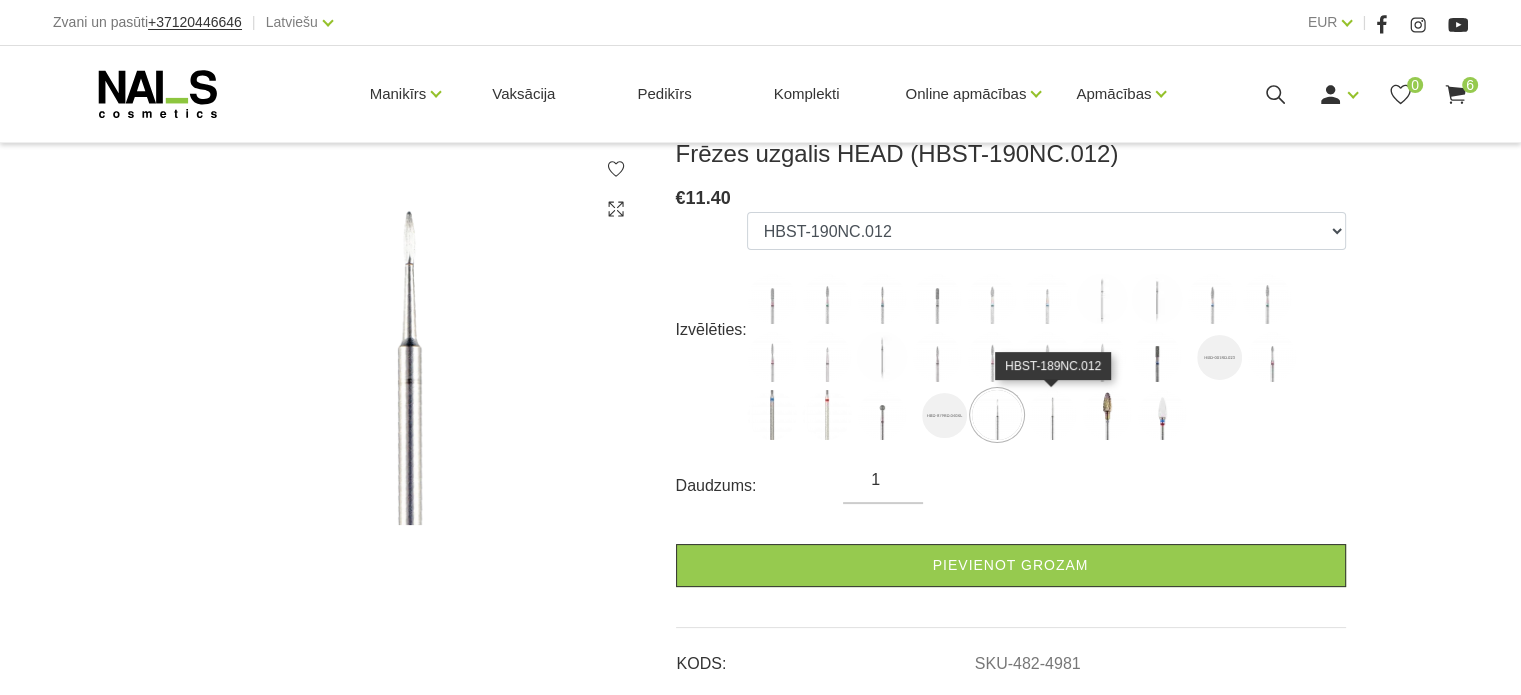 click at bounding box center [1052, 415] 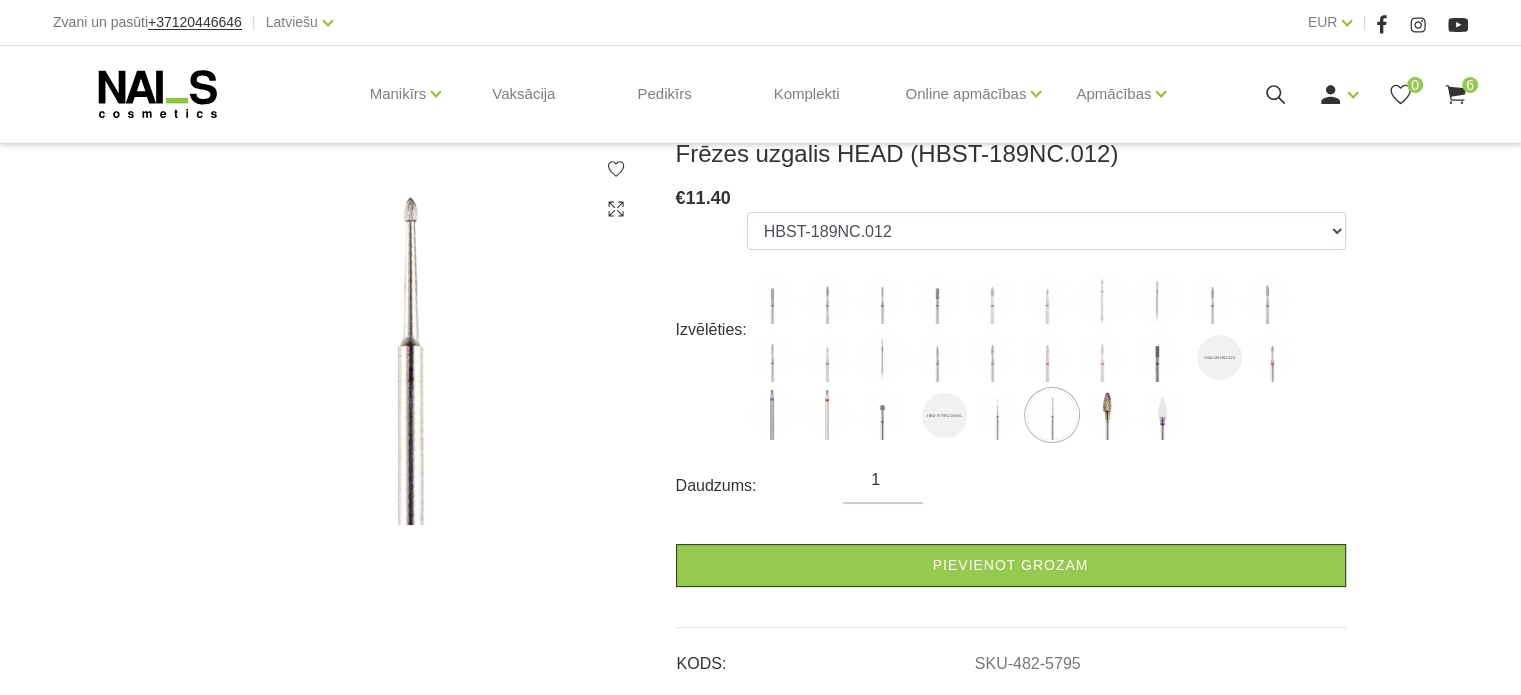 click 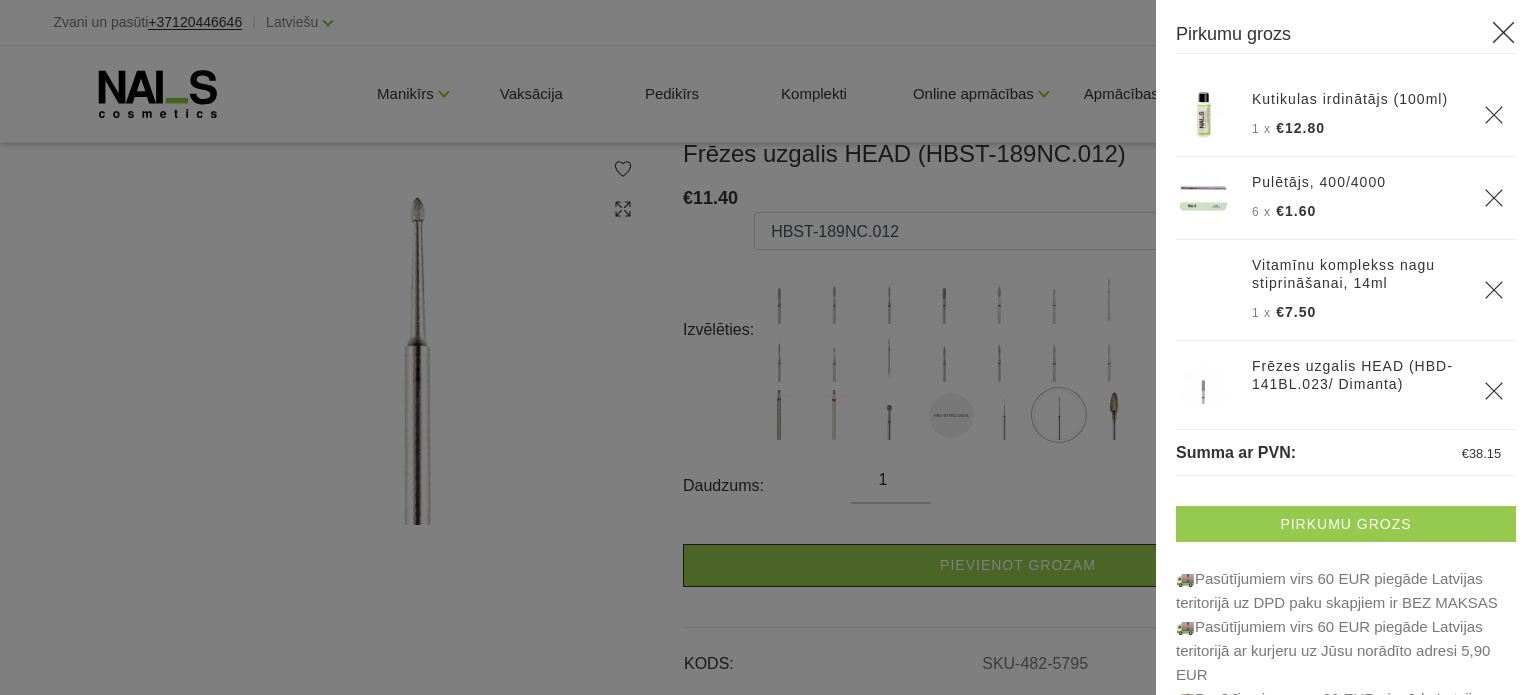 click on "Pirkumu grozs" at bounding box center (1346, 524) 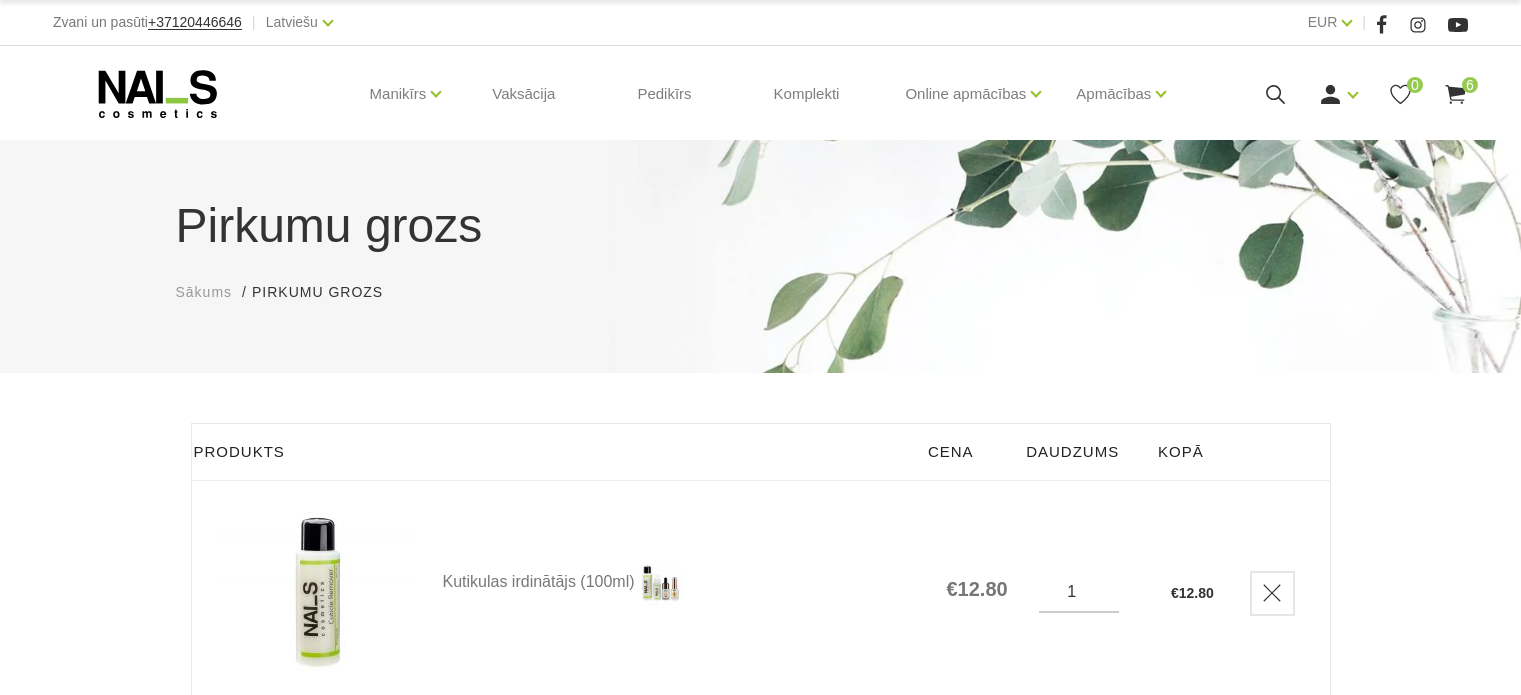 scroll, scrollTop: 0, scrollLeft: 0, axis: both 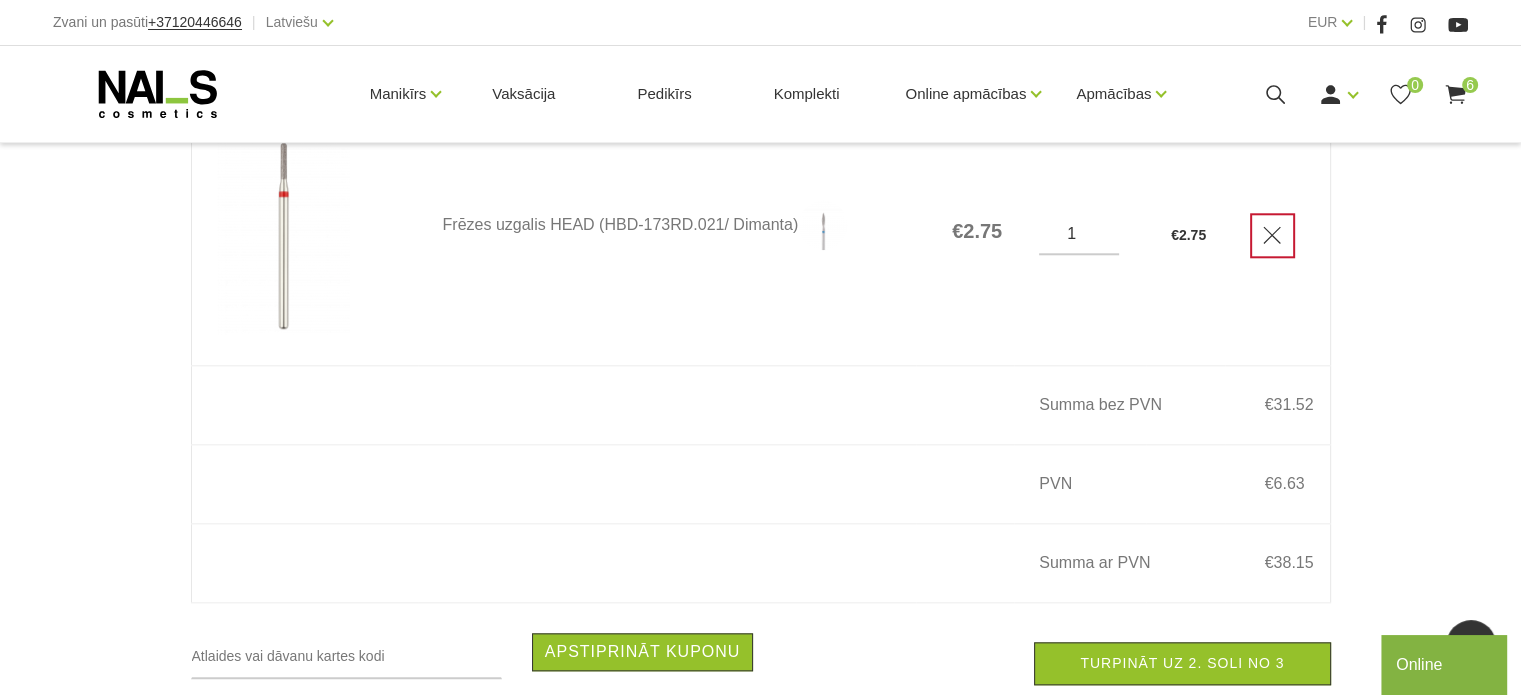 click 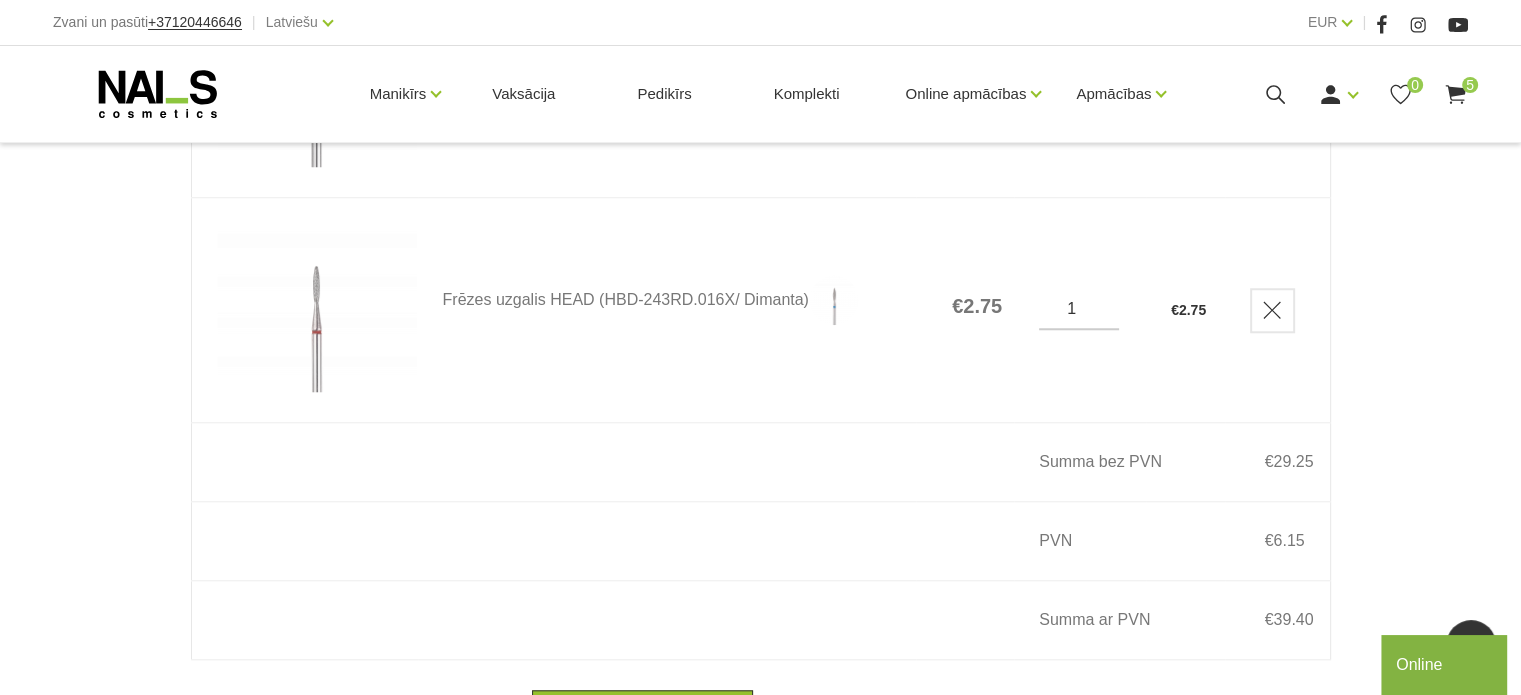 scroll, scrollTop: 1725, scrollLeft: 0, axis: vertical 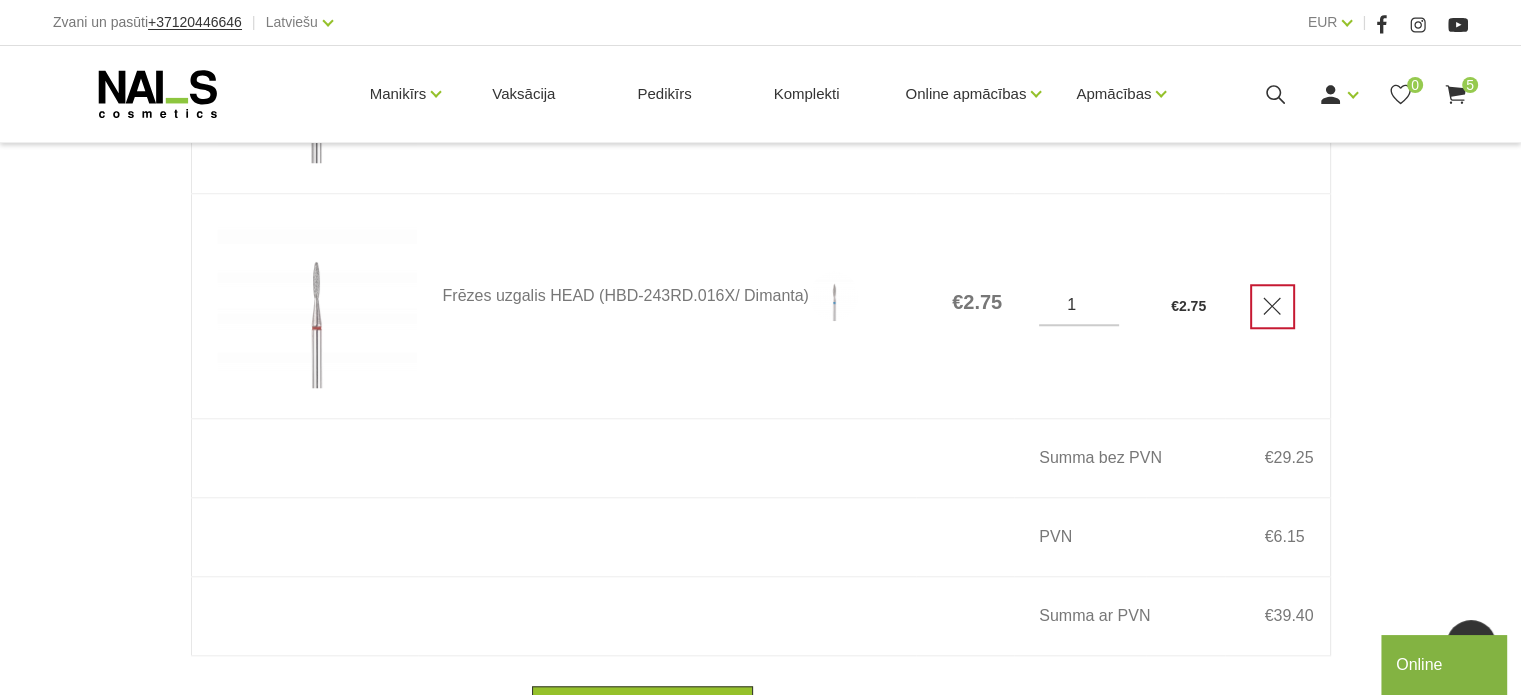 click at bounding box center (1272, 306) 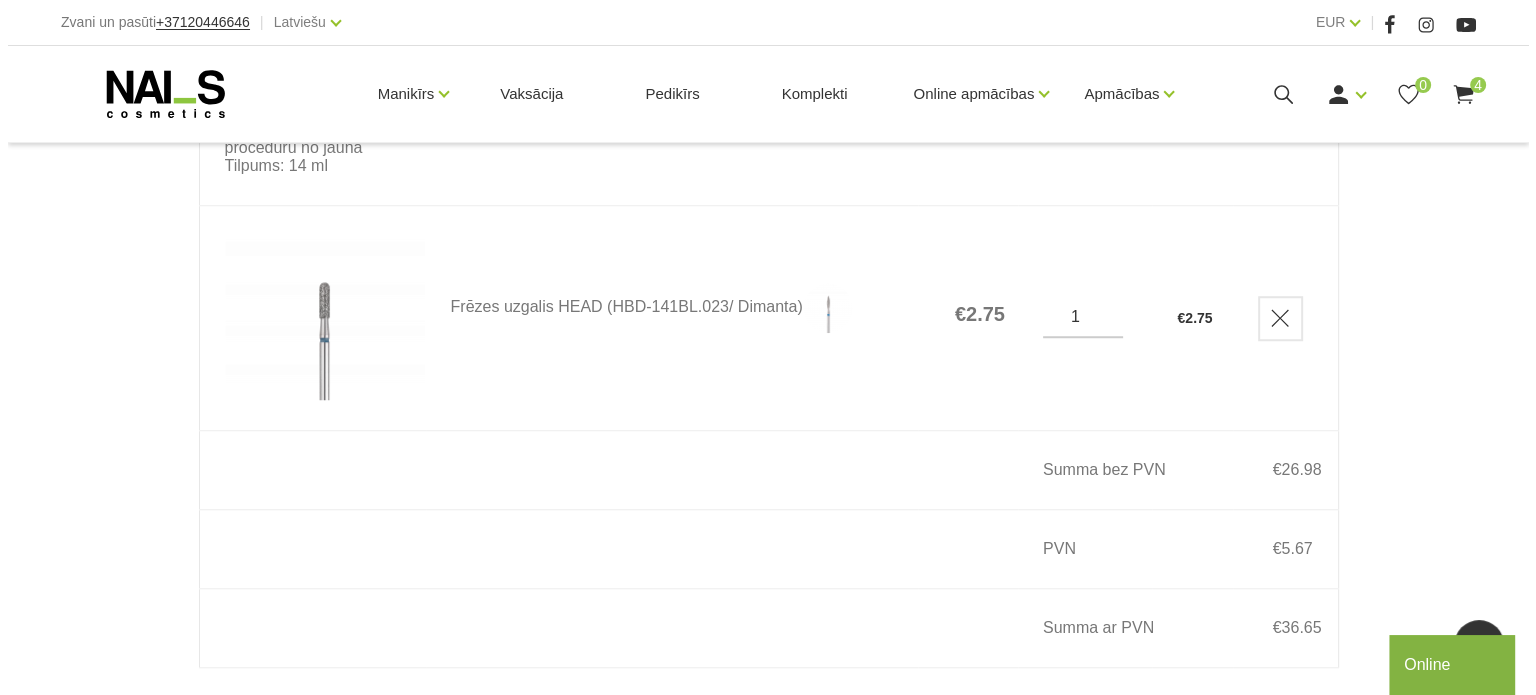 scroll, scrollTop: 1462, scrollLeft: 0, axis: vertical 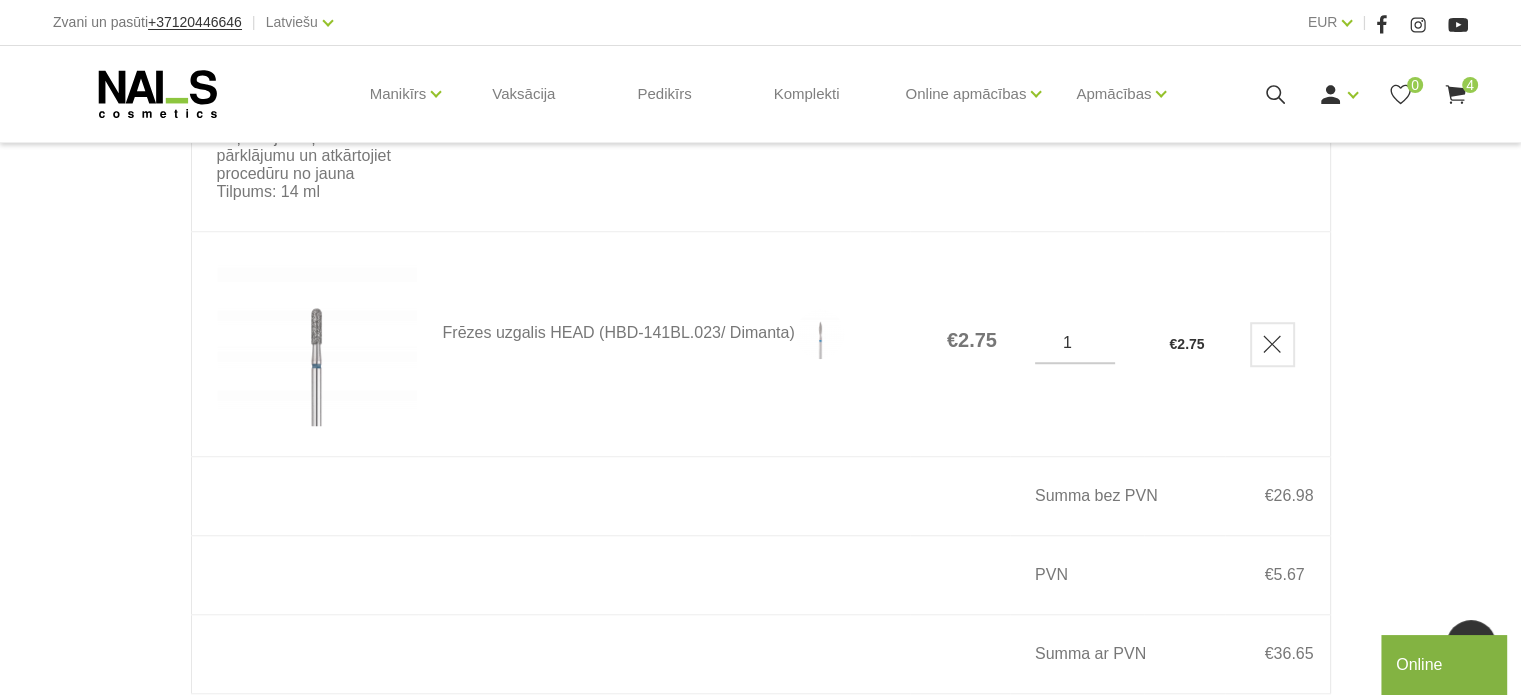 click 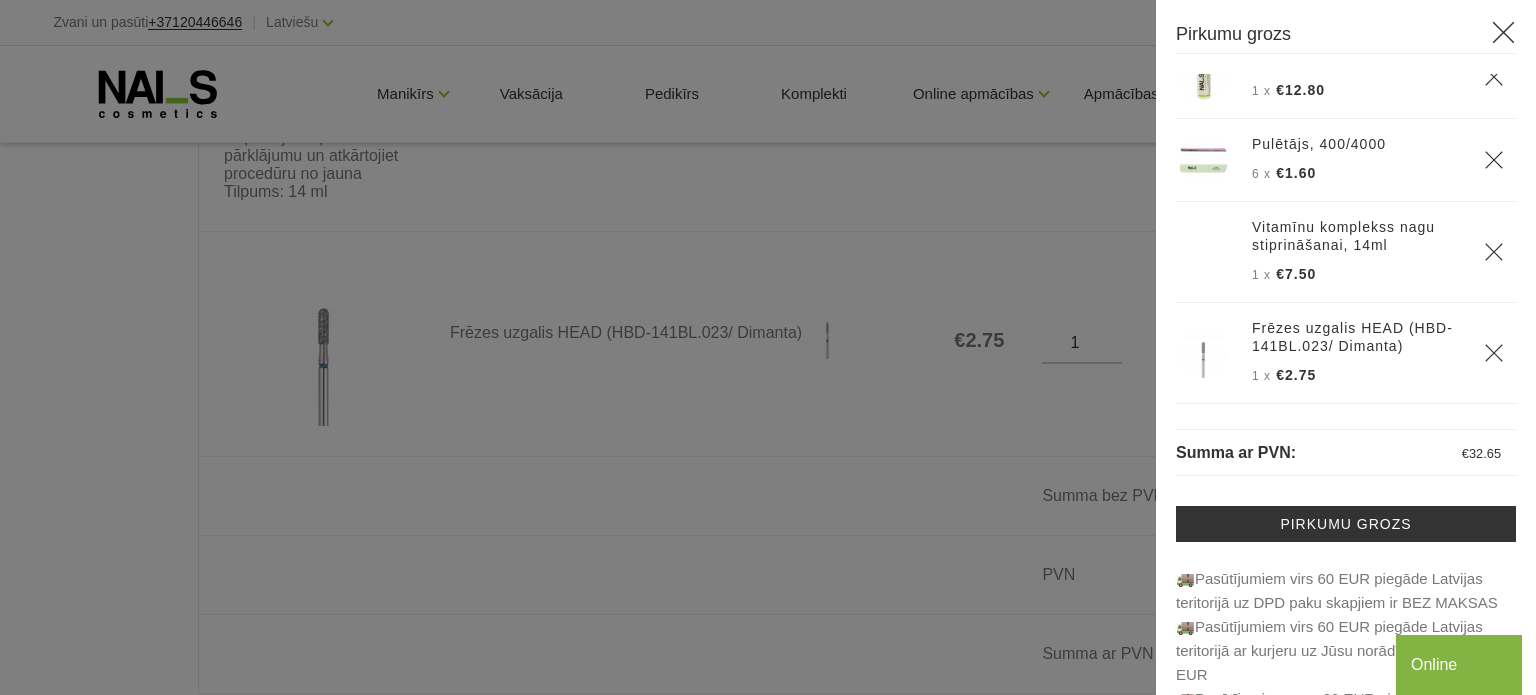 scroll, scrollTop: 72, scrollLeft: 0, axis: vertical 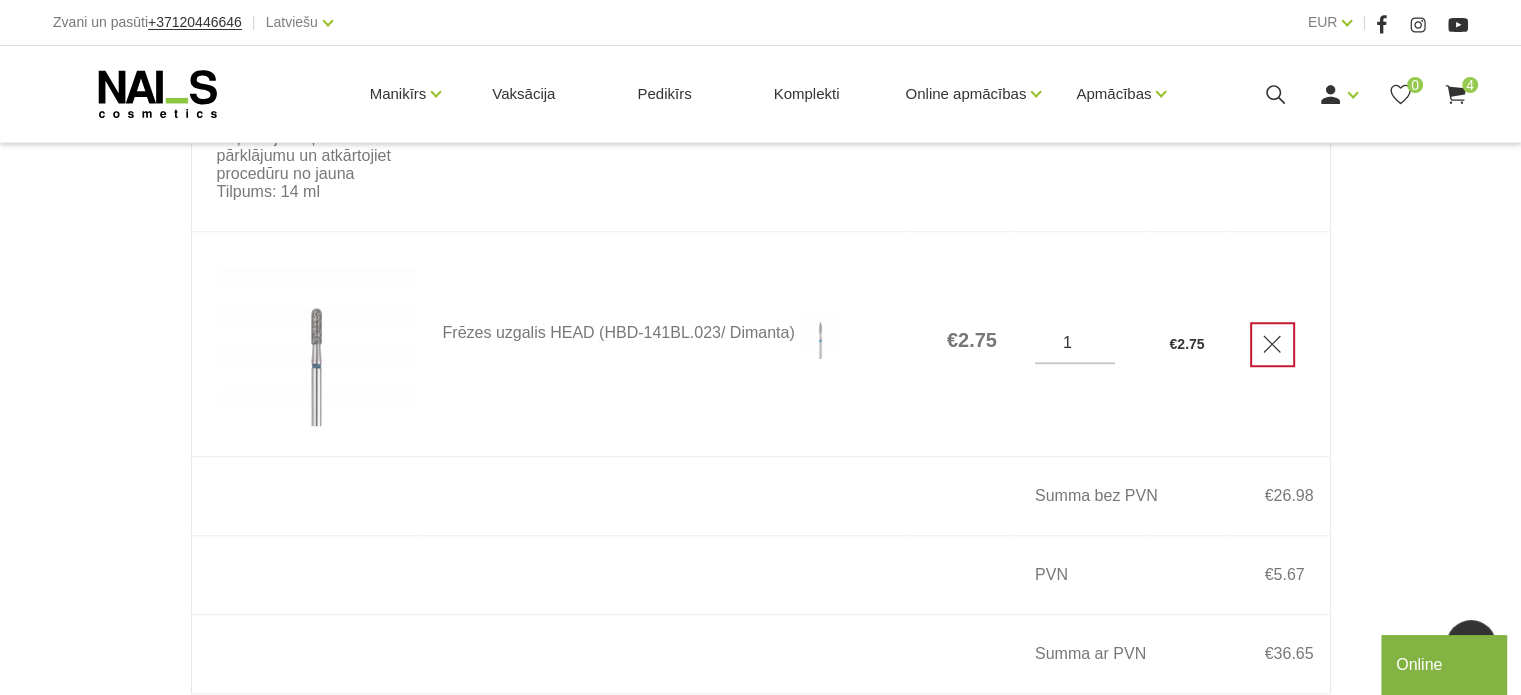 click at bounding box center [1272, 344] 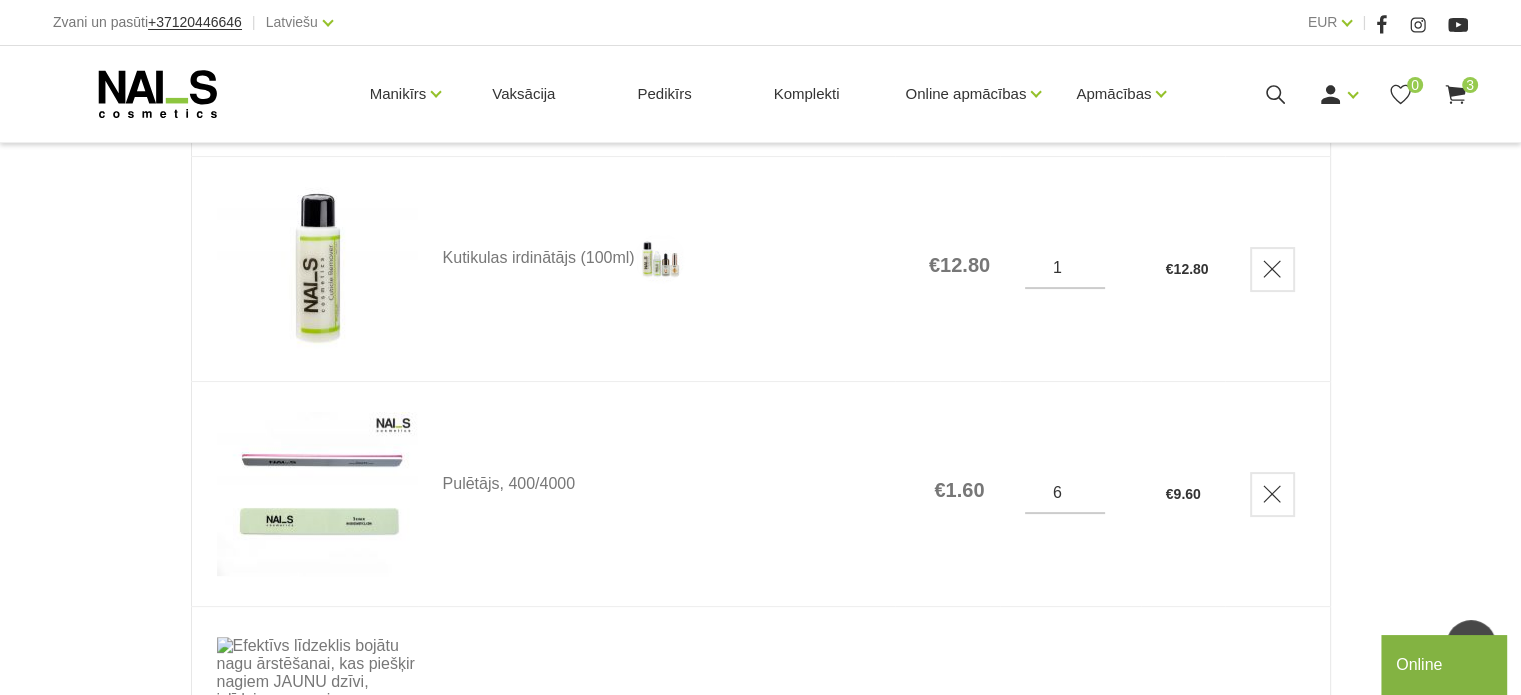 scroll, scrollTop: 321, scrollLeft: 0, axis: vertical 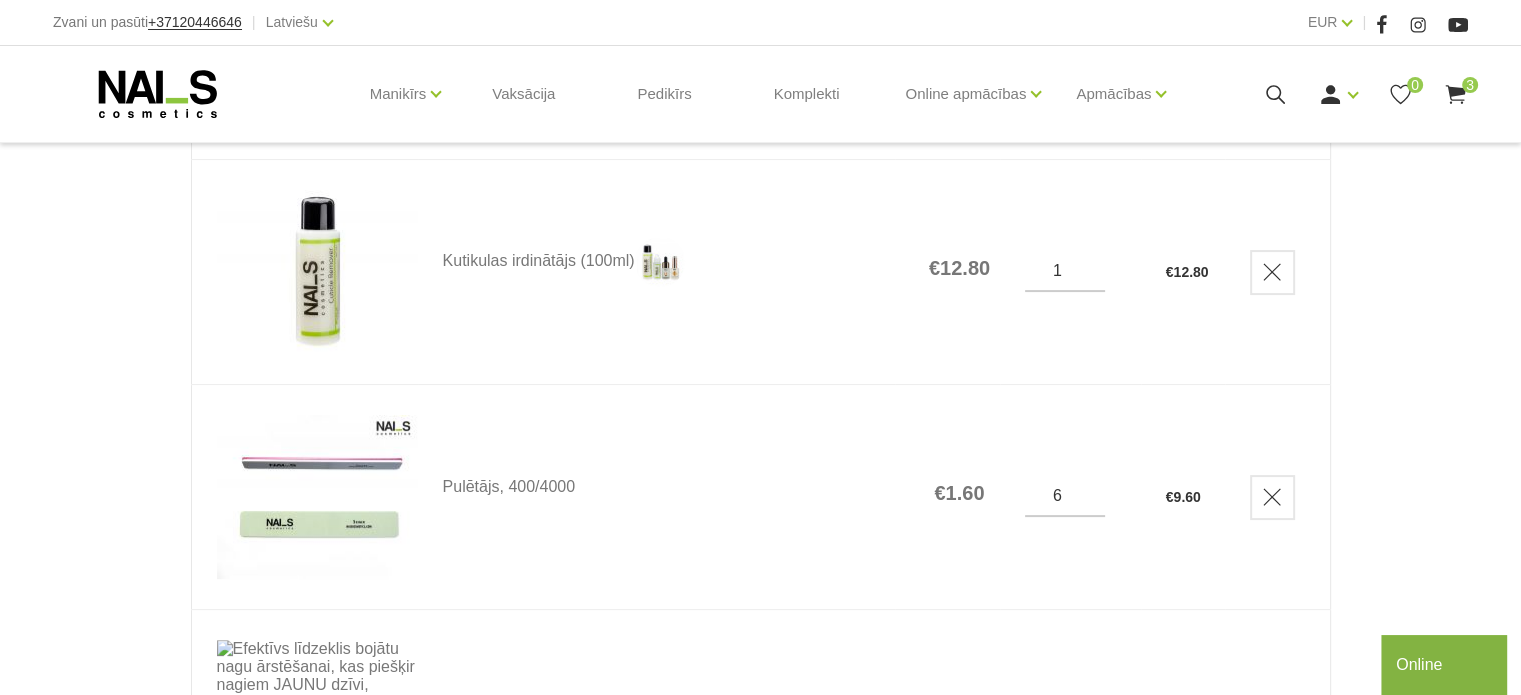 click 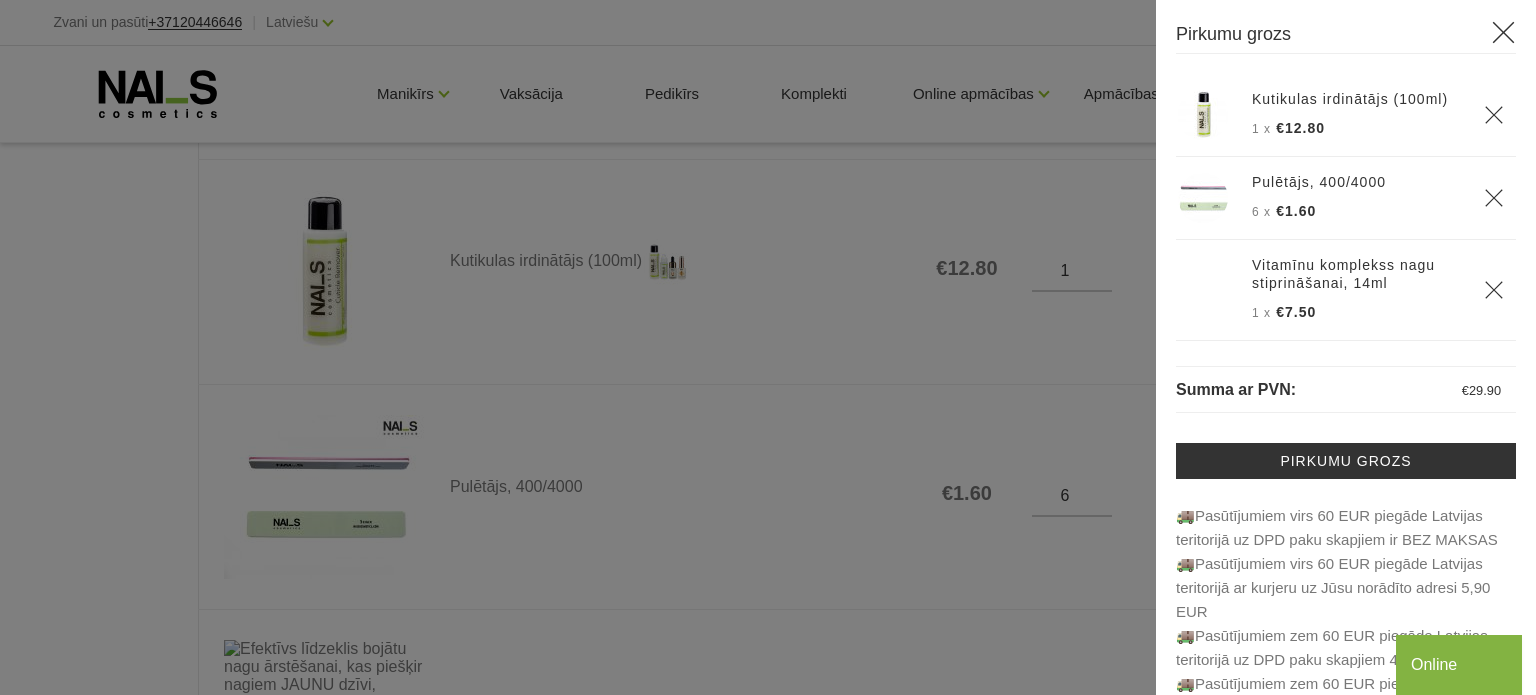click 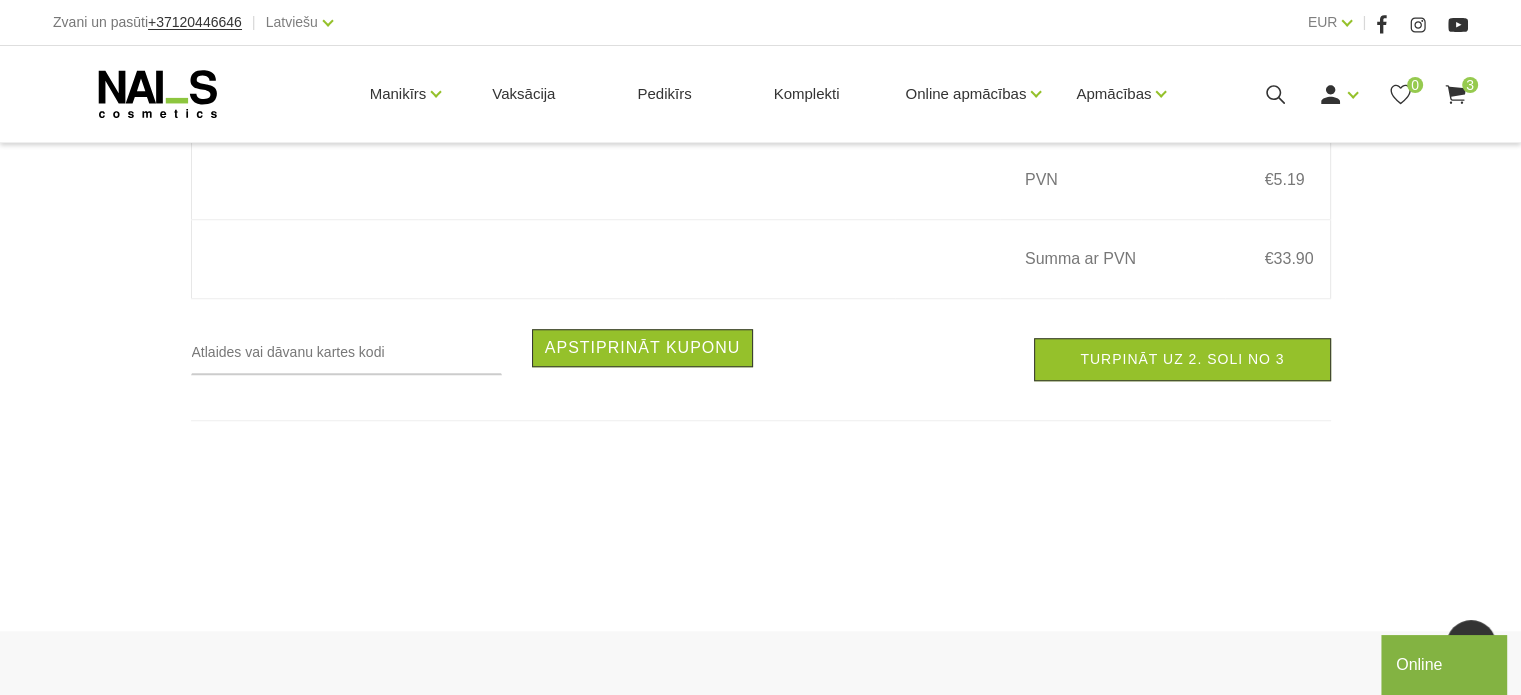 scroll, scrollTop: 1639, scrollLeft: 0, axis: vertical 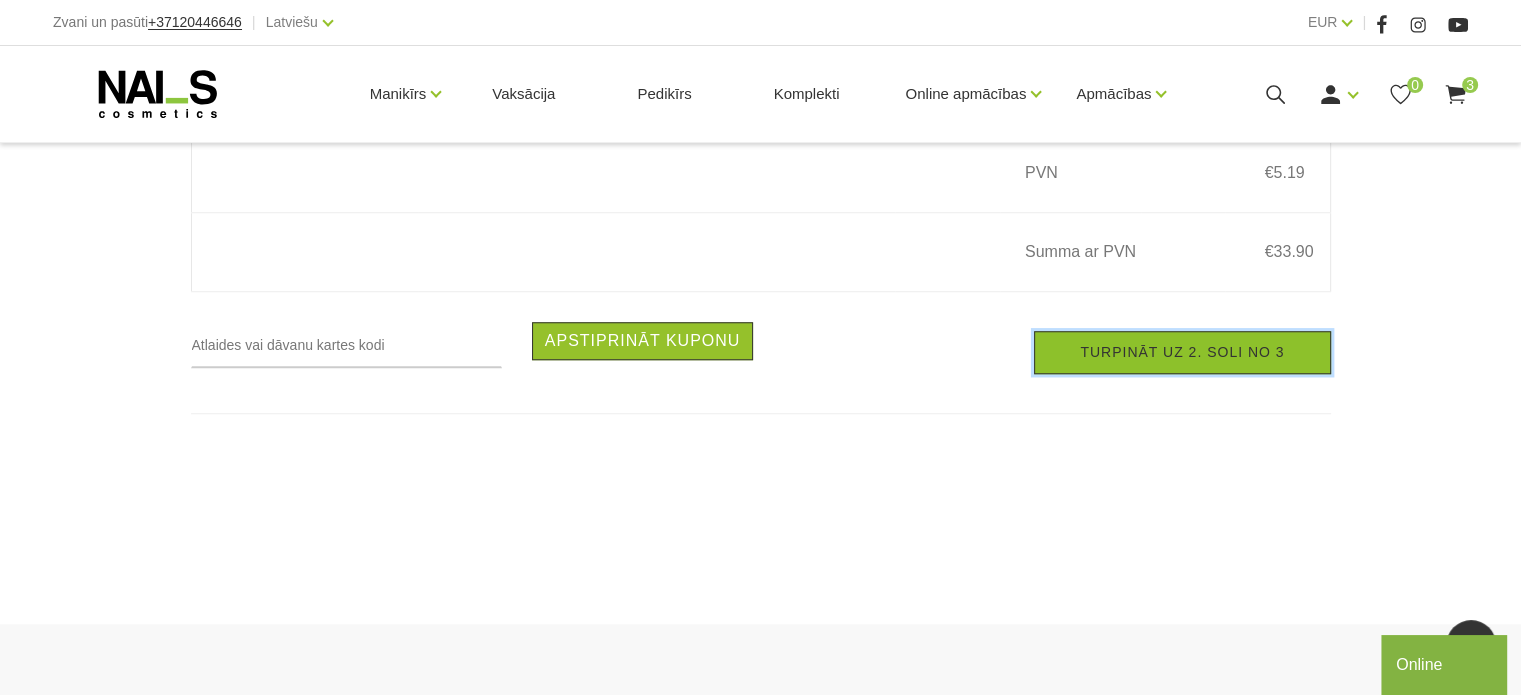 click on "Turpināt uz 2. soli no 3" at bounding box center [1182, 352] 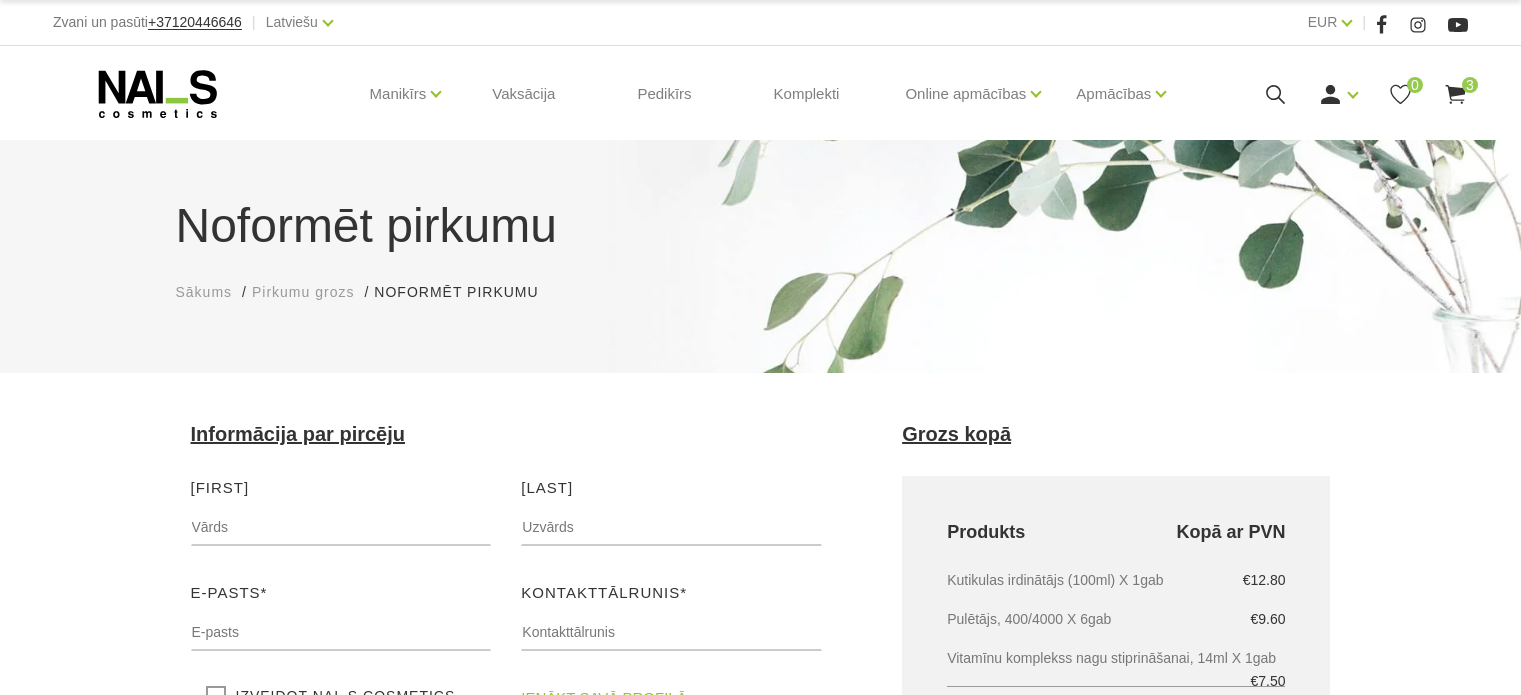 scroll, scrollTop: 0, scrollLeft: 0, axis: both 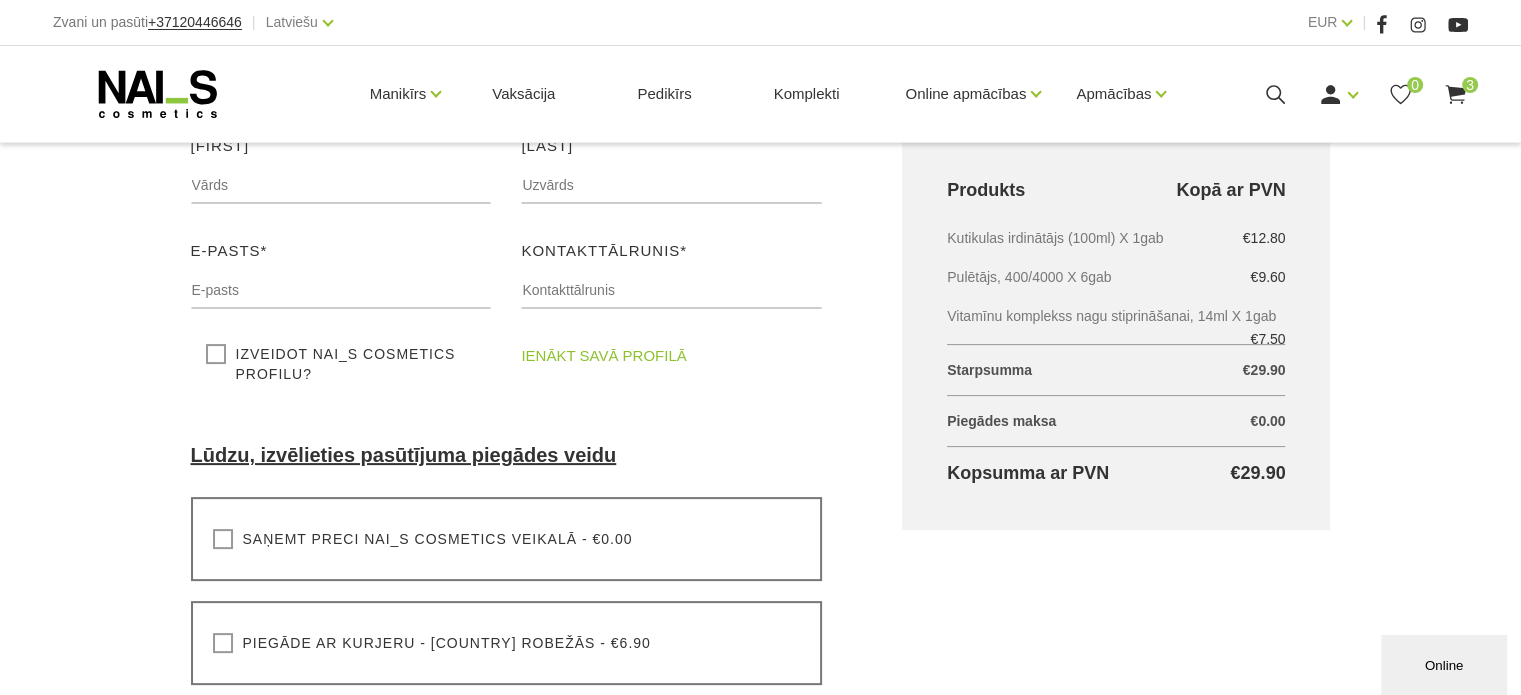 click on "ienākt savā profilā" at bounding box center (603, 356) 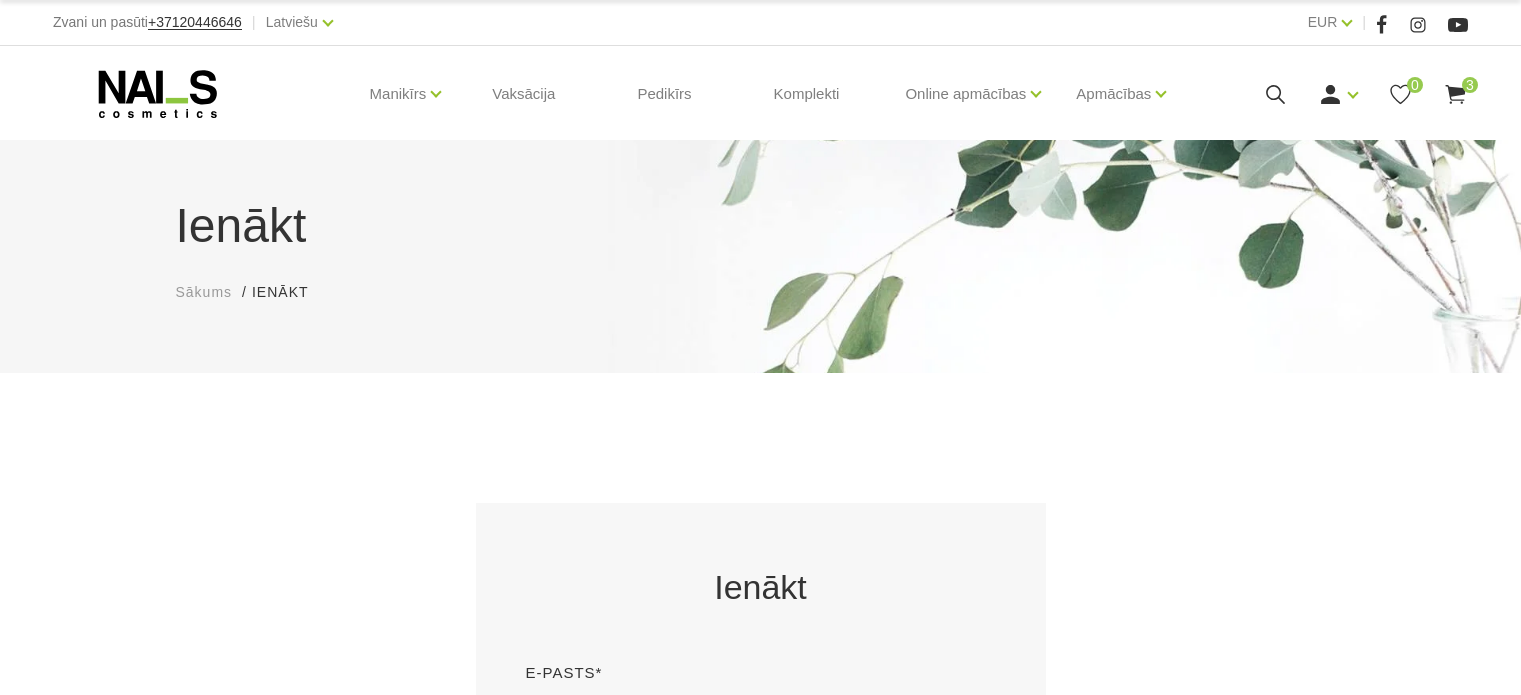 scroll, scrollTop: 0, scrollLeft: 0, axis: both 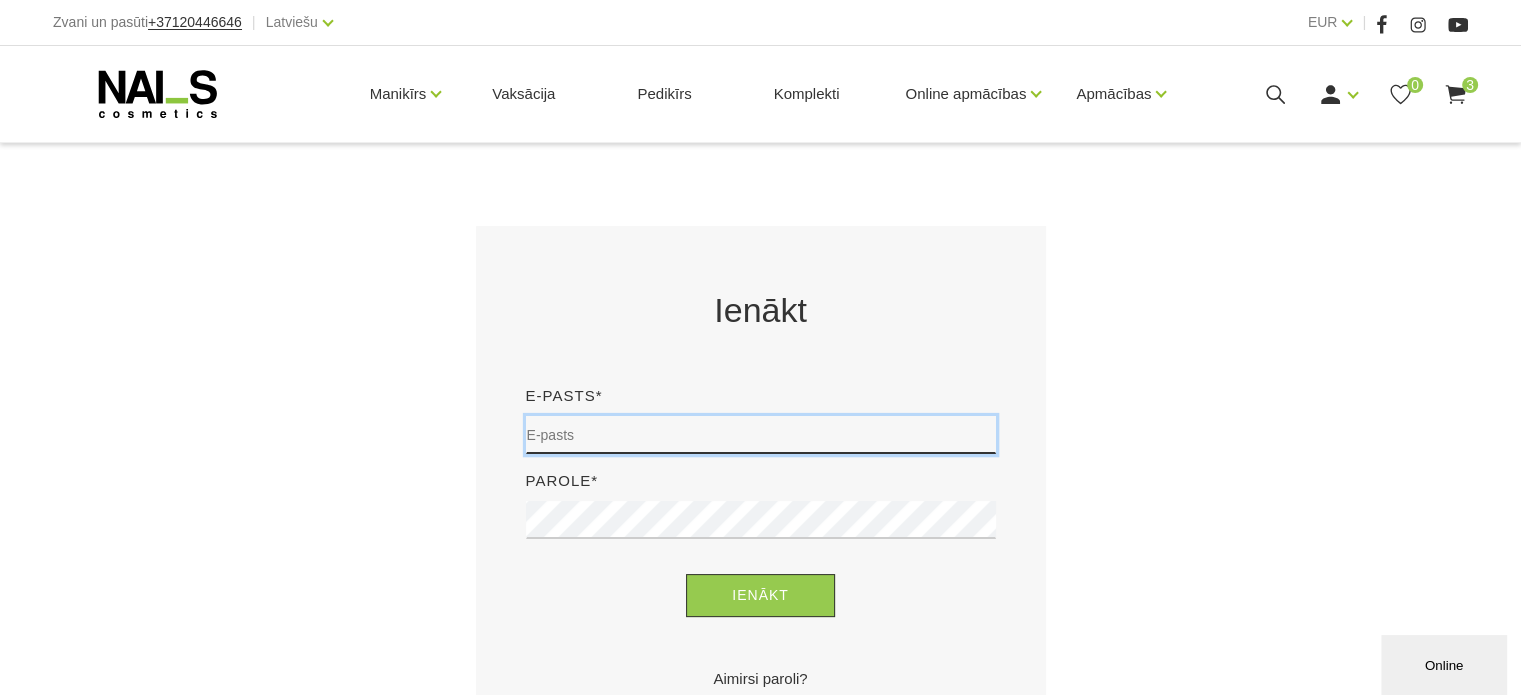 click at bounding box center [761, 435] 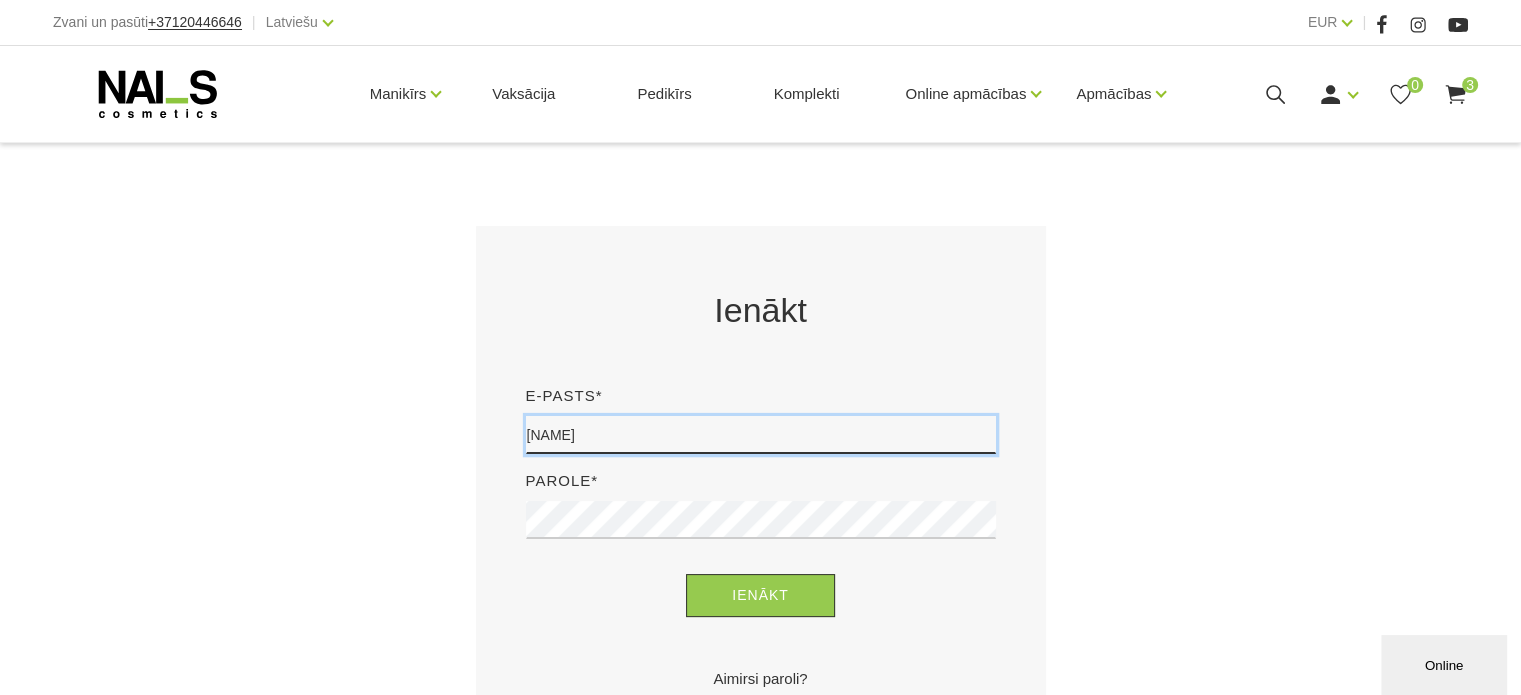 type on "[EMAIL]" 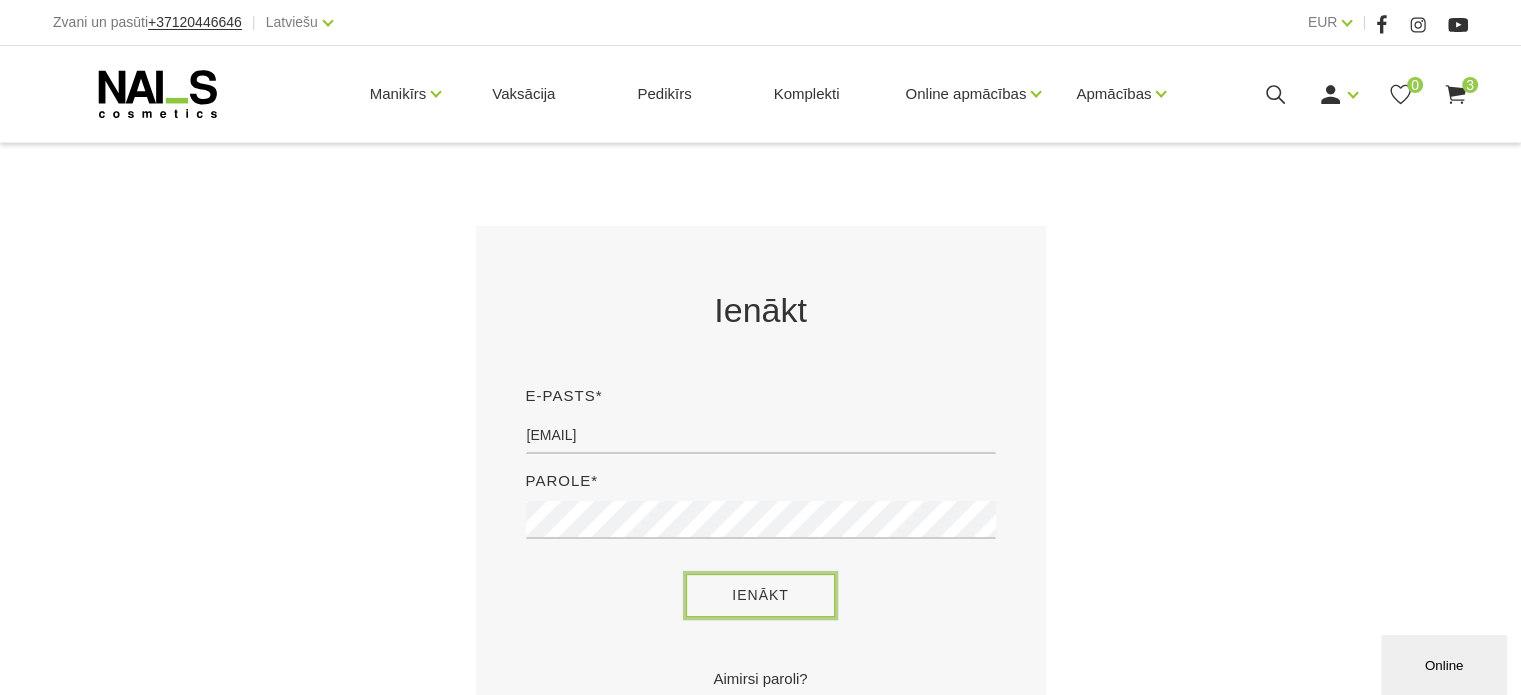 click on "Ienākt" at bounding box center [760, 595] 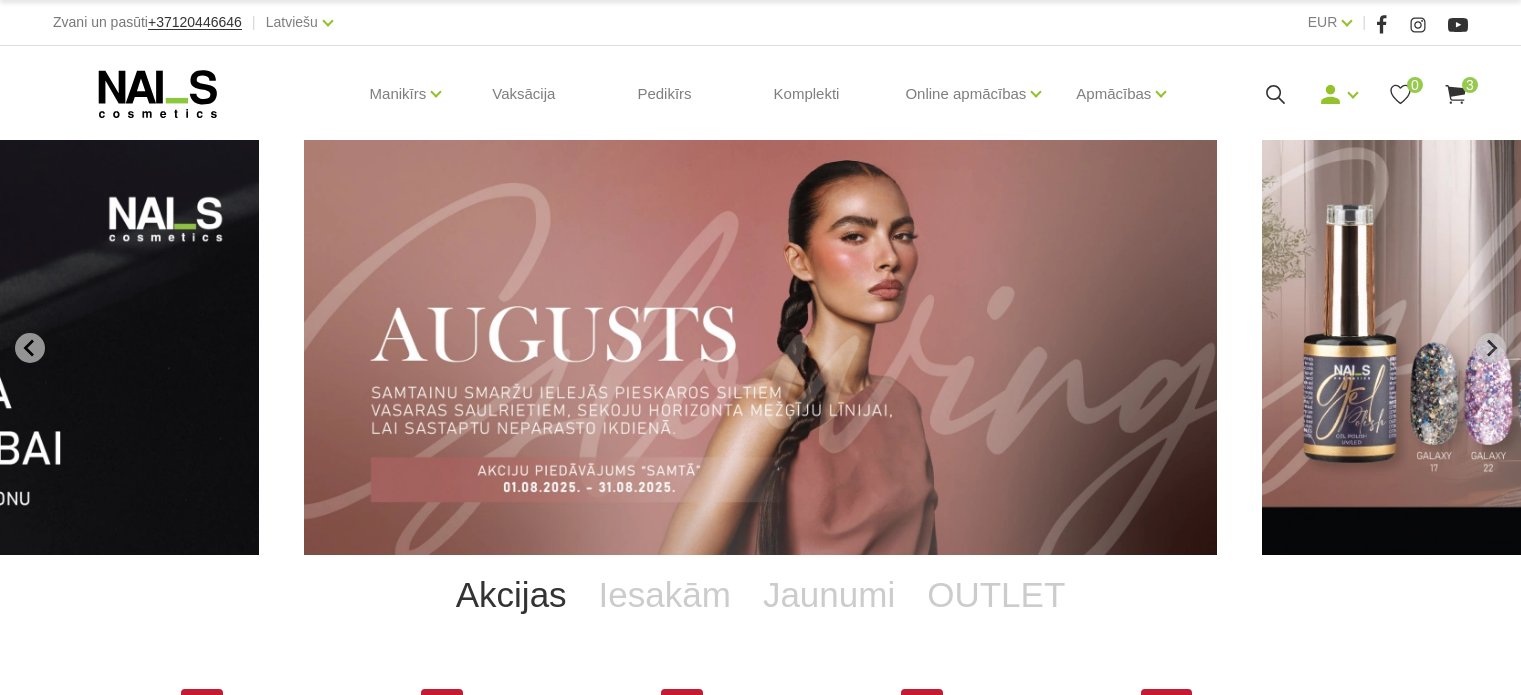 scroll, scrollTop: 0, scrollLeft: 0, axis: both 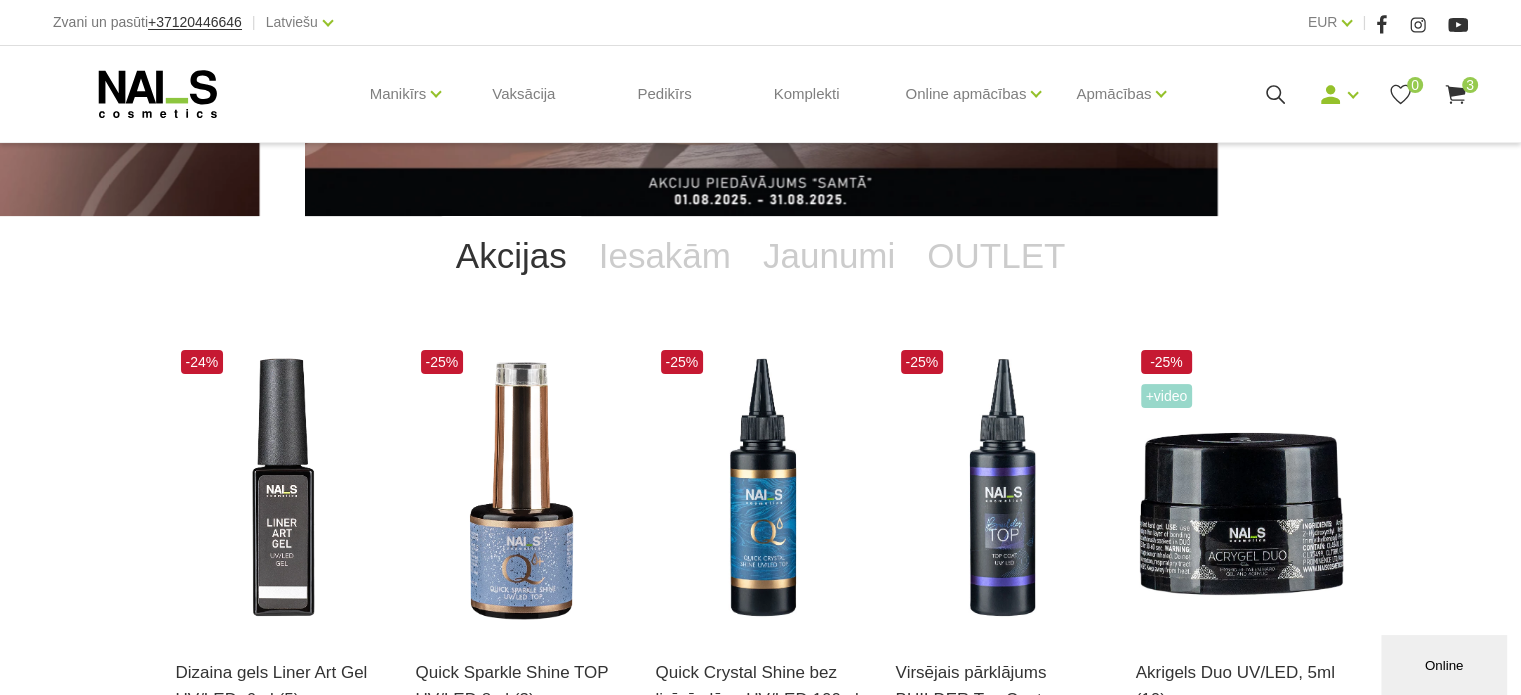 click 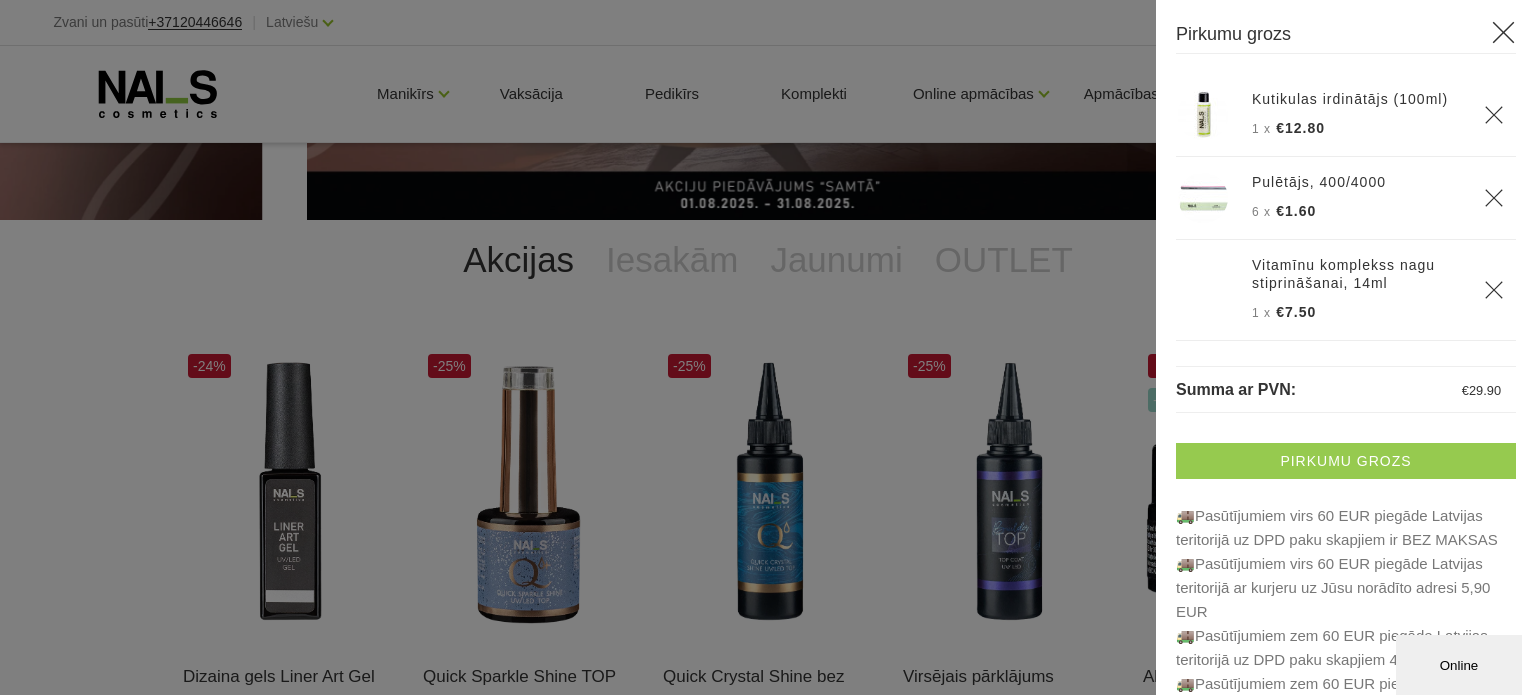 click on "Pirkumu grozs" at bounding box center [1346, 461] 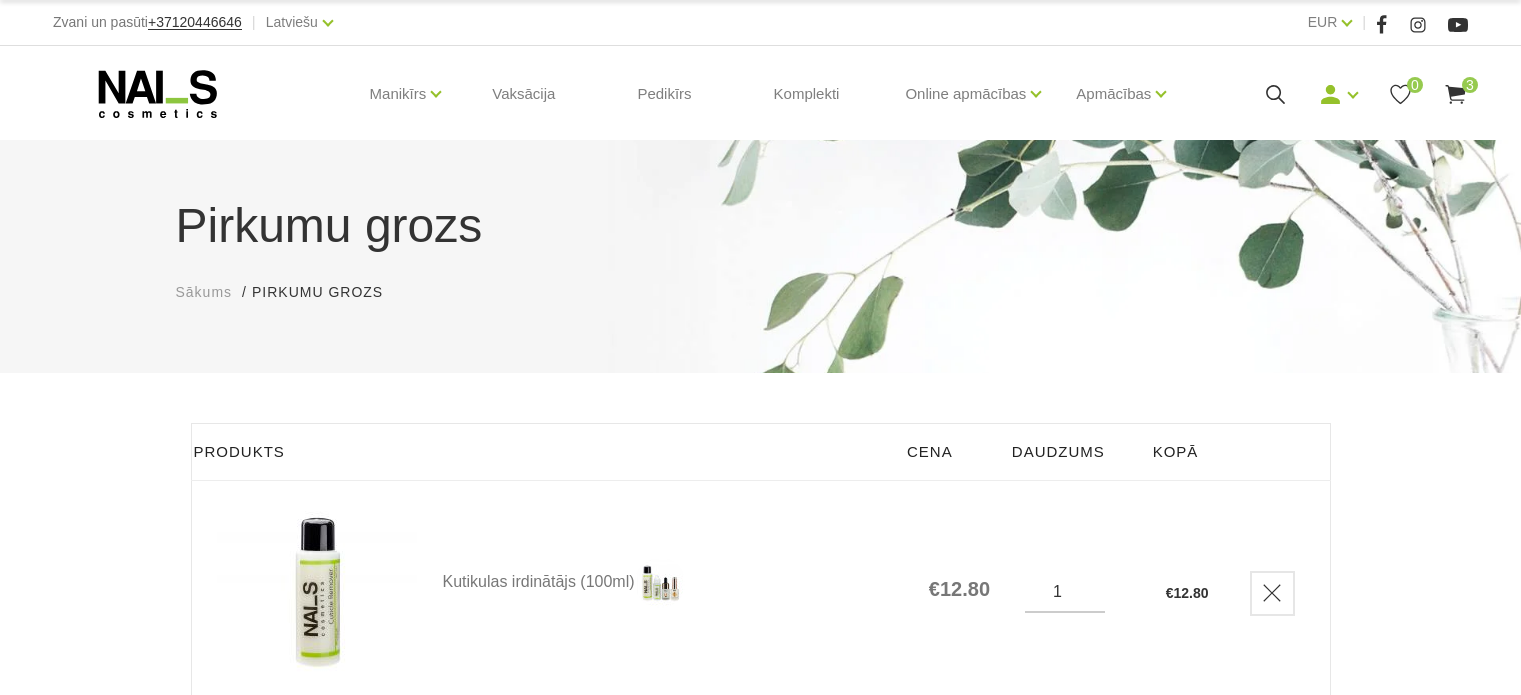 scroll, scrollTop: 0, scrollLeft: 0, axis: both 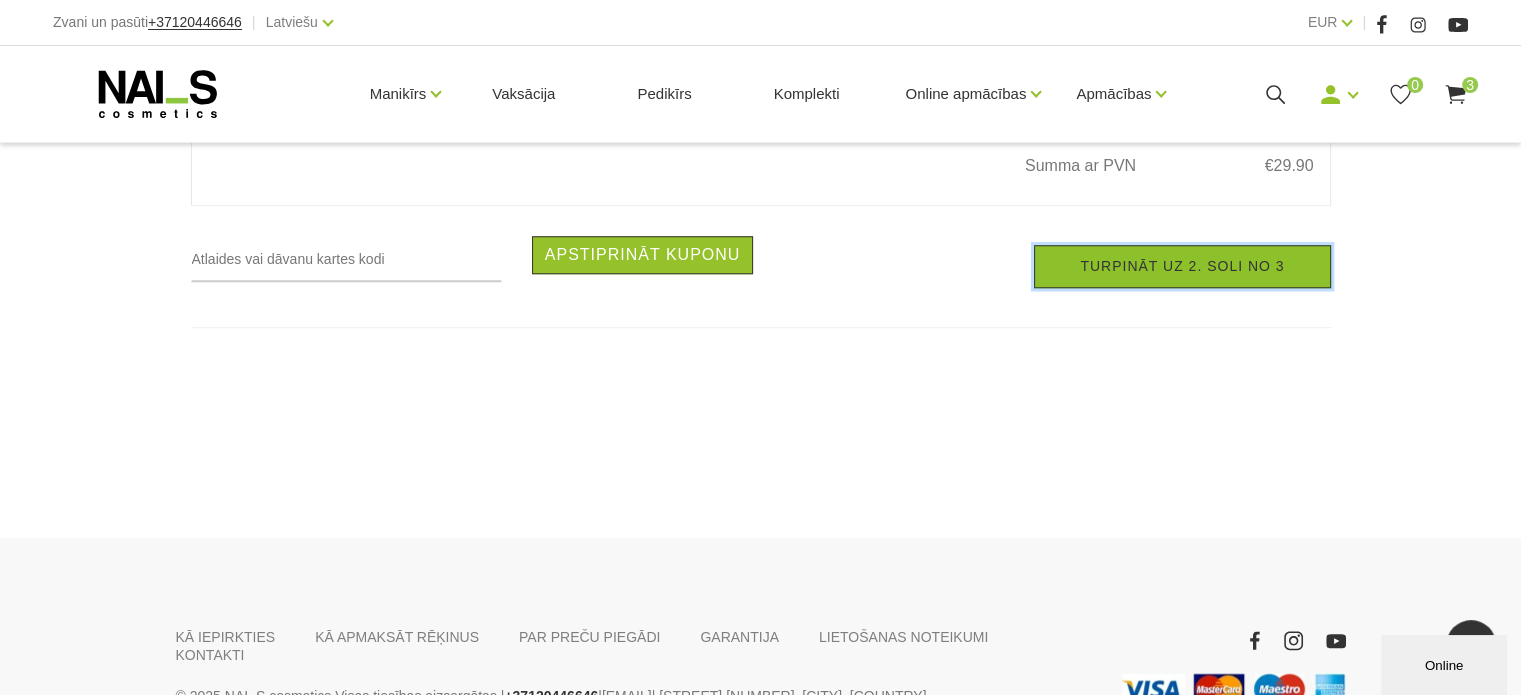 click on "Turpināt uz 2. soli no 3" at bounding box center (1182, 266) 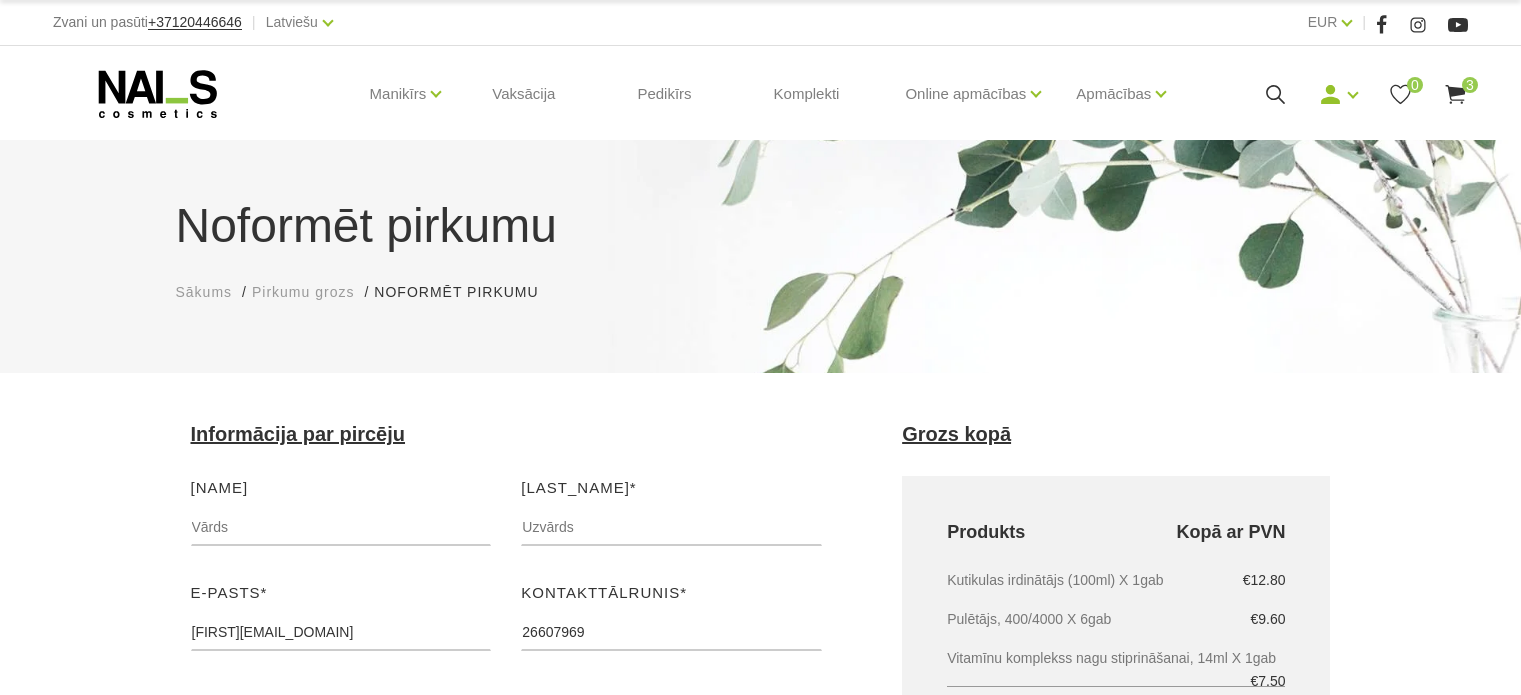 scroll, scrollTop: 0, scrollLeft: 0, axis: both 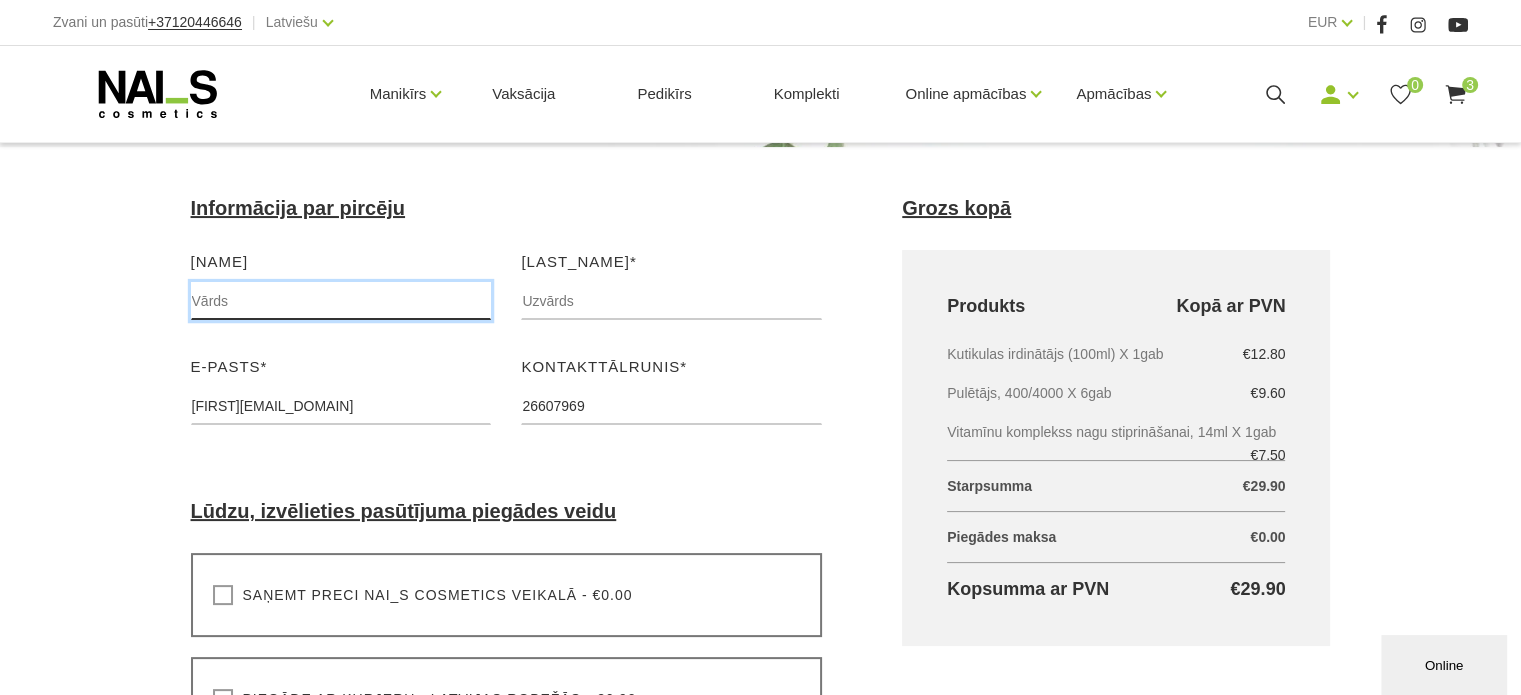 click at bounding box center (341, 301) 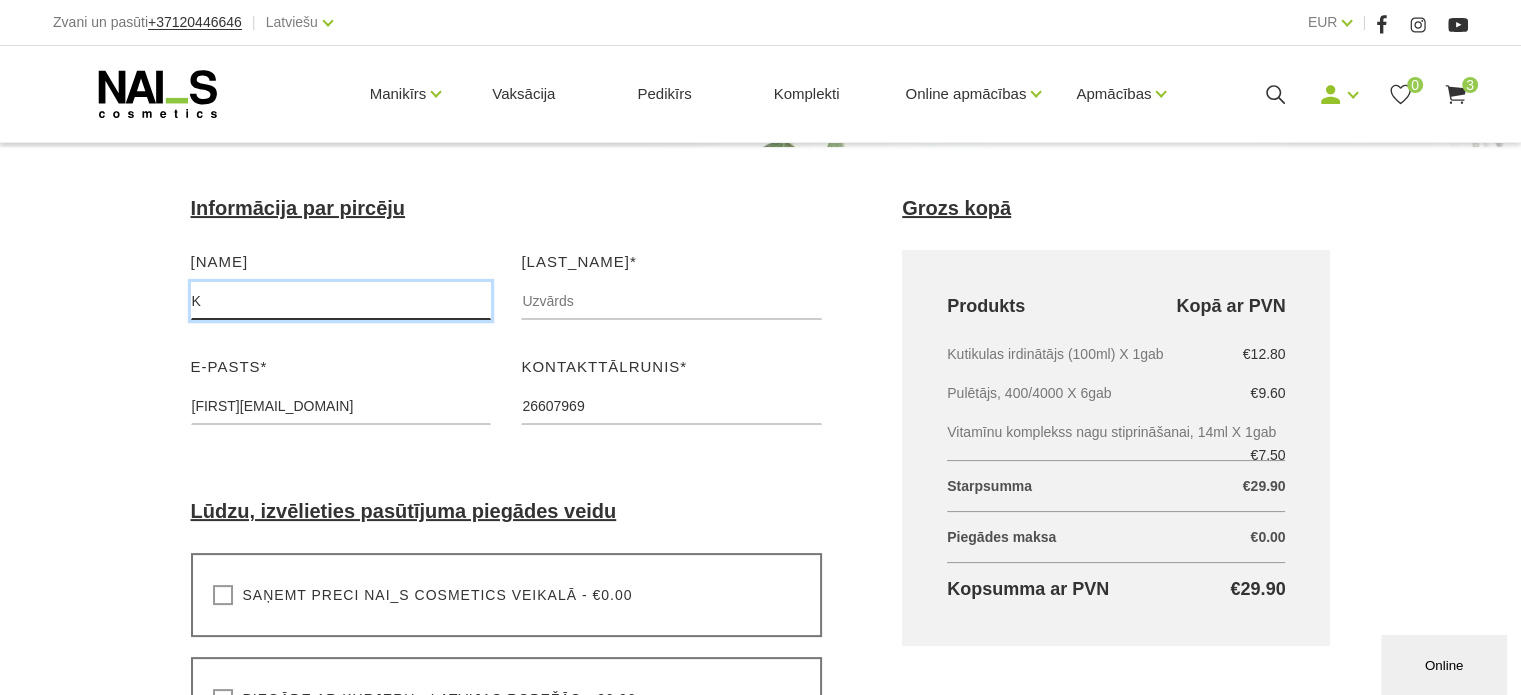 type on "[FIRST]" 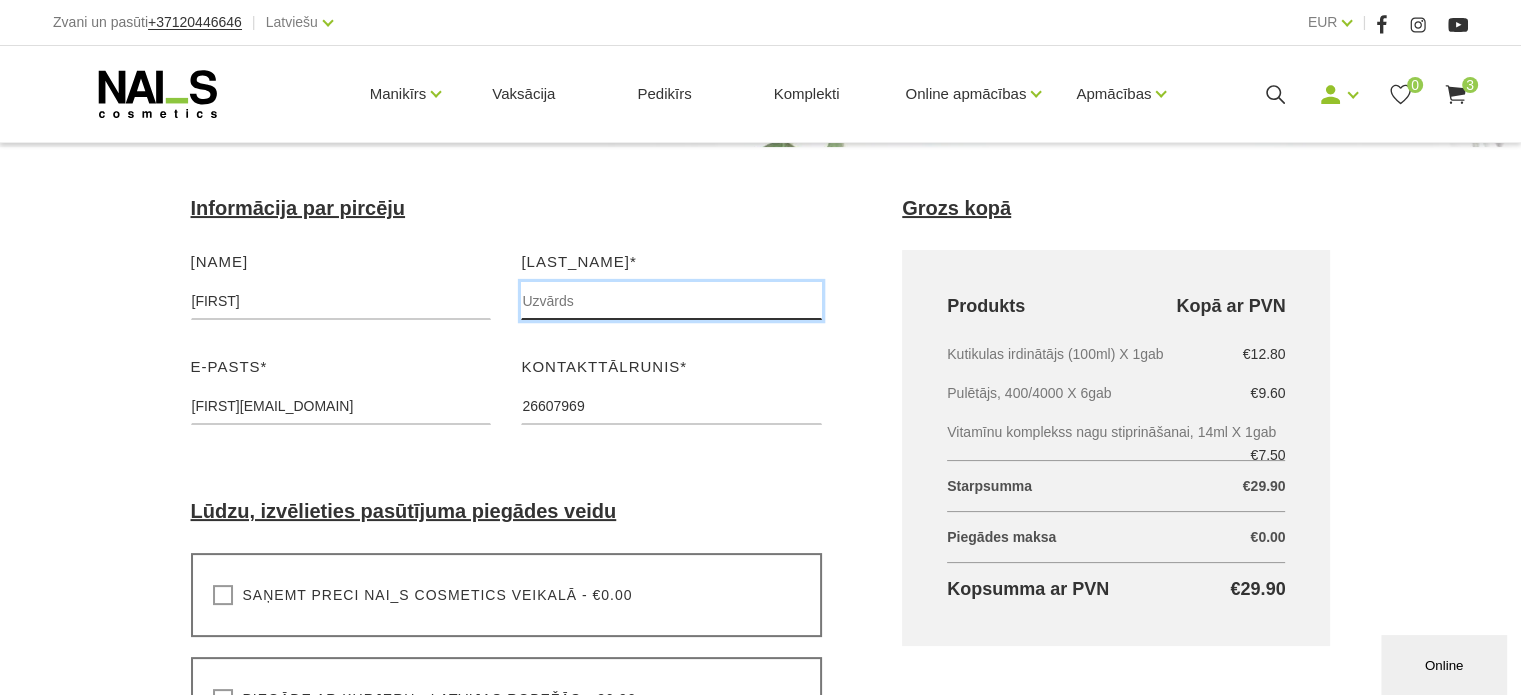 click at bounding box center (671, 301) 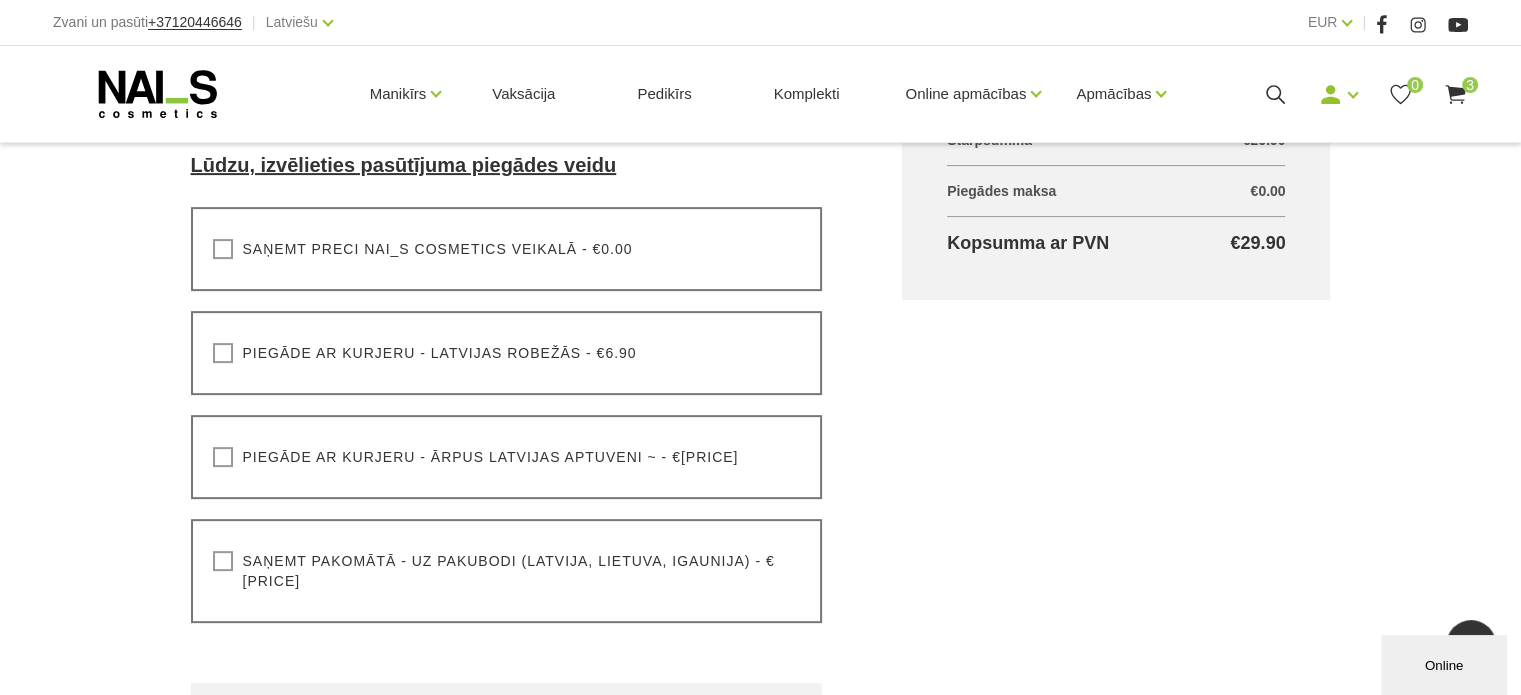 scroll, scrollTop: 576, scrollLeft: 0, axis: vertical 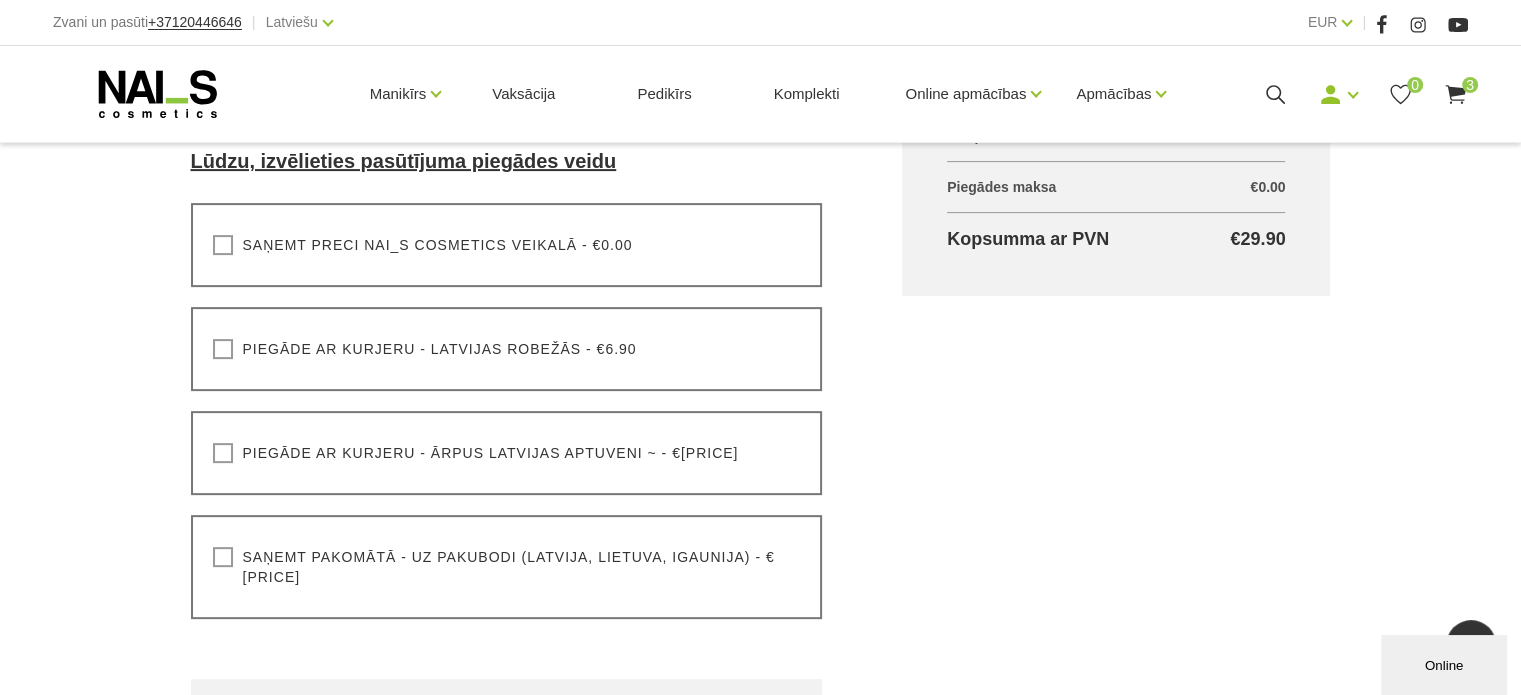 type on "[FIRST]" 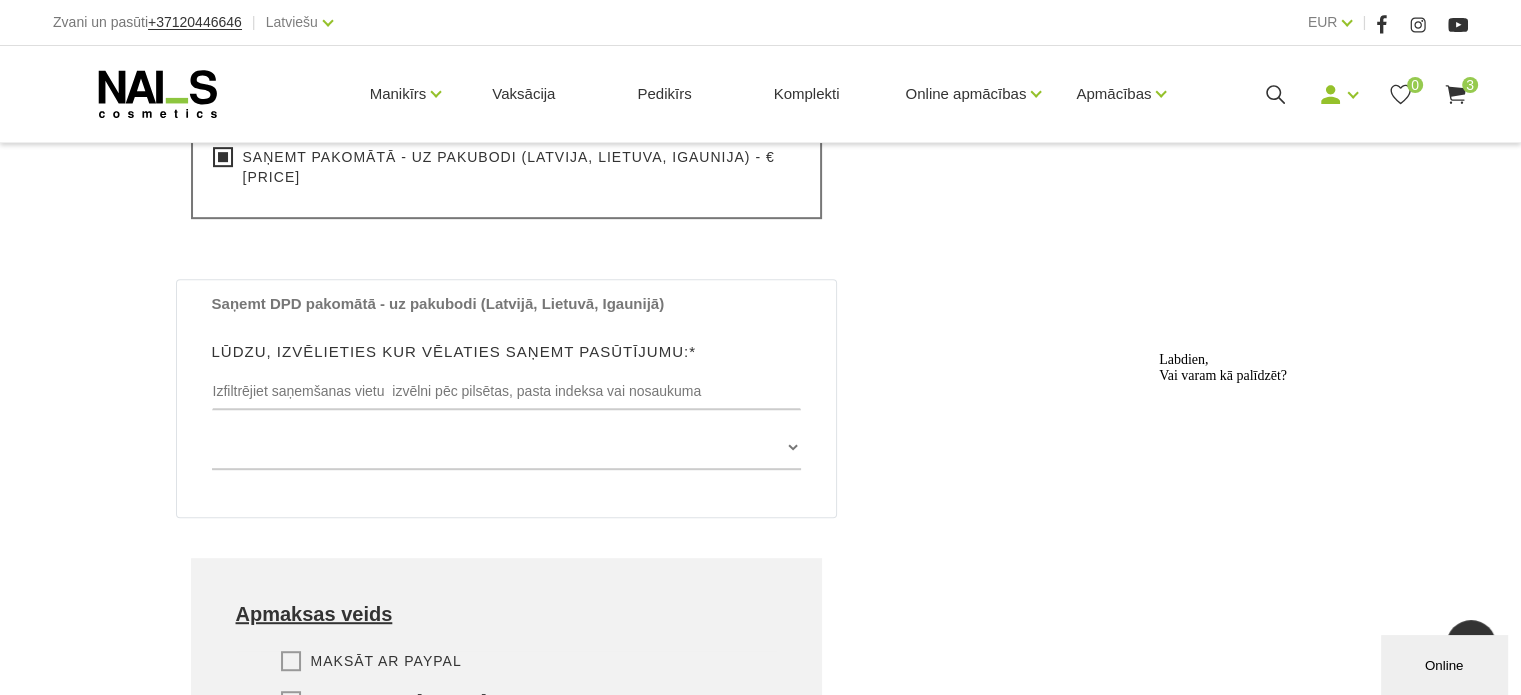 scroll, scrollTop: 991, scrollLeft: 0, axis: vertical 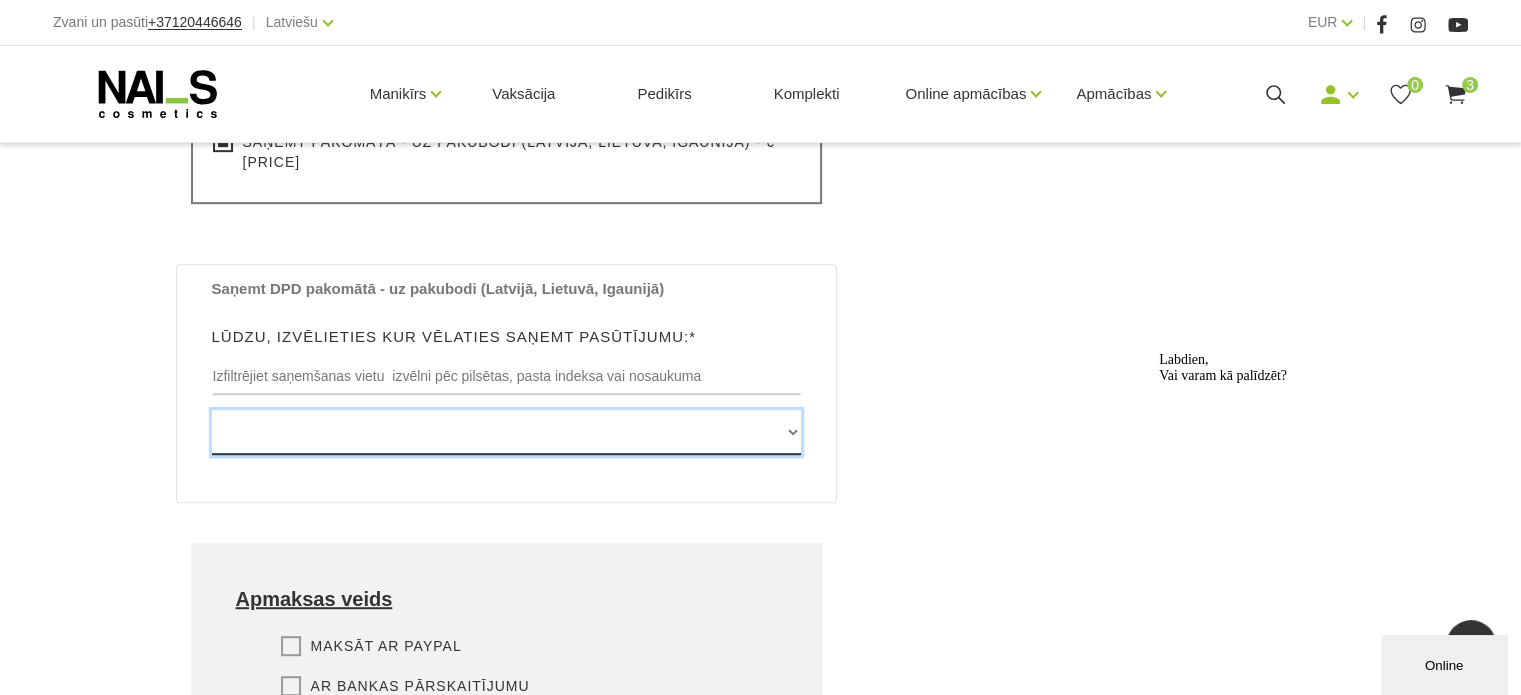click on "[STREET] [NUMBER] , [CITY], [POSTAL_CODE], (Paku Skapis TOP [CITY]) Rīgas iela 27 , [CITY], [POSTAL_CODE], (Paku Skapis [CITY] autoosta) [STREET] [NUMBER] , [CITY], [POSTAL_CODE], (Paku Skapis Elvi [CITY]) [STREET] [NUMBER] , [CITY], [POSTAL_CODE], (Paku Skapis Elvi [CITY]) [STREET] [NUMBER] , [CITY], [POSTAL_CODE], (Paku Skapis TOP [CITY]) [STREET] [NUMBER] , [CITY], [POSTAL_CODE], (Paku Skapis TC XL [CITY]) [STREET] [NUMBER] , [CITY], [POSTAL_CODE], (Paku Skapis [STREET]) [STREET] [NUMBER] , [CITY], [POSTAL_CODE], (Paku Skapis TN [CITY]) [STREET] [NUMBER] , [CITY], [POSTAL_CODE], (Paku Skapis Rimi Mini [CITY]) [STREET] [NUMBER] , [CITY], [POSTAL_CODE], (Paku Skapis Rimi [STREET]) [STREET] [NUMBER] , [CITY], [POSTAL_CODE], (Paku Skapis [STREET] [CITY]) [STREET] [NUMBER] , [CITY], [POSTAL_CODE], (Paku Skapis TOP [CITY]) [STREET] [NUMBER] , [CITY], [POSTAL_CODE], (Paku Skapis Circle K [CITY]-3) [STREET] [NUMBER] , [CITY], [POSTAL_CODE], (Paku Skapis Elvi [STREET])" at bounding box center [507, 432] 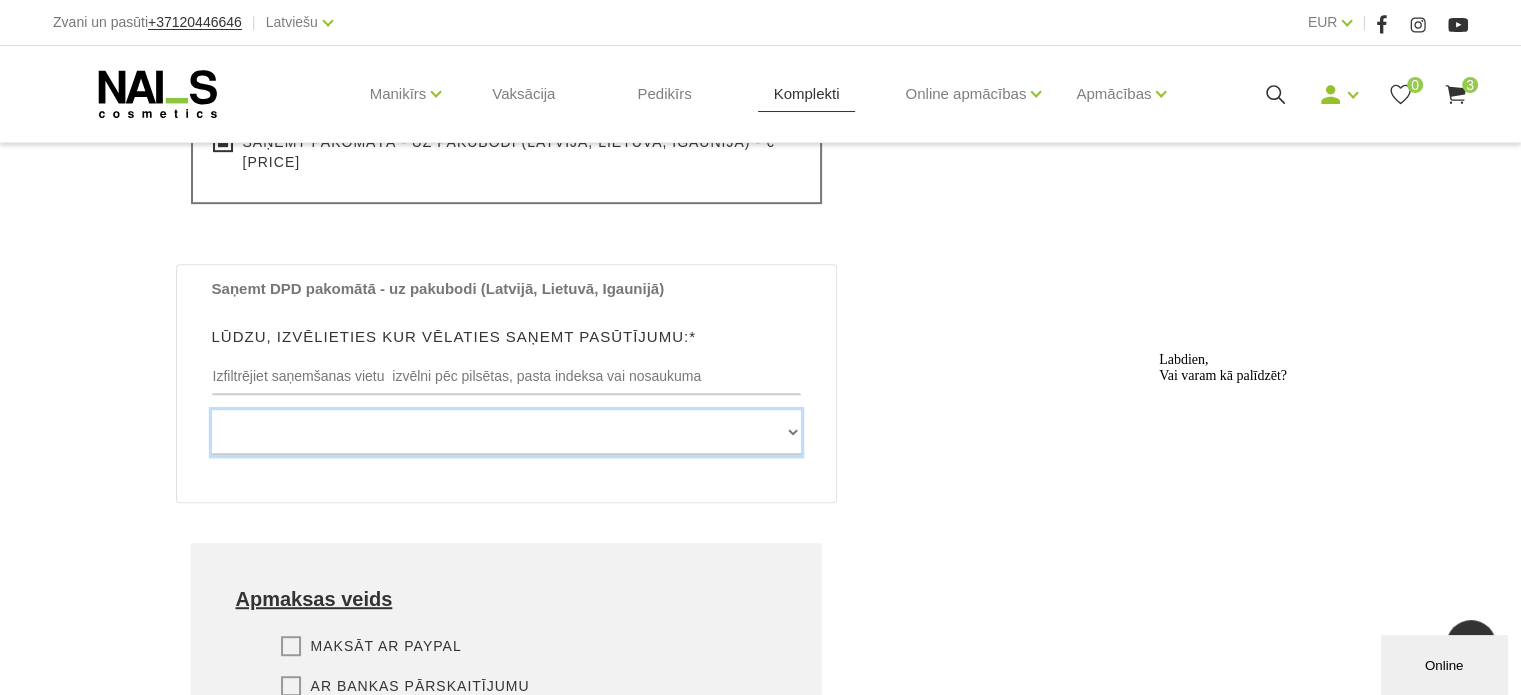 select on "[STREET] [NUMBER] , [CITY], [POSTAL_CODE], (Paku Skapis TC [STREET])" 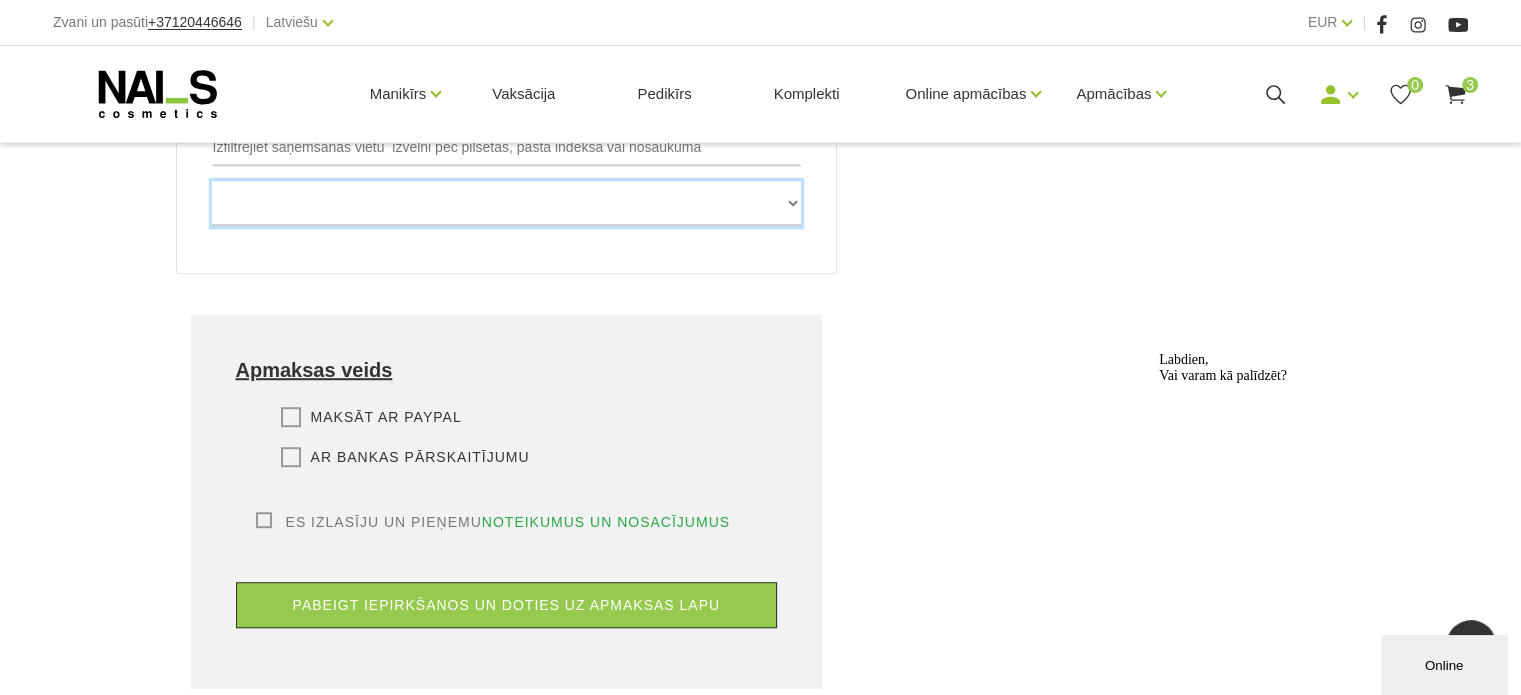 scroll, scrollTop: 1223, scrollLeft: 0, axis: vertical 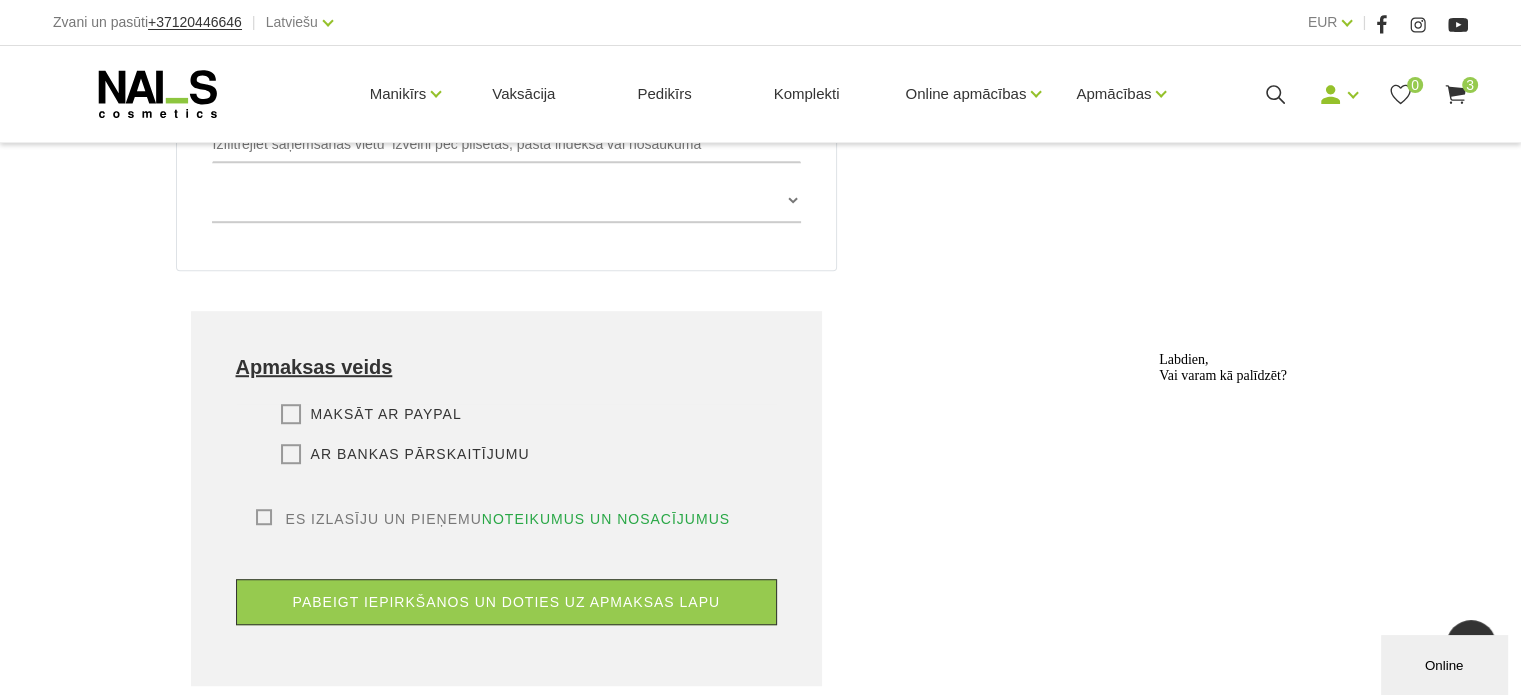 click on "Ar bankas pārskaitījumu" at bounding box center [405, 454] 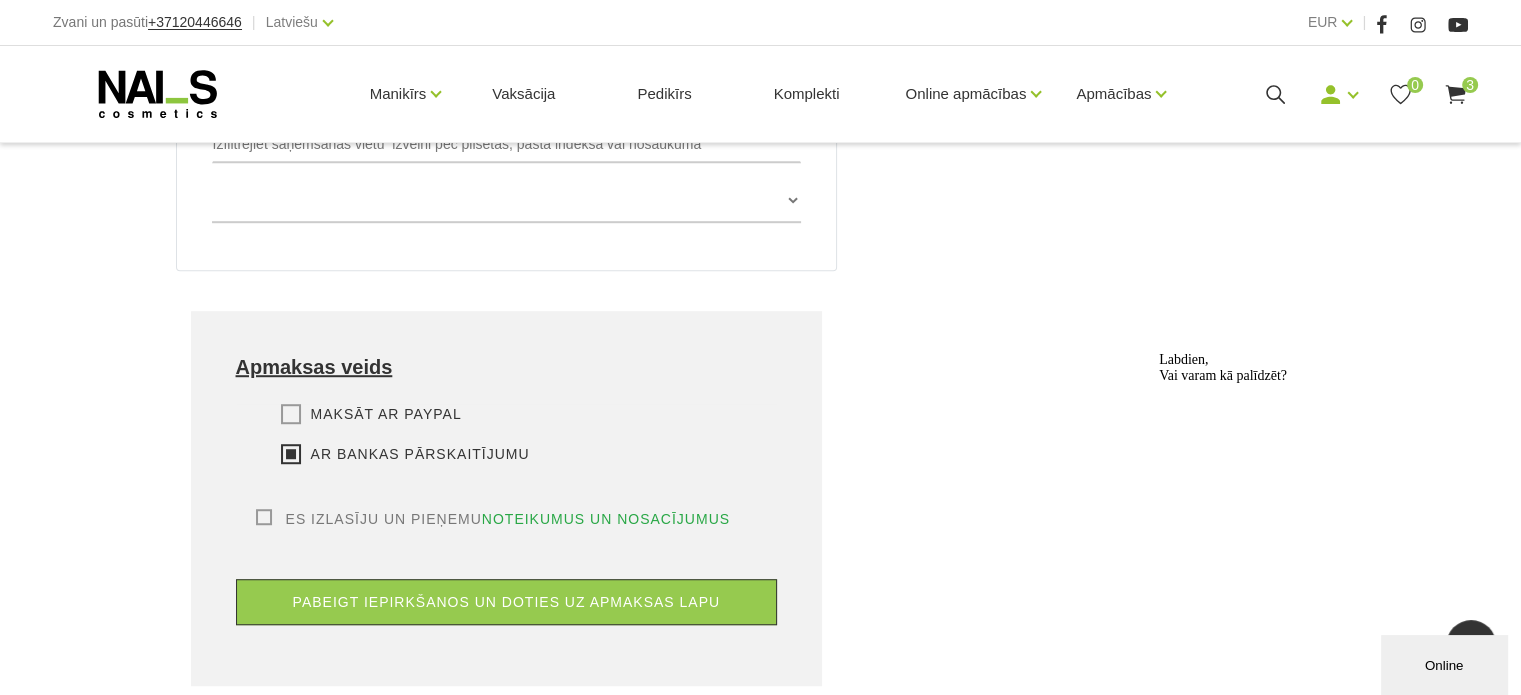 click on "Es izlasīju un pieņemu  noteikumus un nosacījumus" at bounding box center [493, 519] 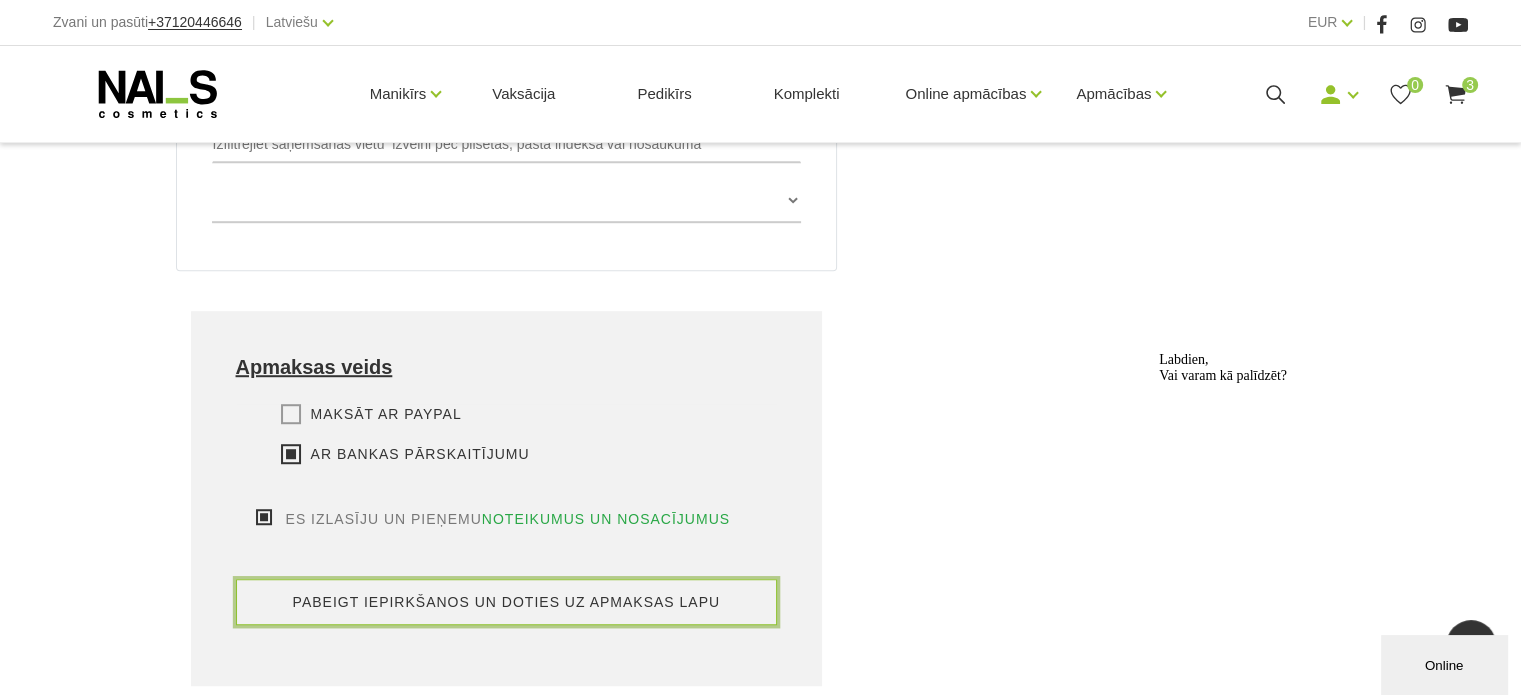click on "pabeigt iepirkšanos un doties uz apmaksas lapu" at bounding box center [507, 602] 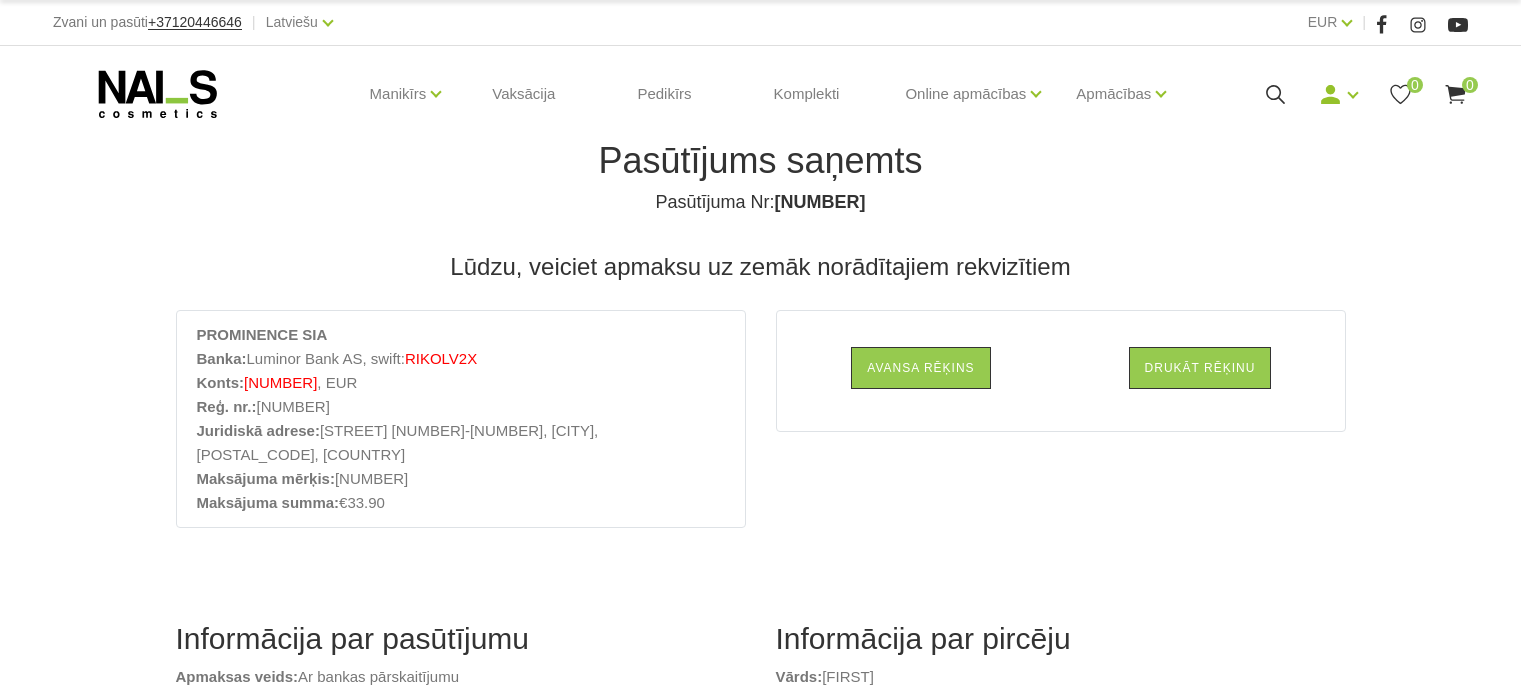 scroll, scrollTop: 0, scrollLeft: 0, axis: both 